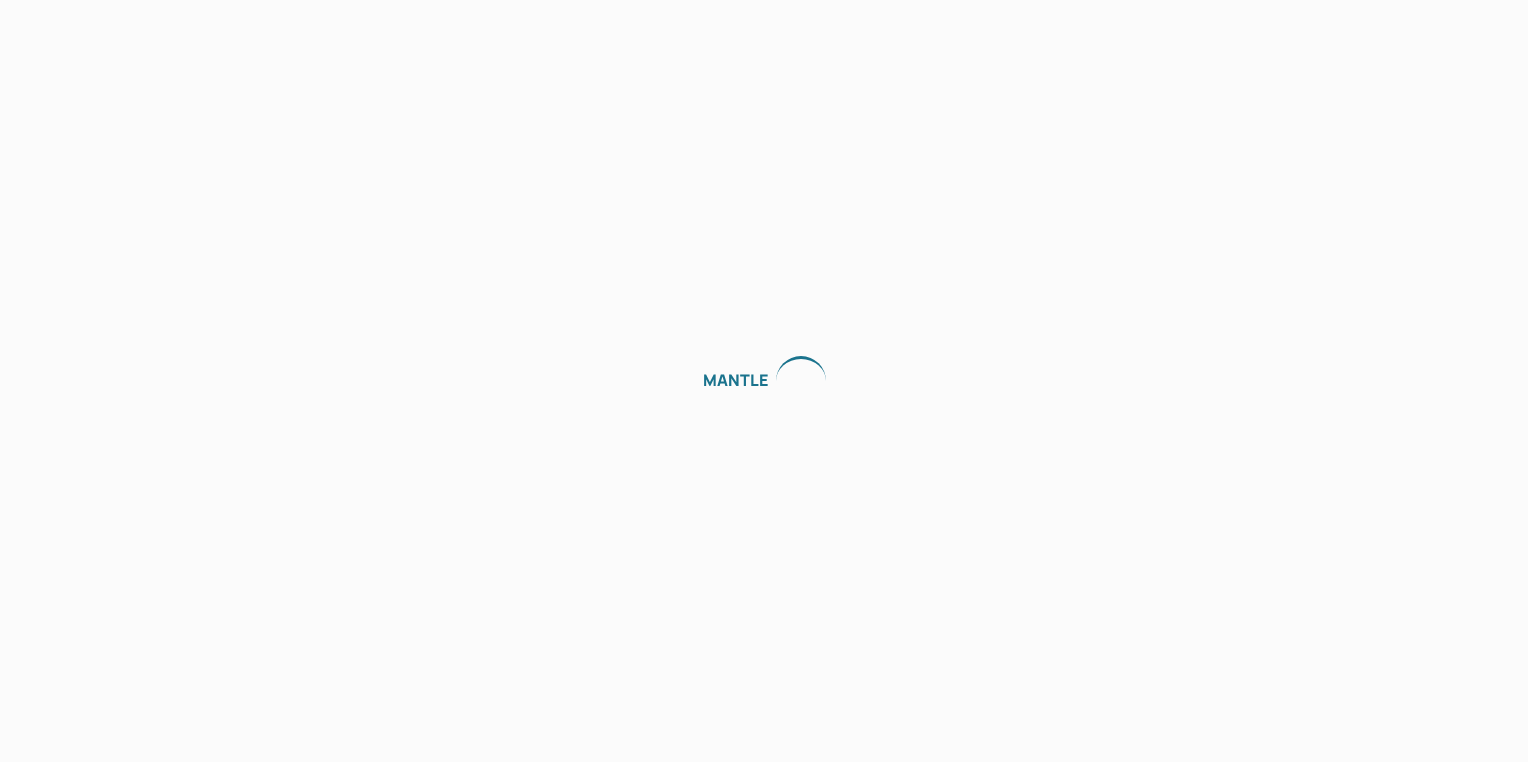 scroll, scrollTop: 0, scrollLeft: 0, axis: both 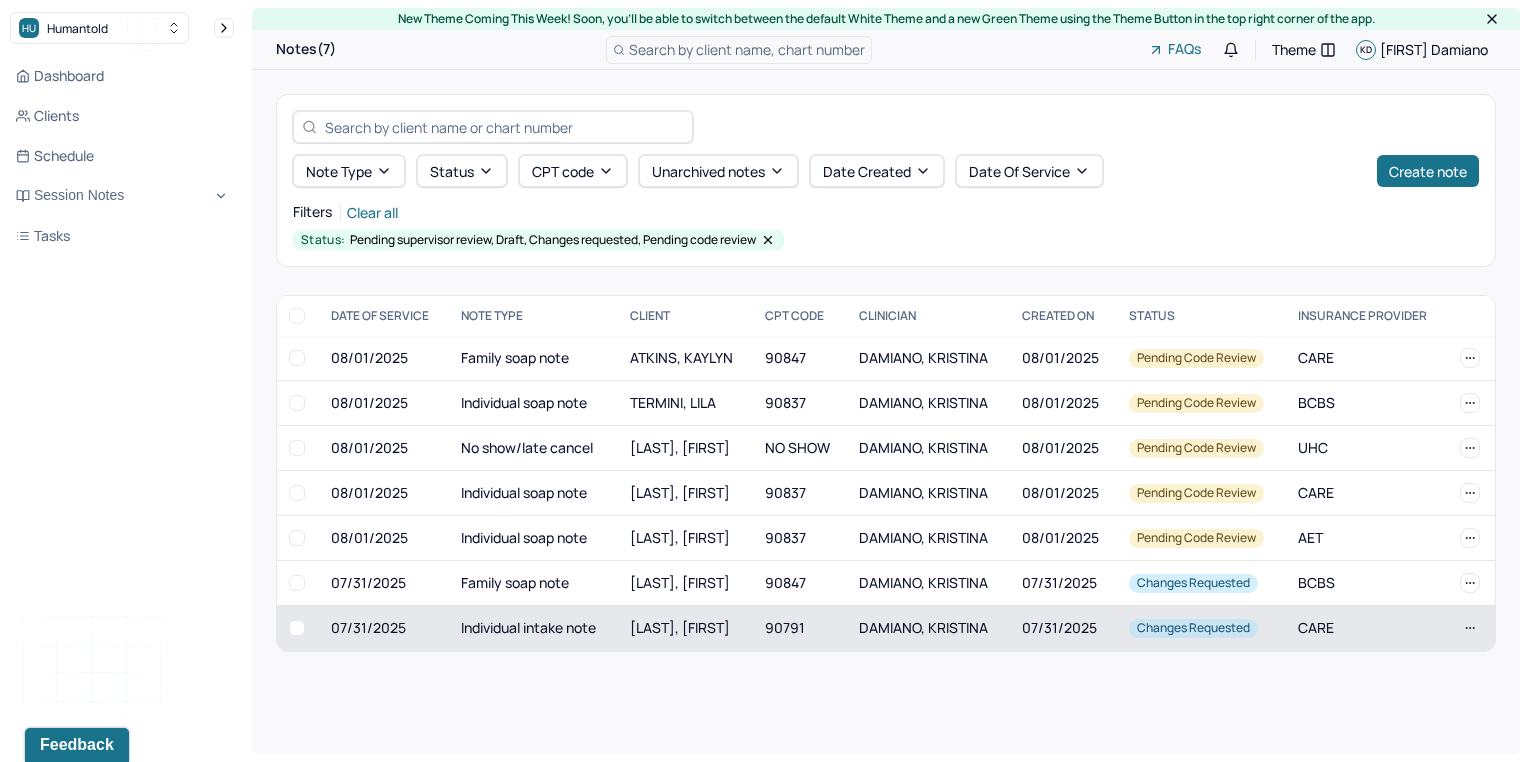 click on "Individual intake note" at bounding box center (533, 628) 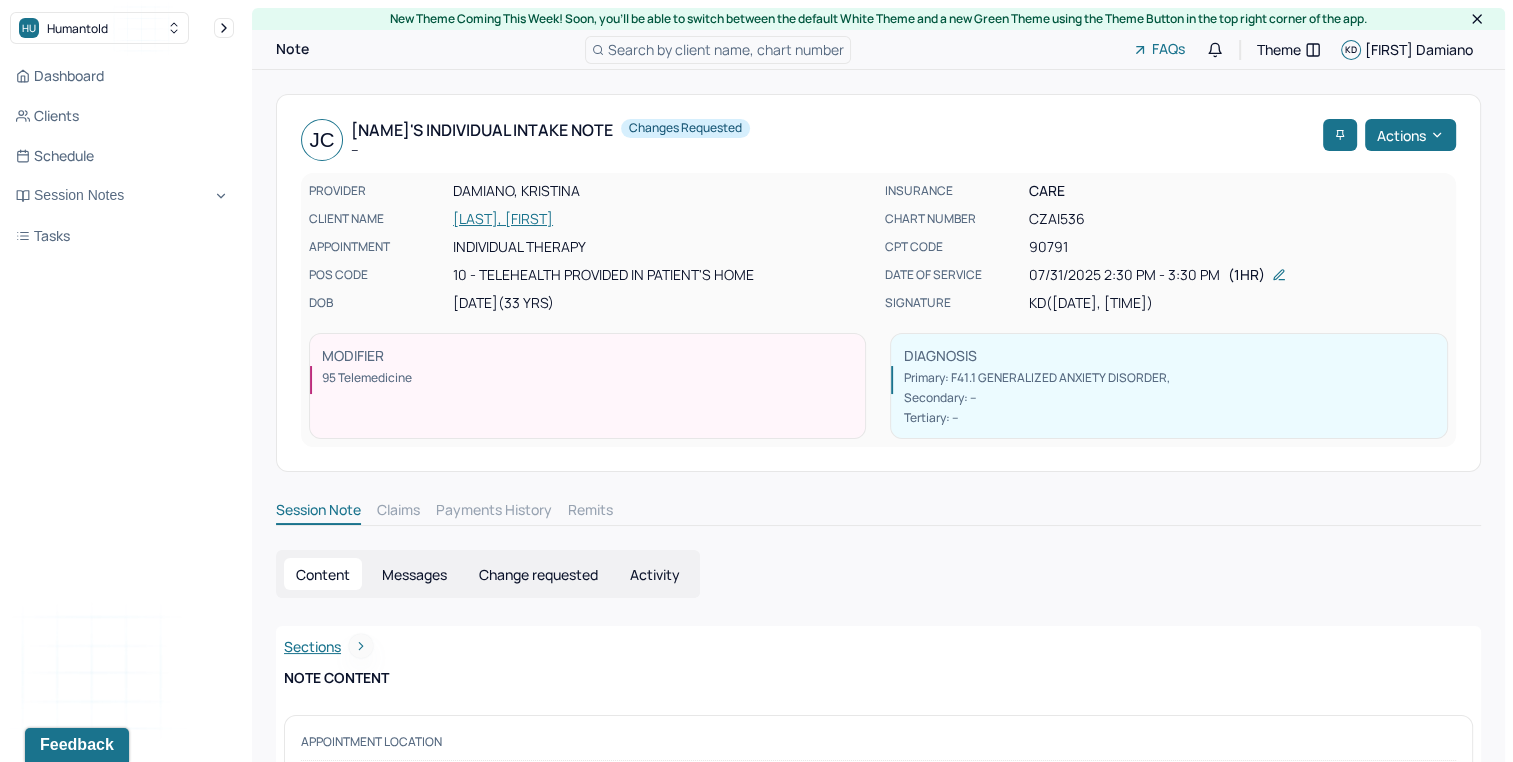 click on "Change requested" at bounding box center [538, 574] 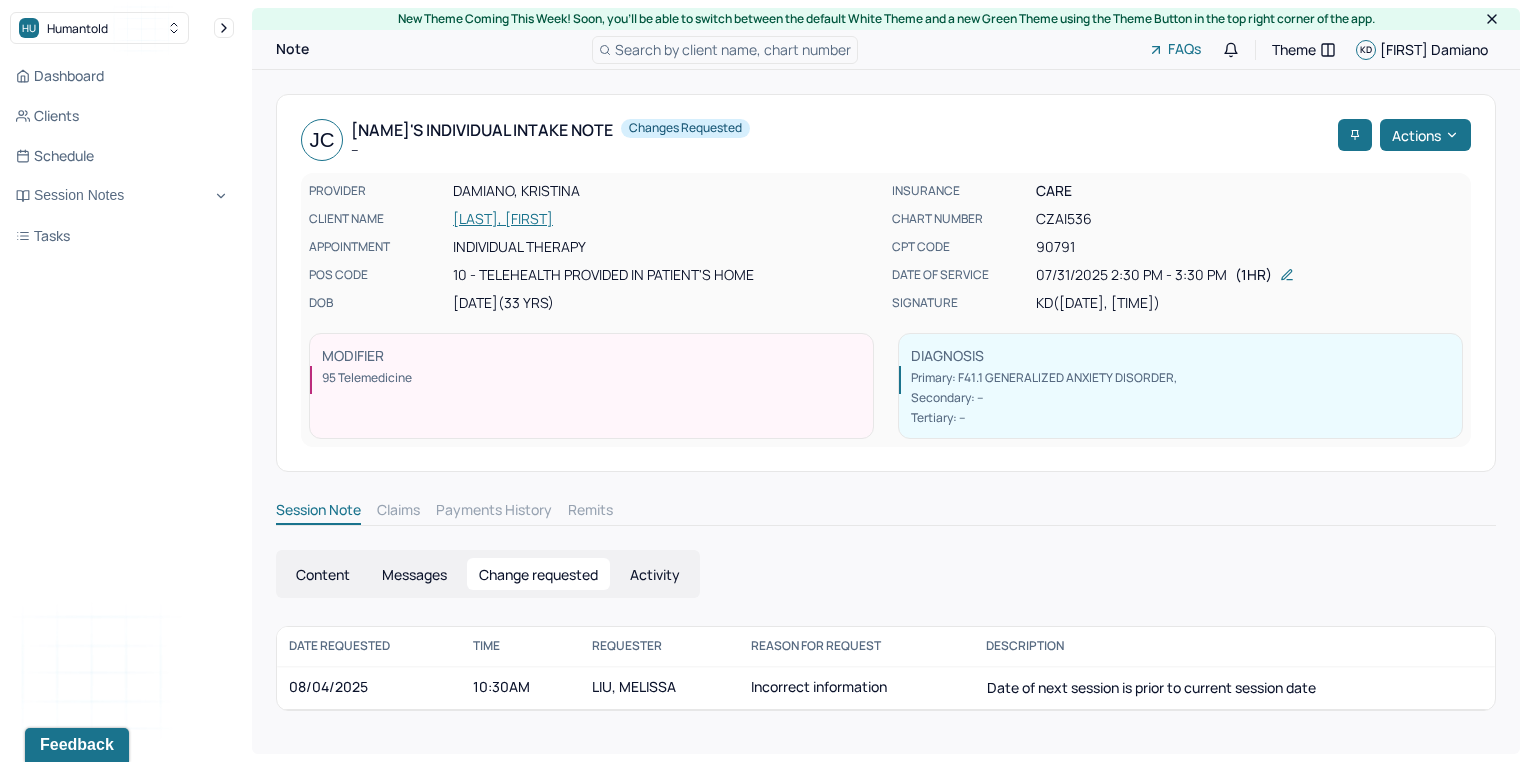 drag, startPoint x: 1527, startPoint y: 438, endPoint x: 1525, endPoint y: 466, distance: 28.071337 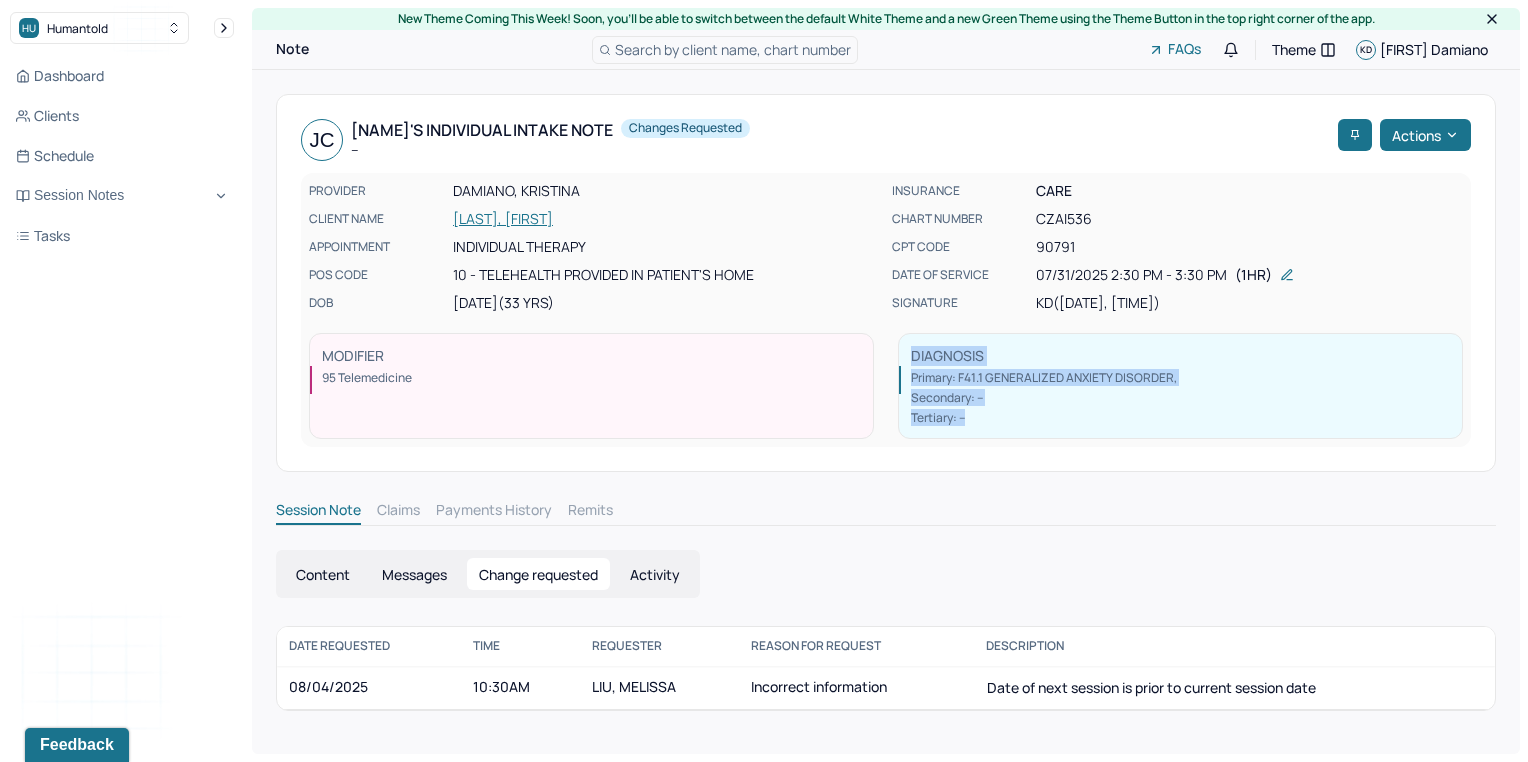 drag, startPoint x: 1527, startPoint y: 346, endPoint x: 1520, endPoint y: 422, distance: 76.321686 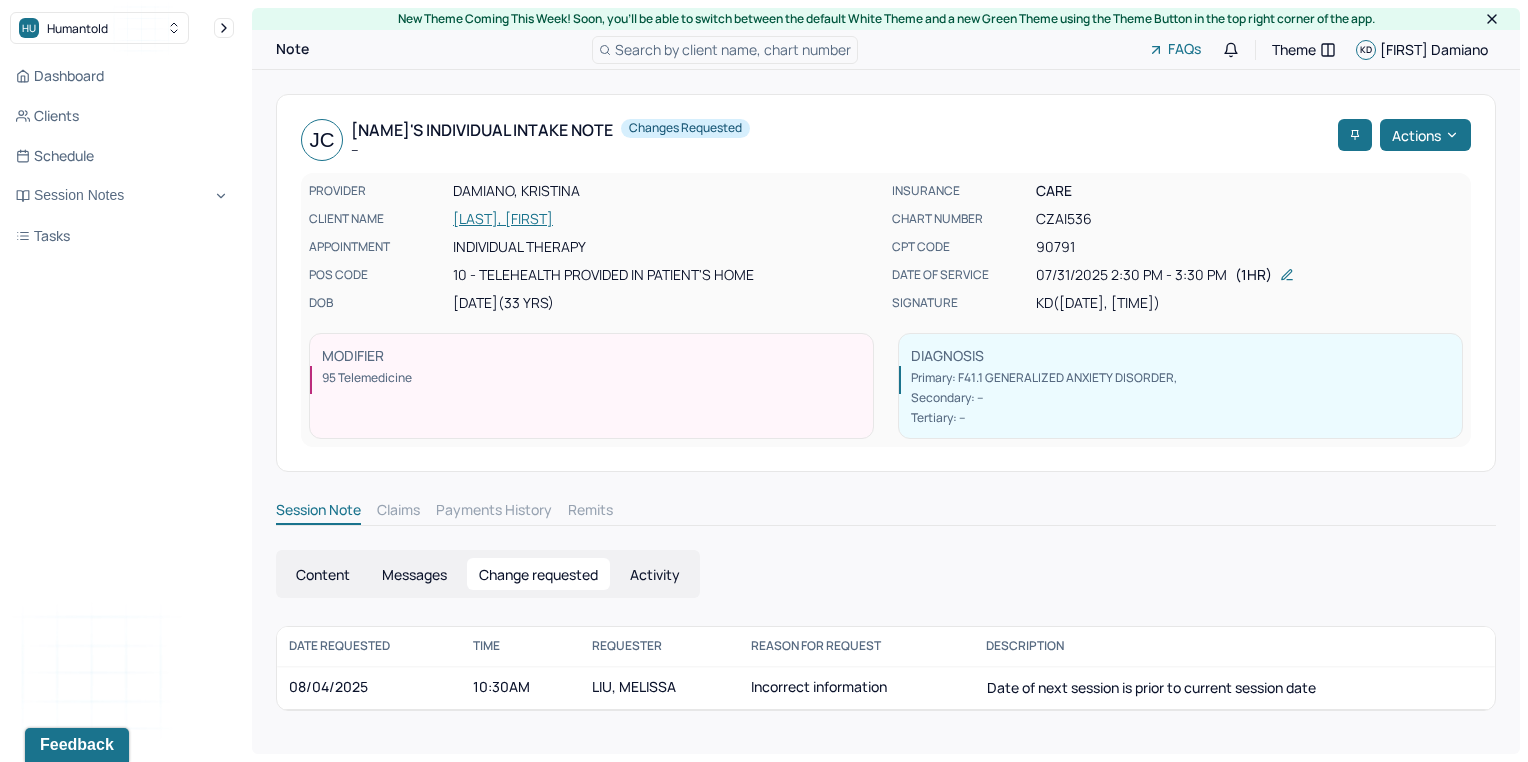 click on "Incorrect information" at bounding box center (856, 688) 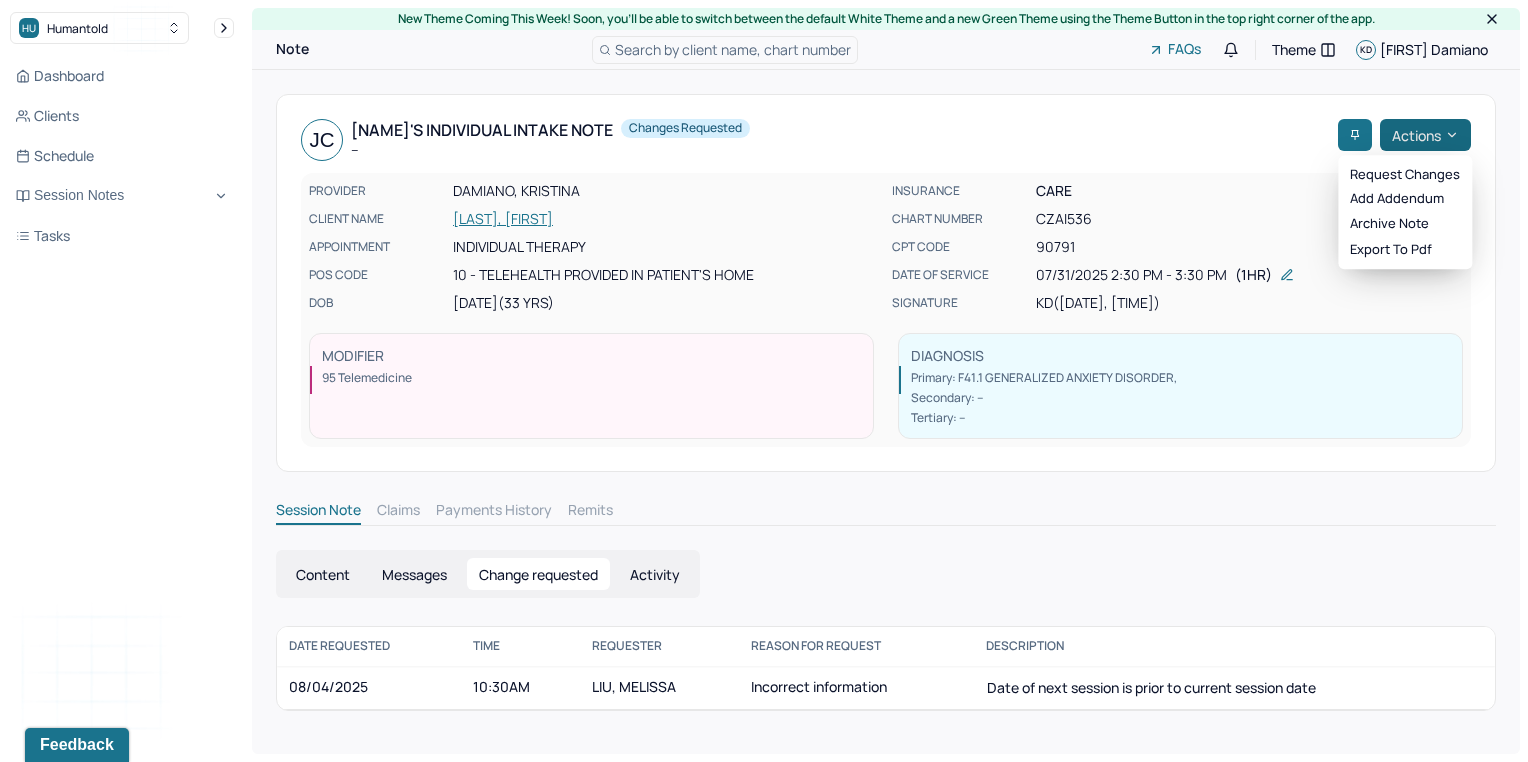 click on "Actions" at bounding box center (1425, 135) 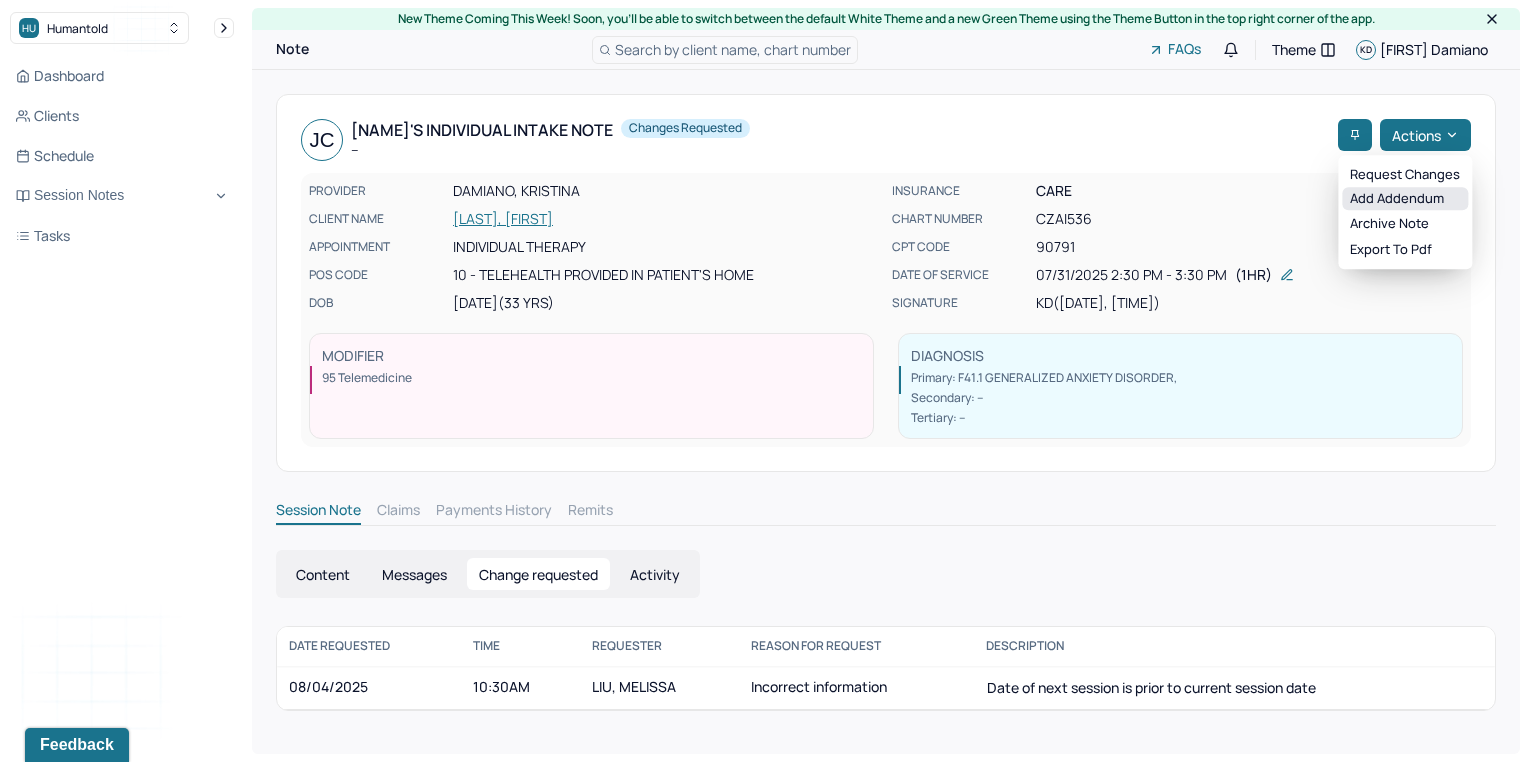 click on "Add addendum" at bounding box center (1405, 199) 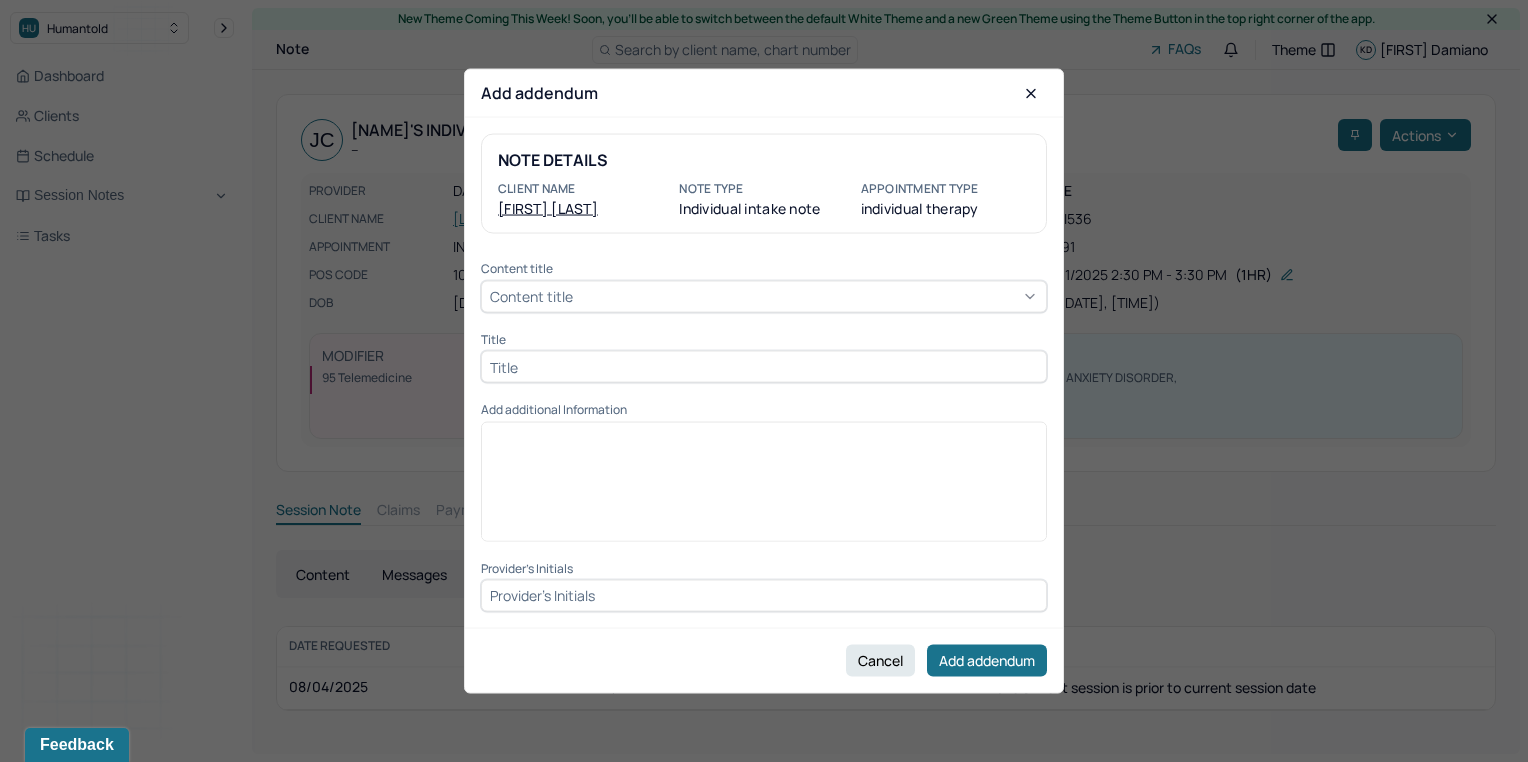 click on "Content title Content title Title Add additional Information Provider's Initials" at bounding box center [764, 437] 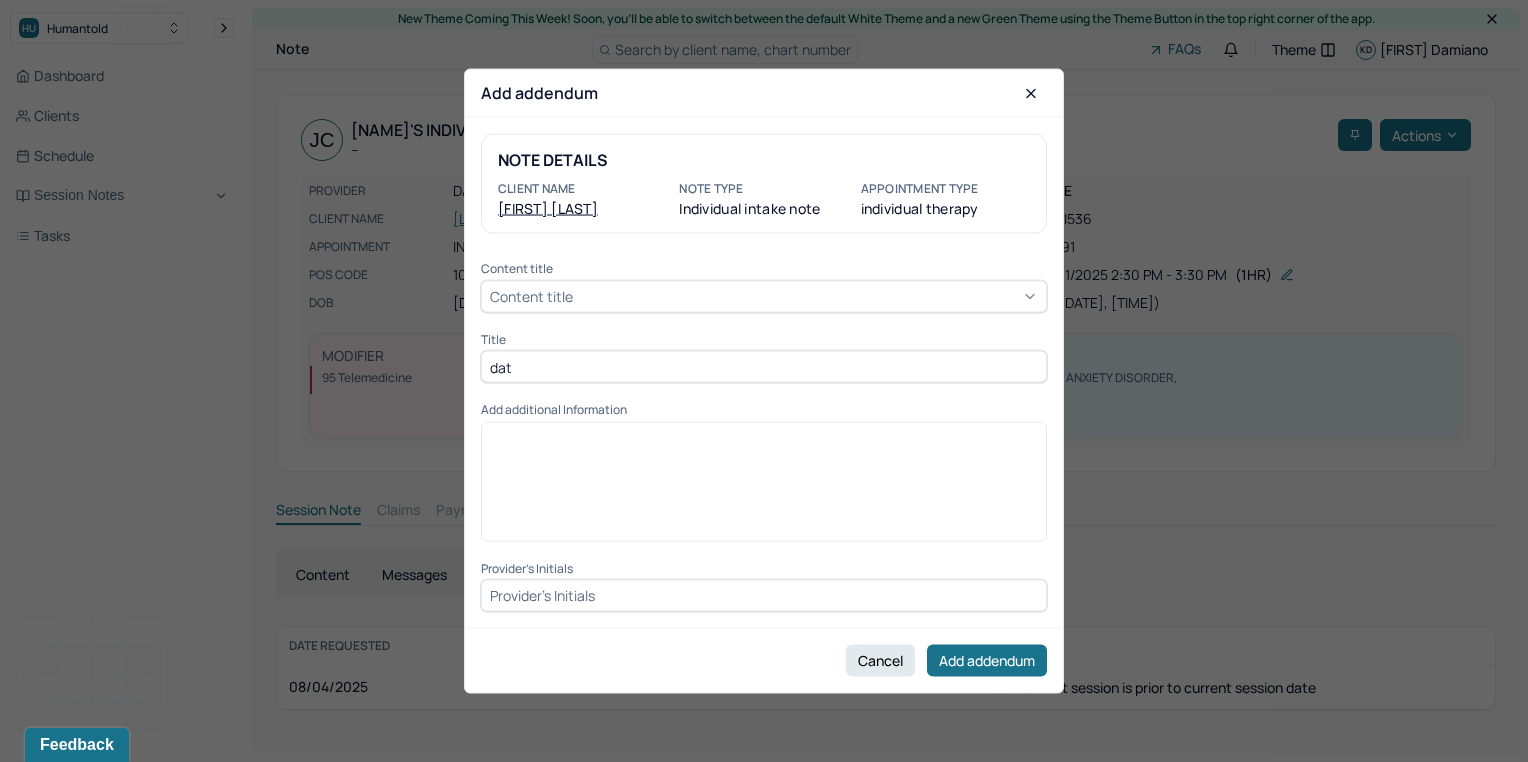 type on "dat" 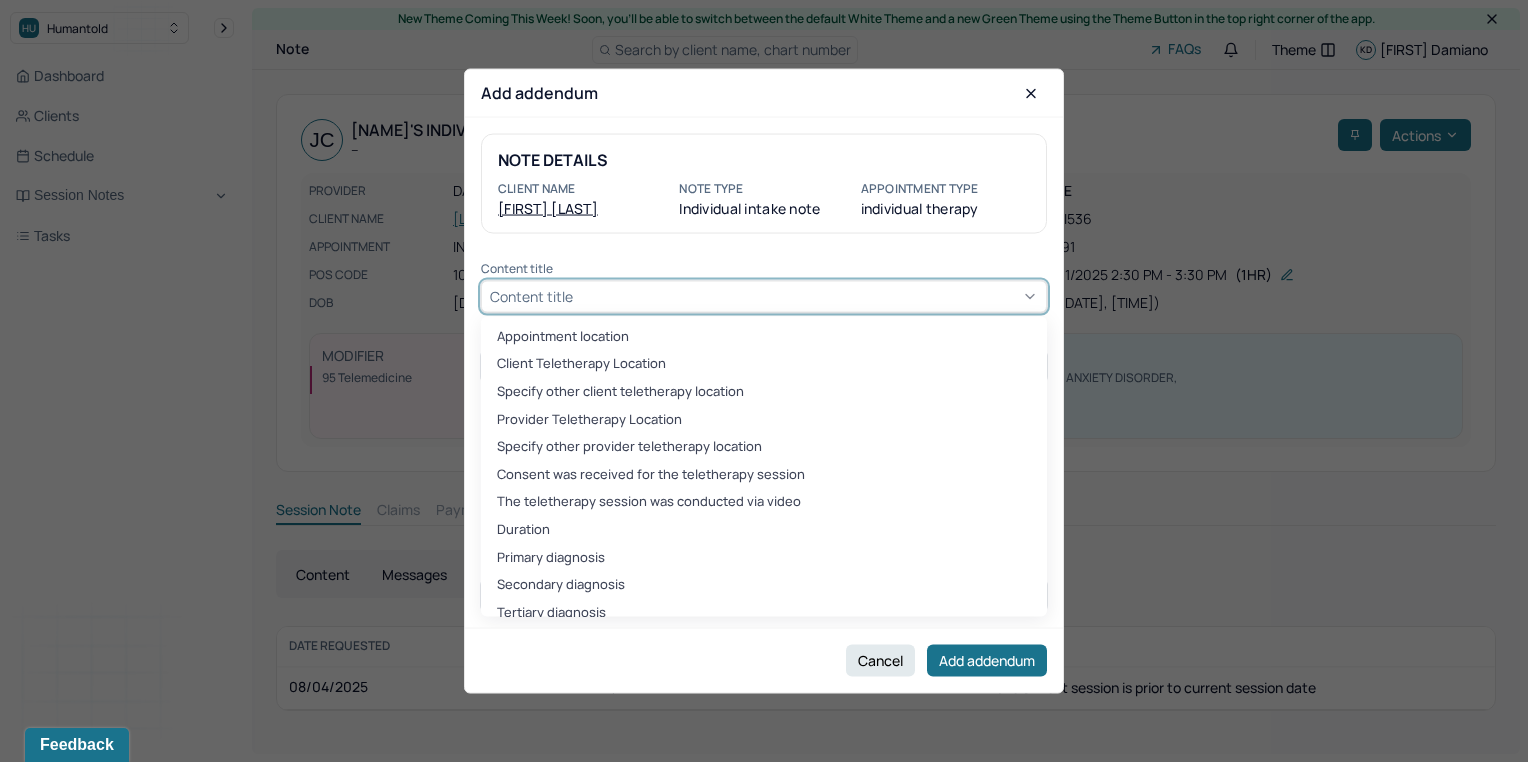 click on "Content title" at bounding box center (764, 296) 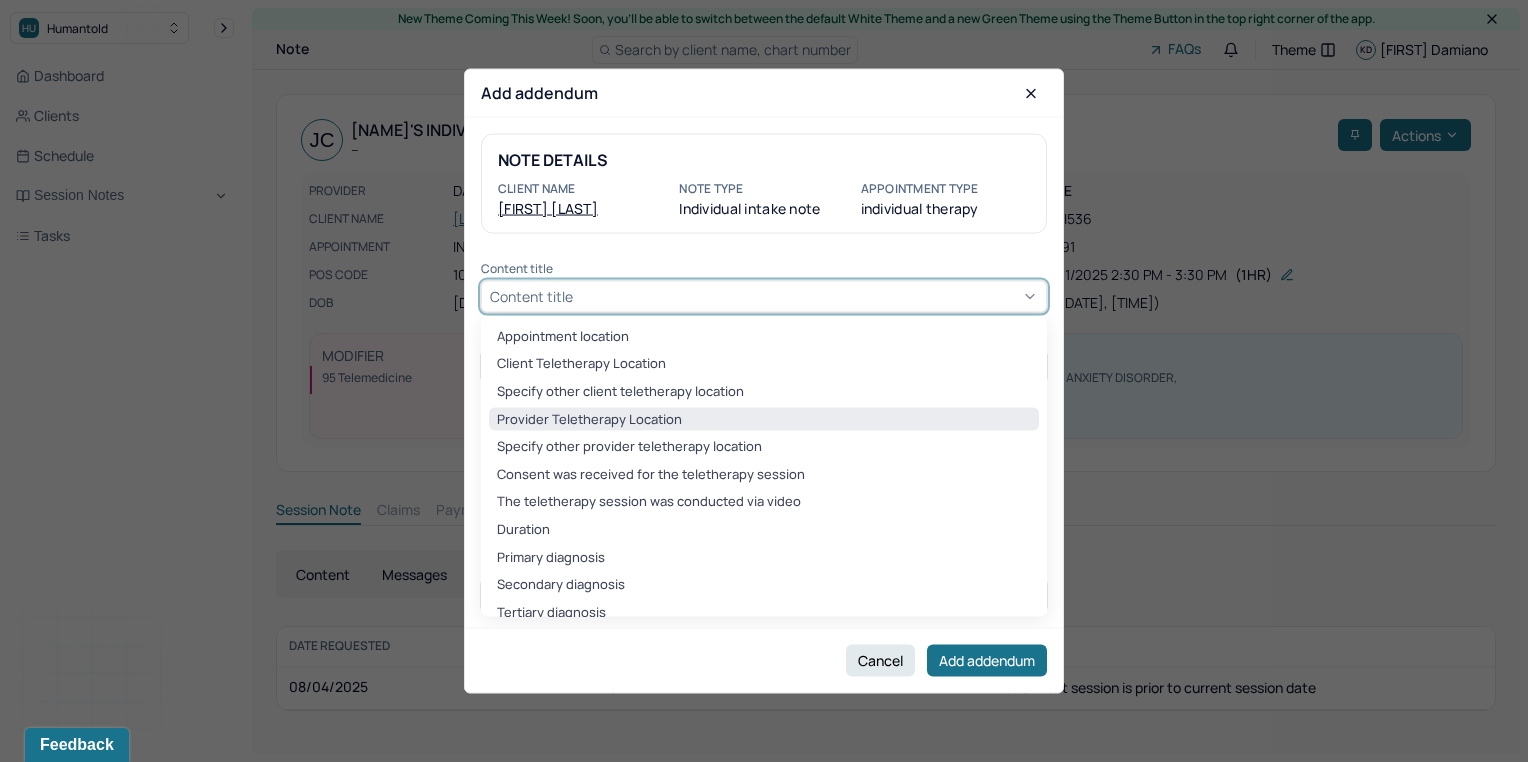 type 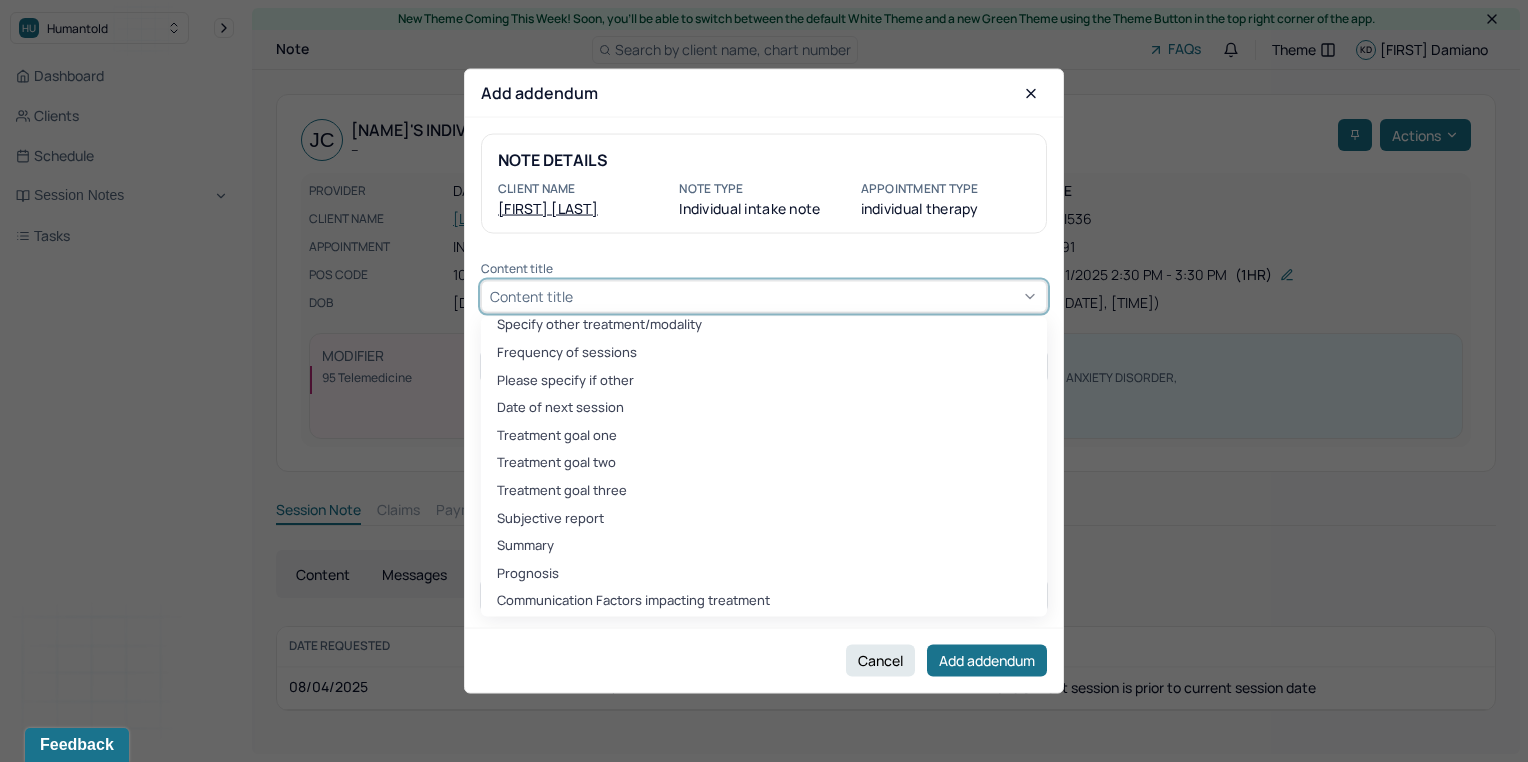 scroll, scrollTop: 2547, scrollLeft: 0, axis: vertical 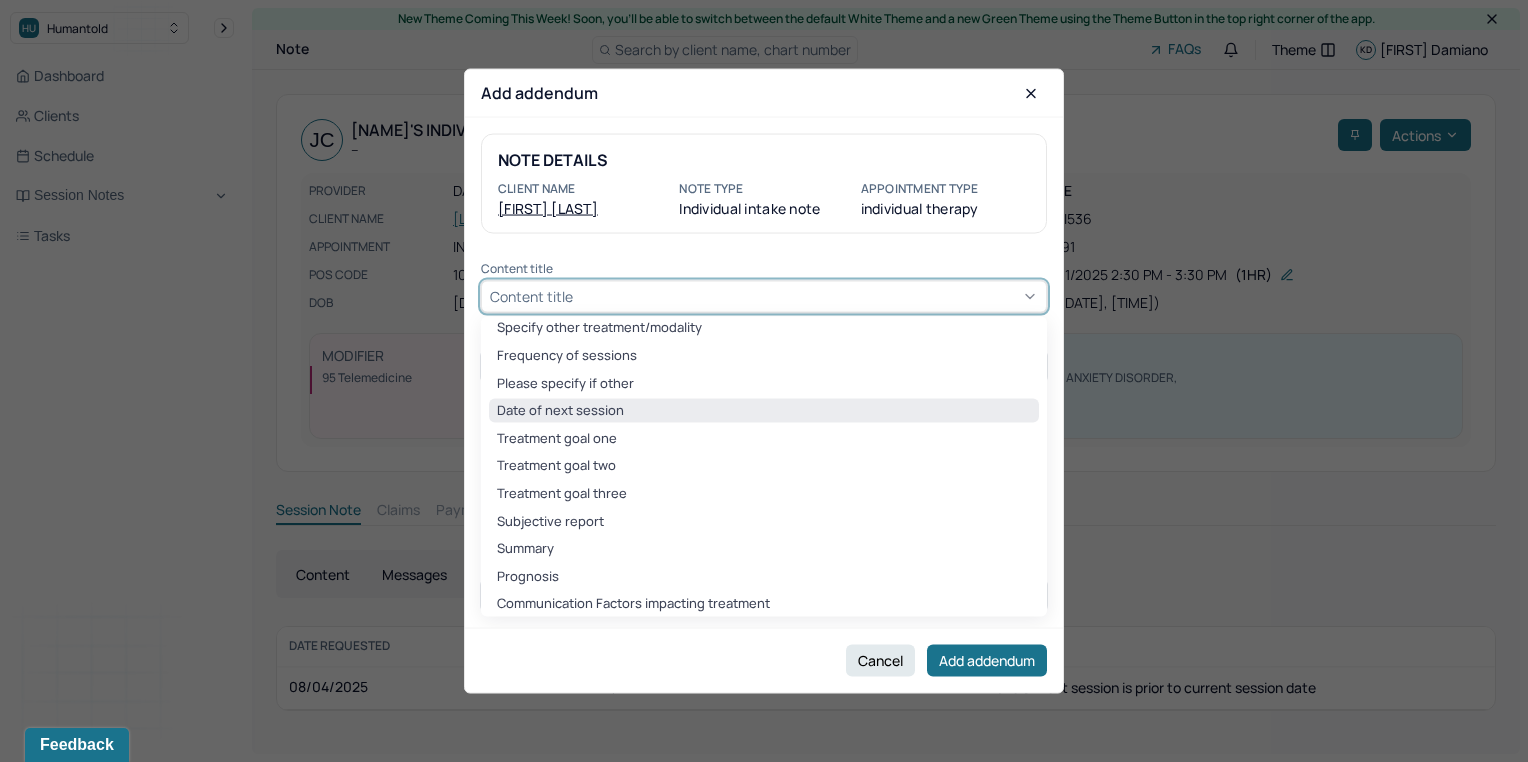 click on "Date of next session" at bounding box center (764, 411) 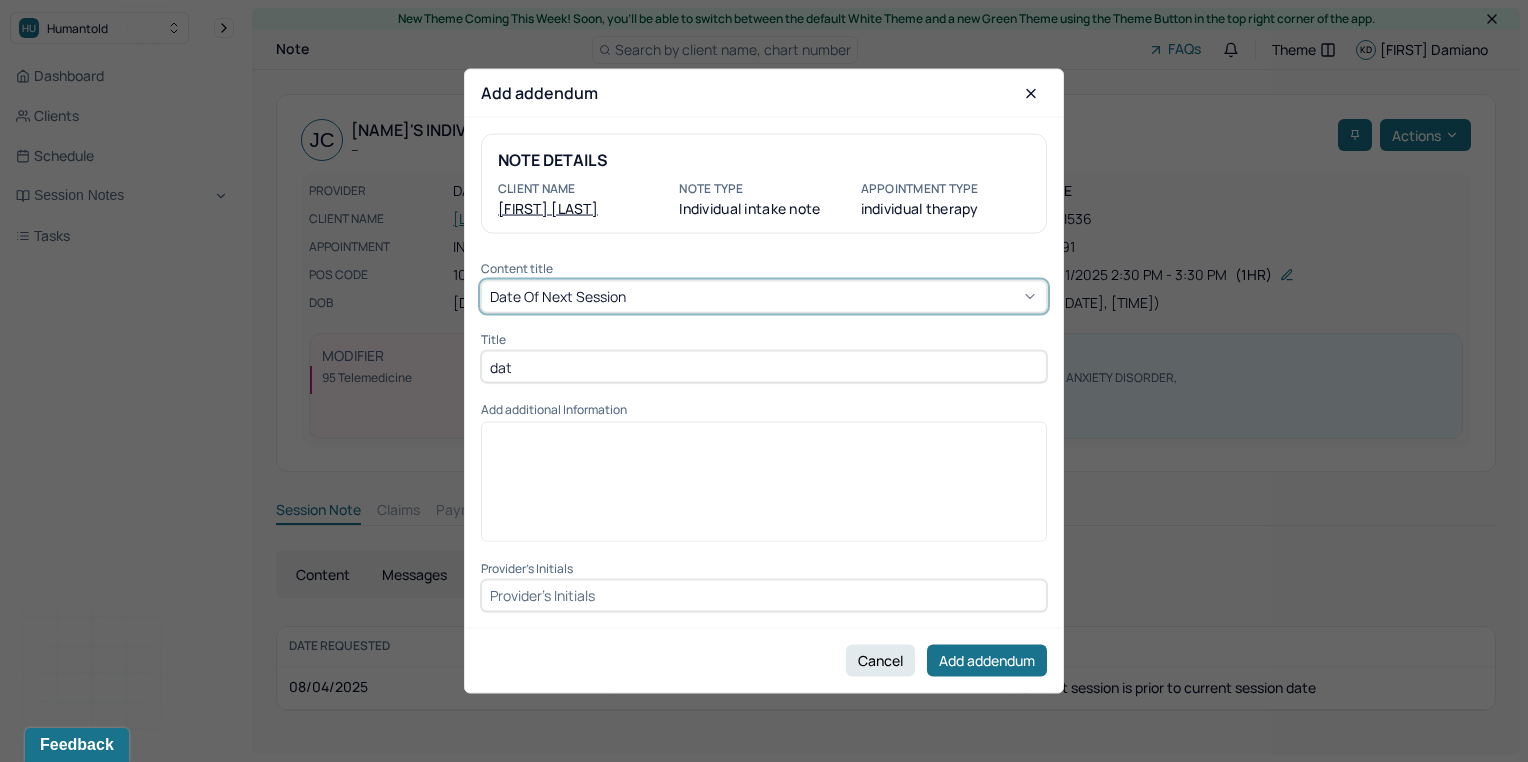 click on "dat" at bounding box center (764, 367) 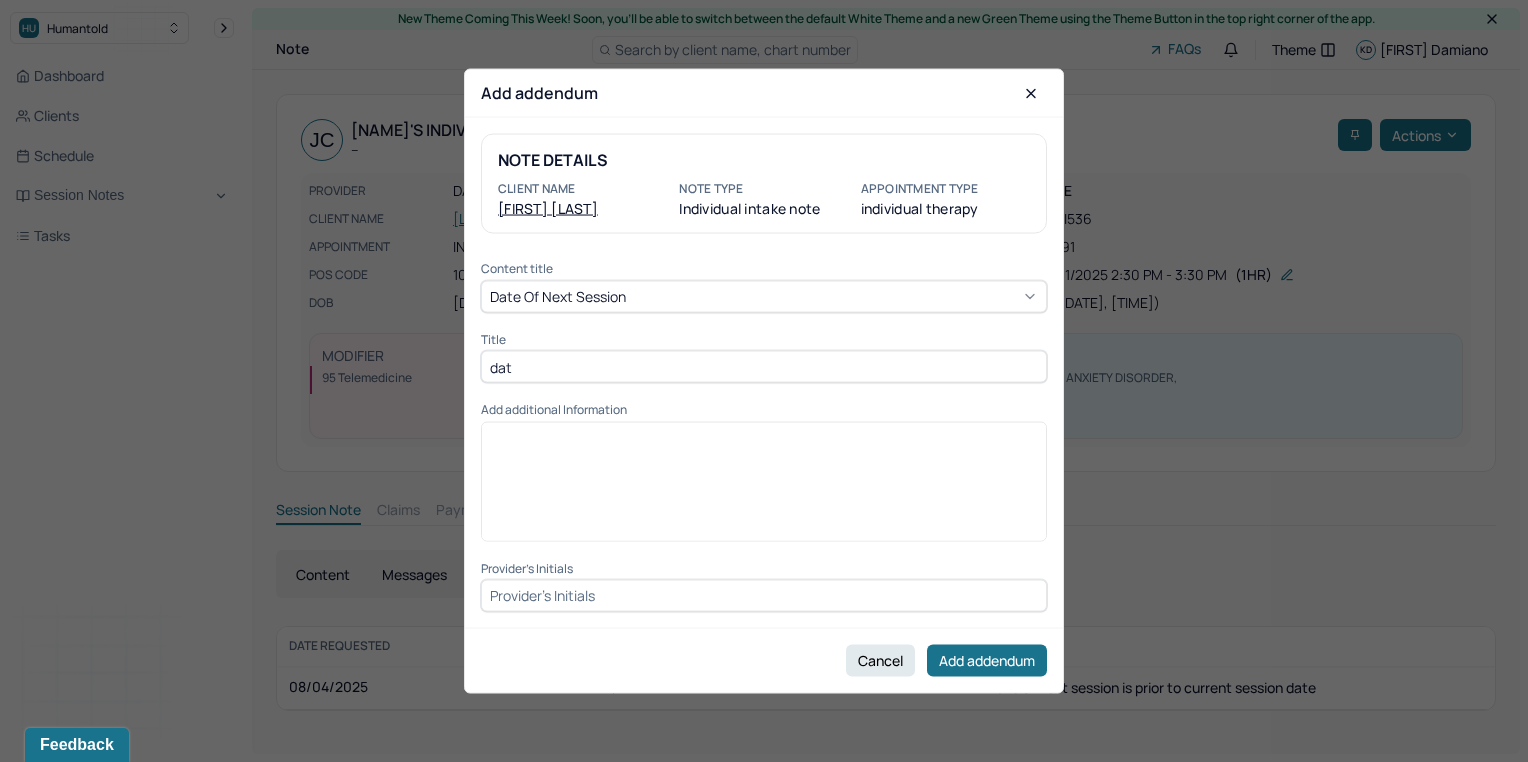 click on "dat" at bounding box center (764, 367) 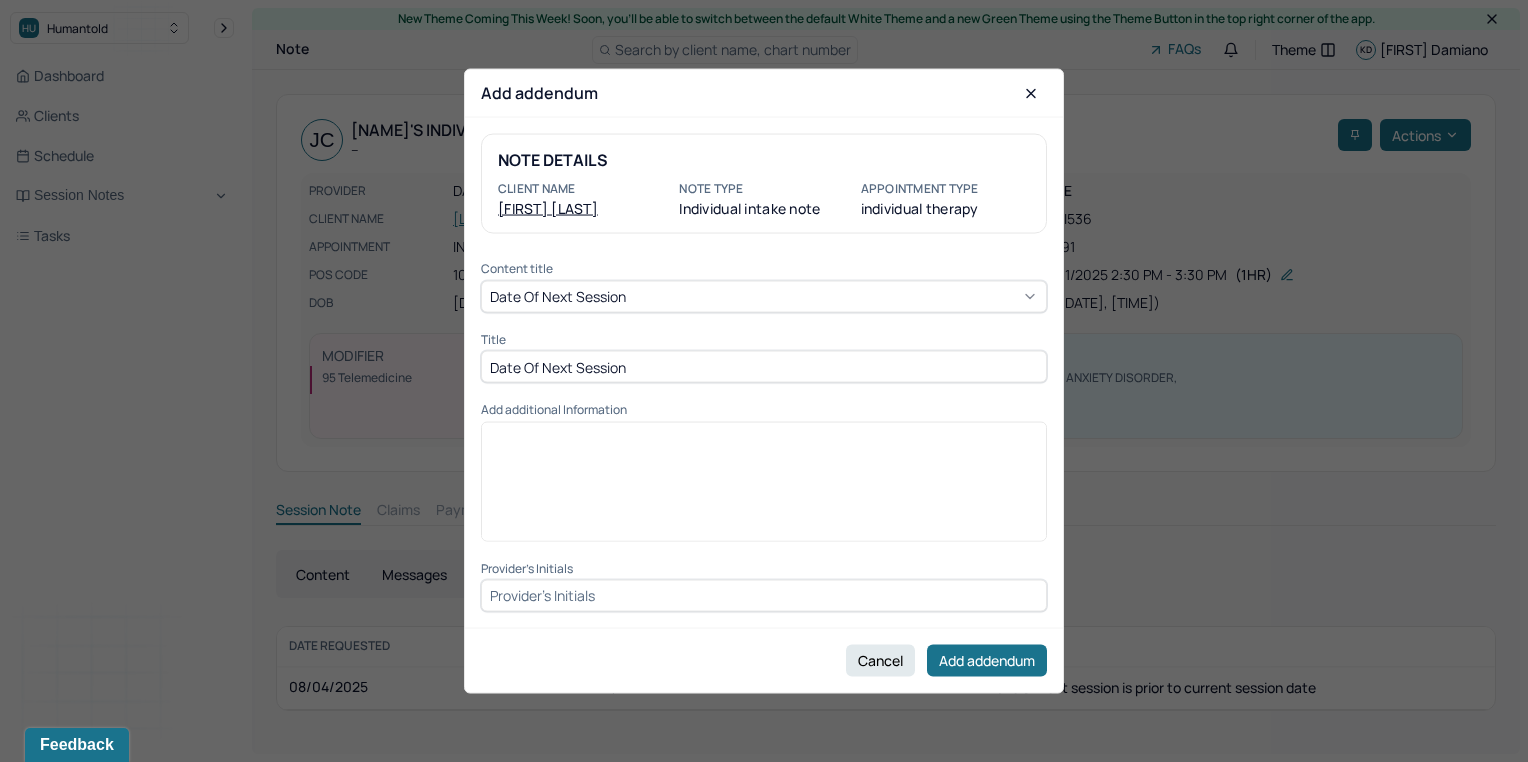 type on "Date Of Next Session" 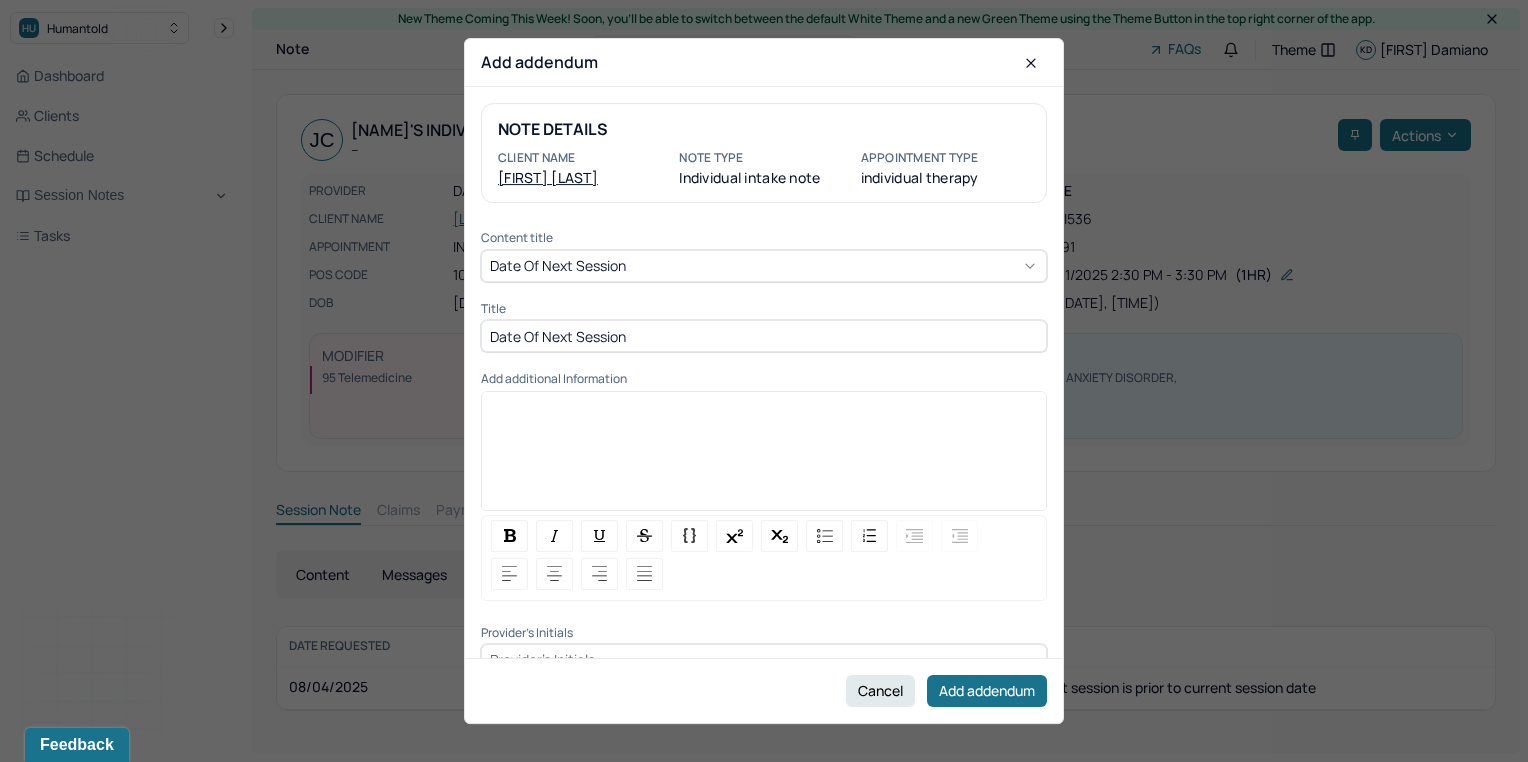 click on "Date Of Next Session" at bounding box center (764, 336) 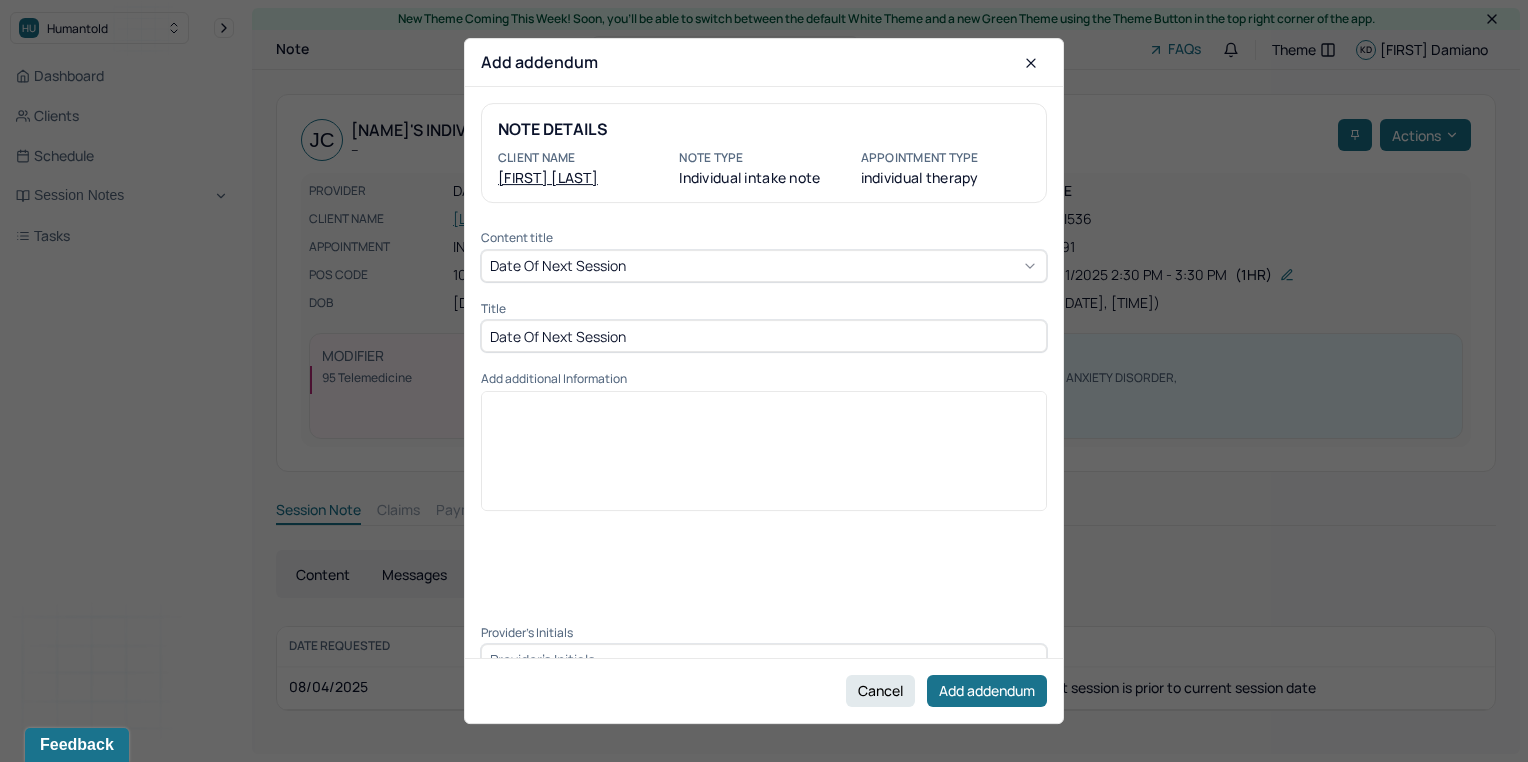 click on "Date Of Next Session" at bounding box center [764, 336] 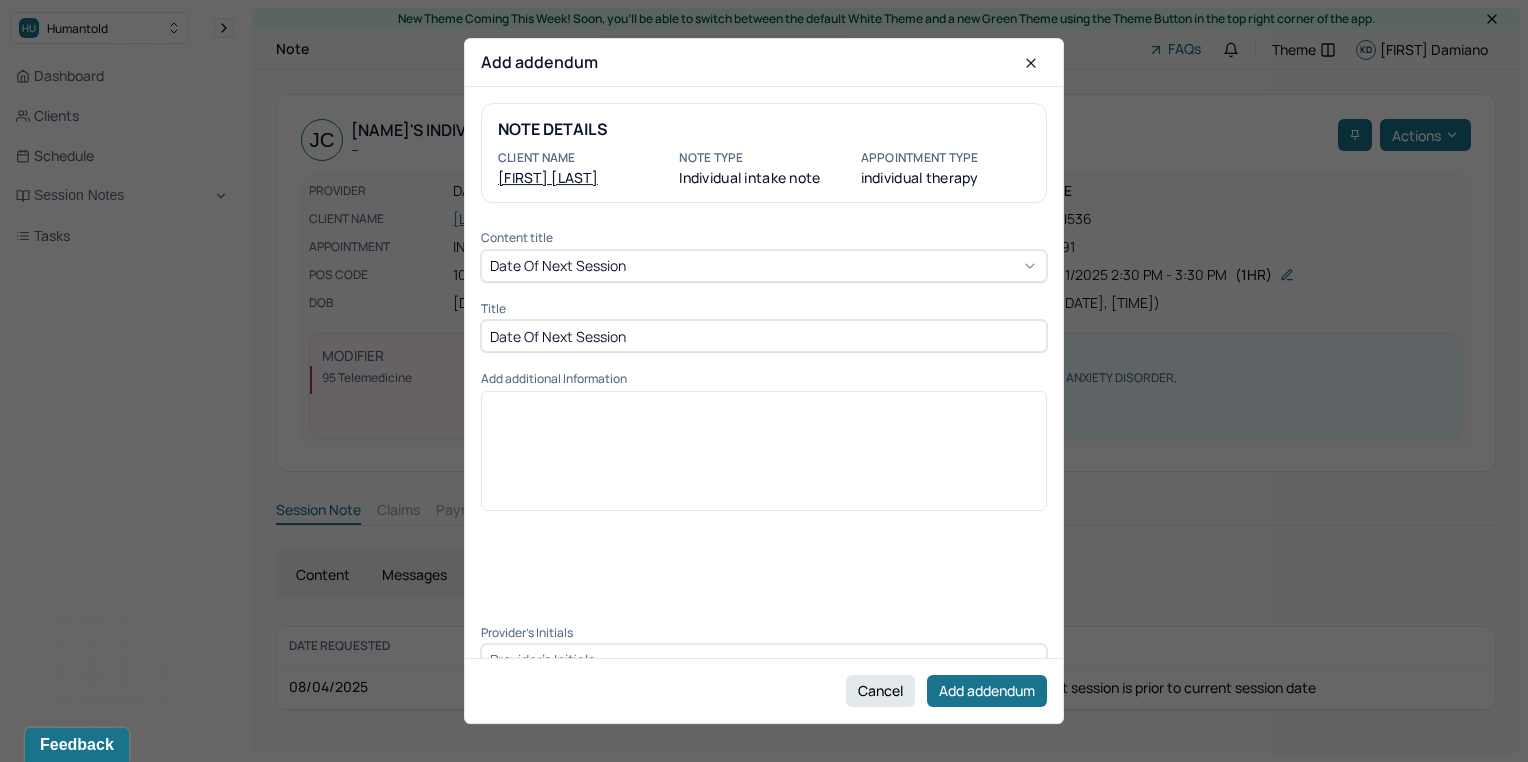 click at bounding box center (764, 458) 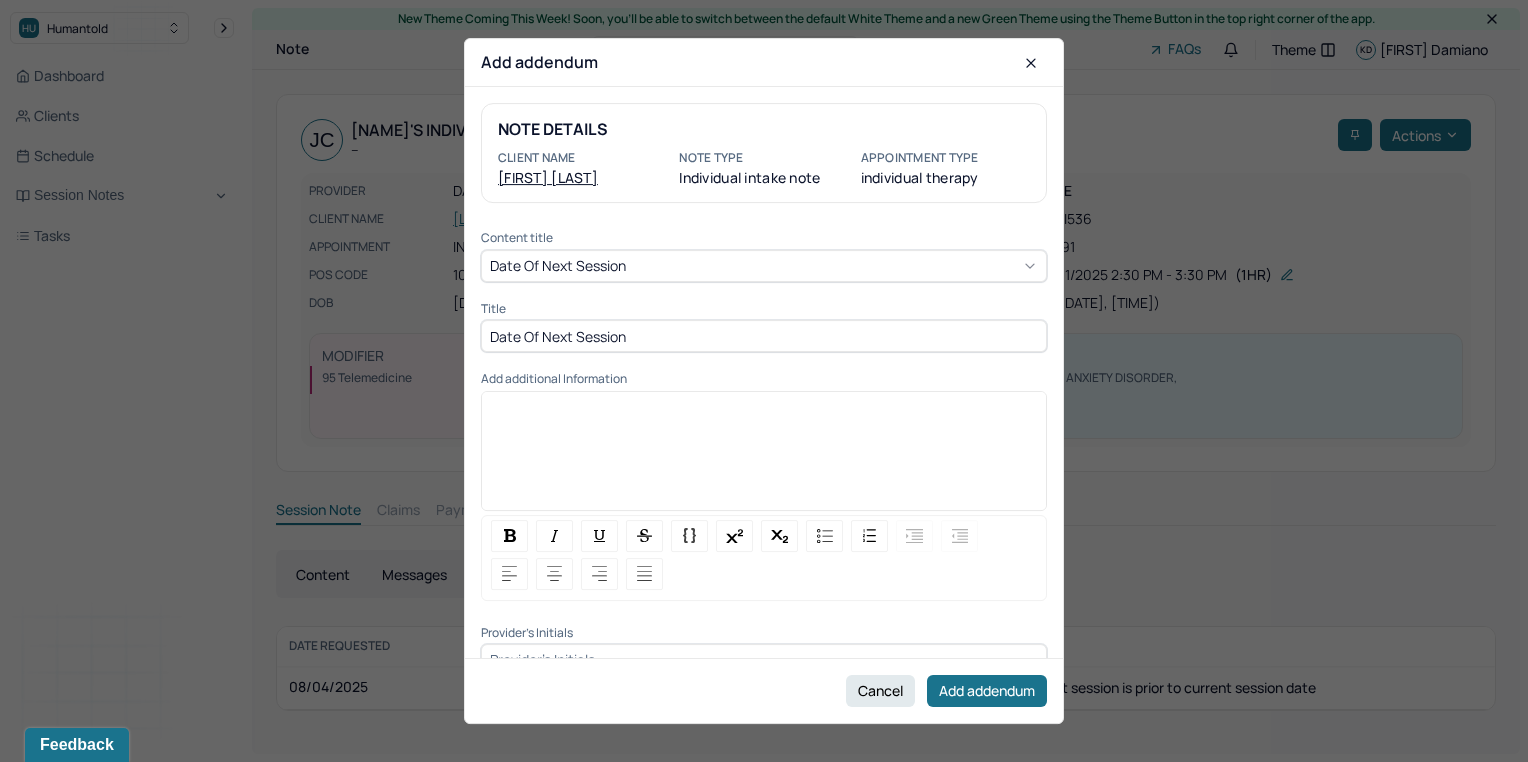 paste 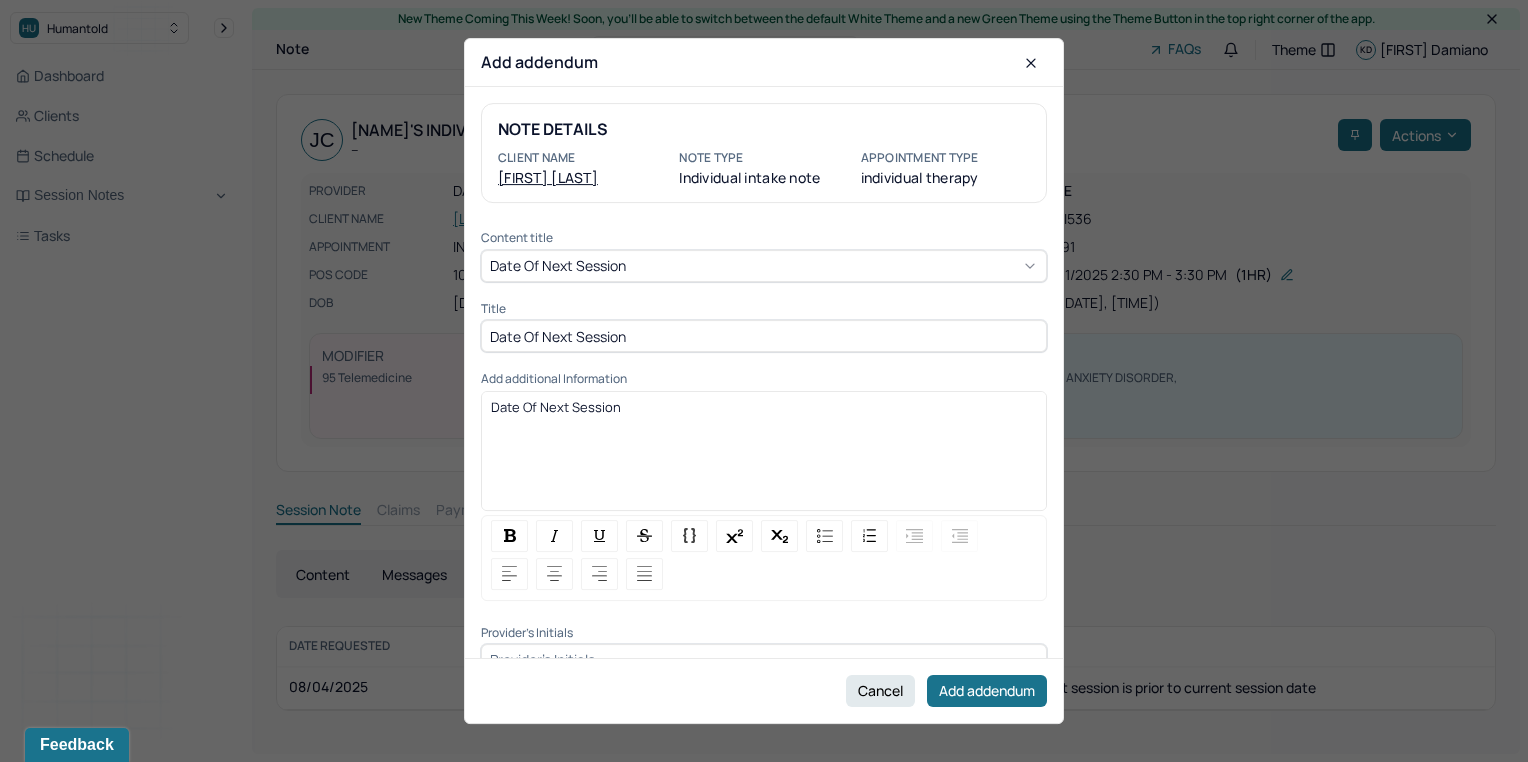 type 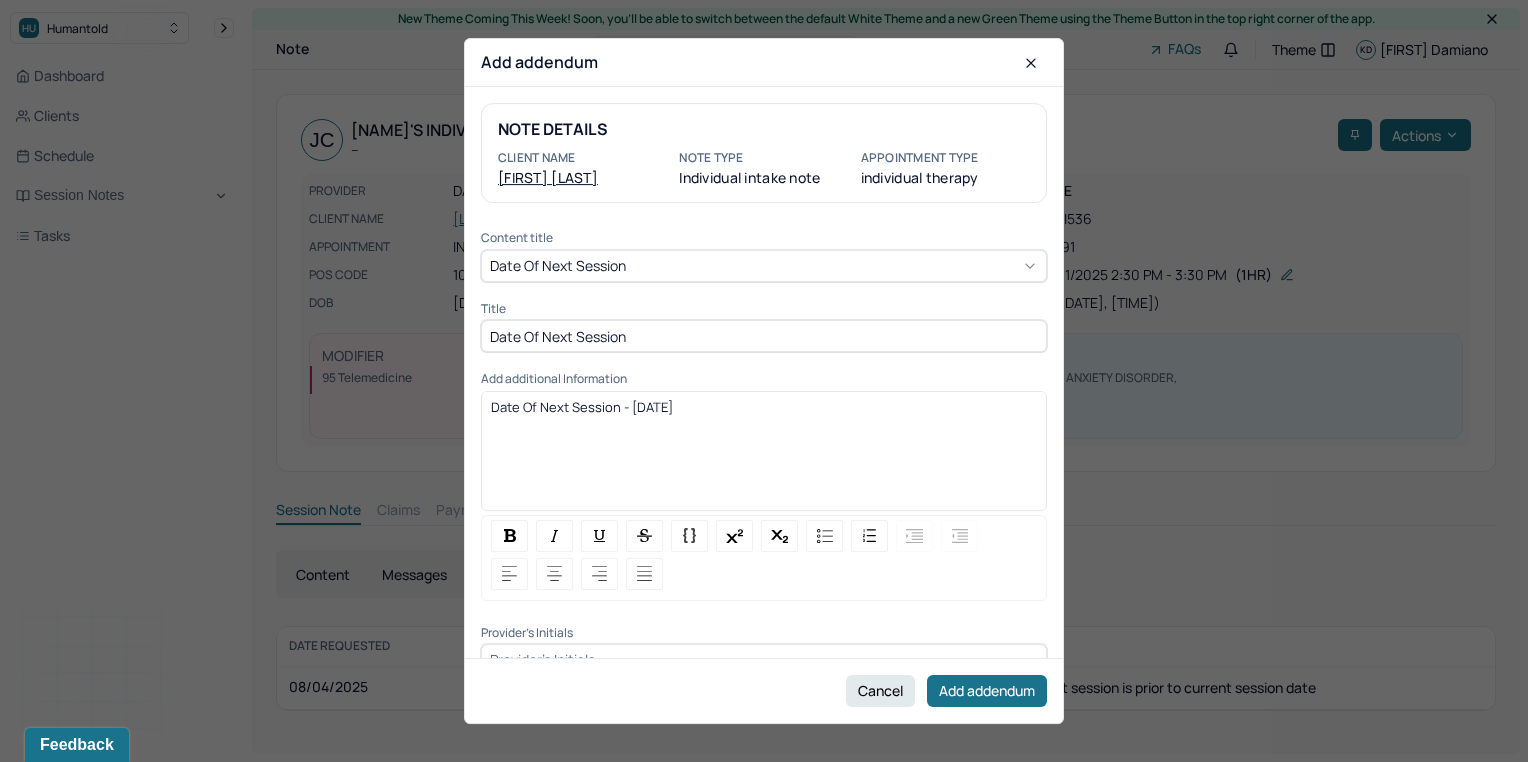scroll, scrollTop: 31, scrollLeft: 0, axis: vertical 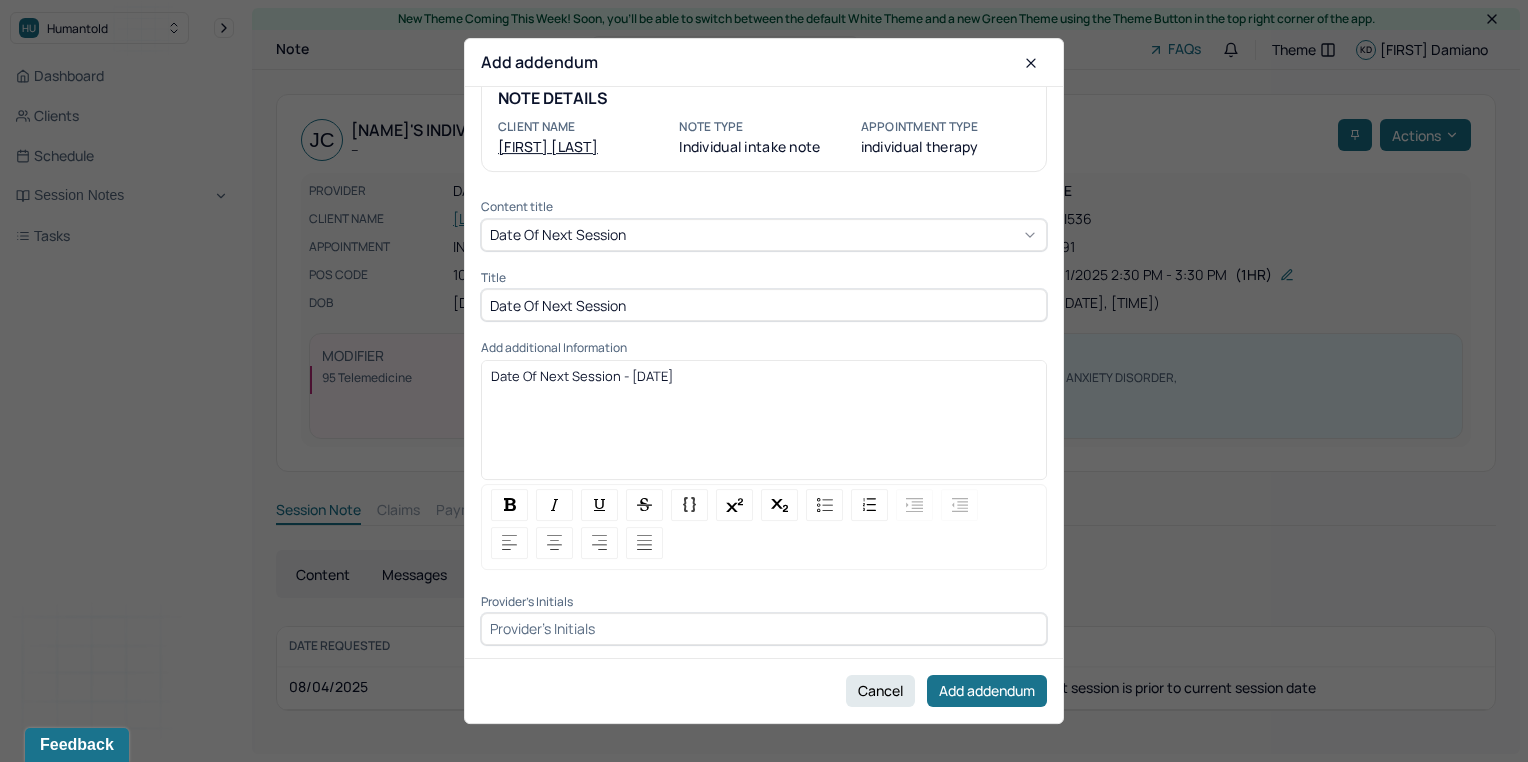 click at bounding box center [764, 629] 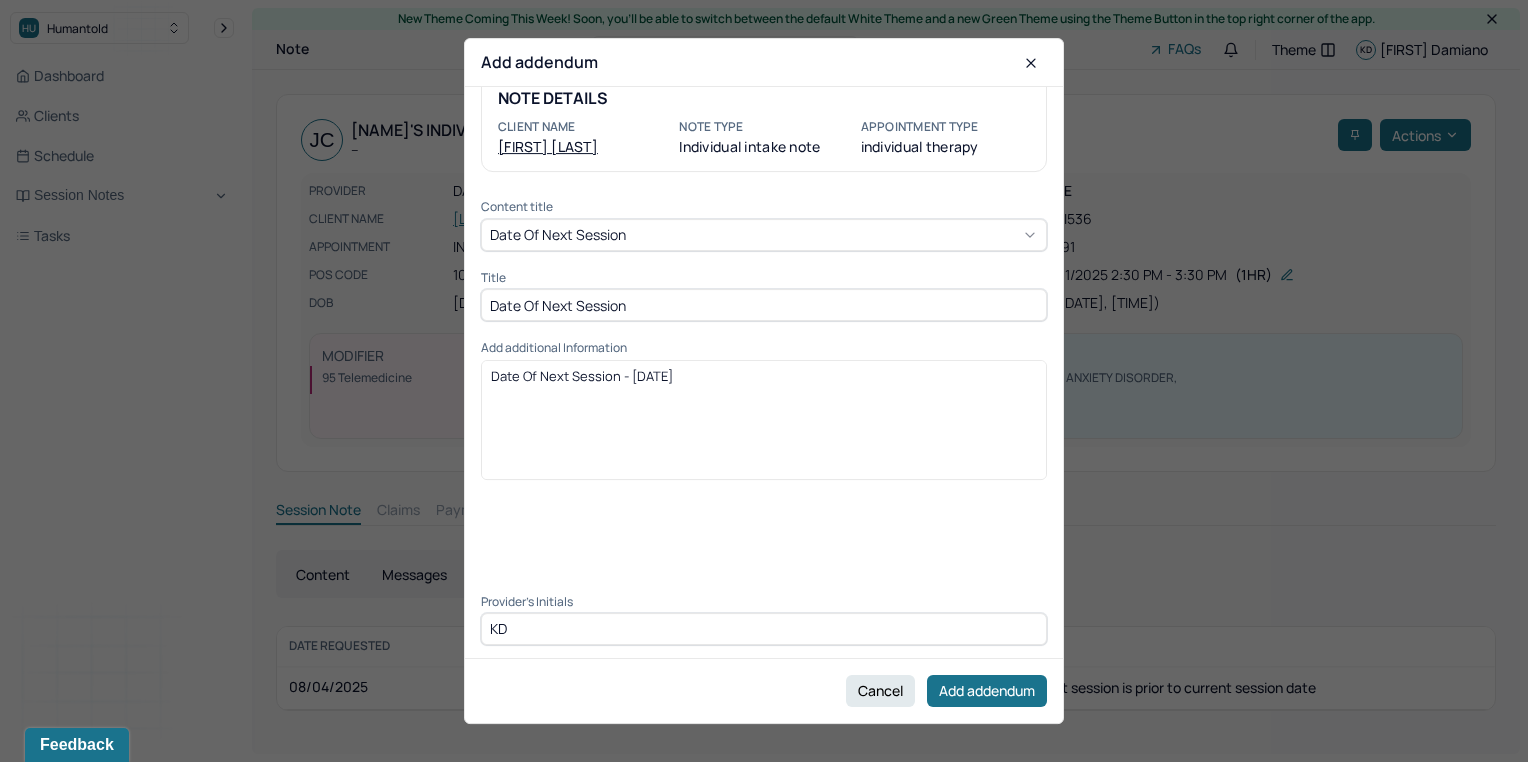 type on "KD" 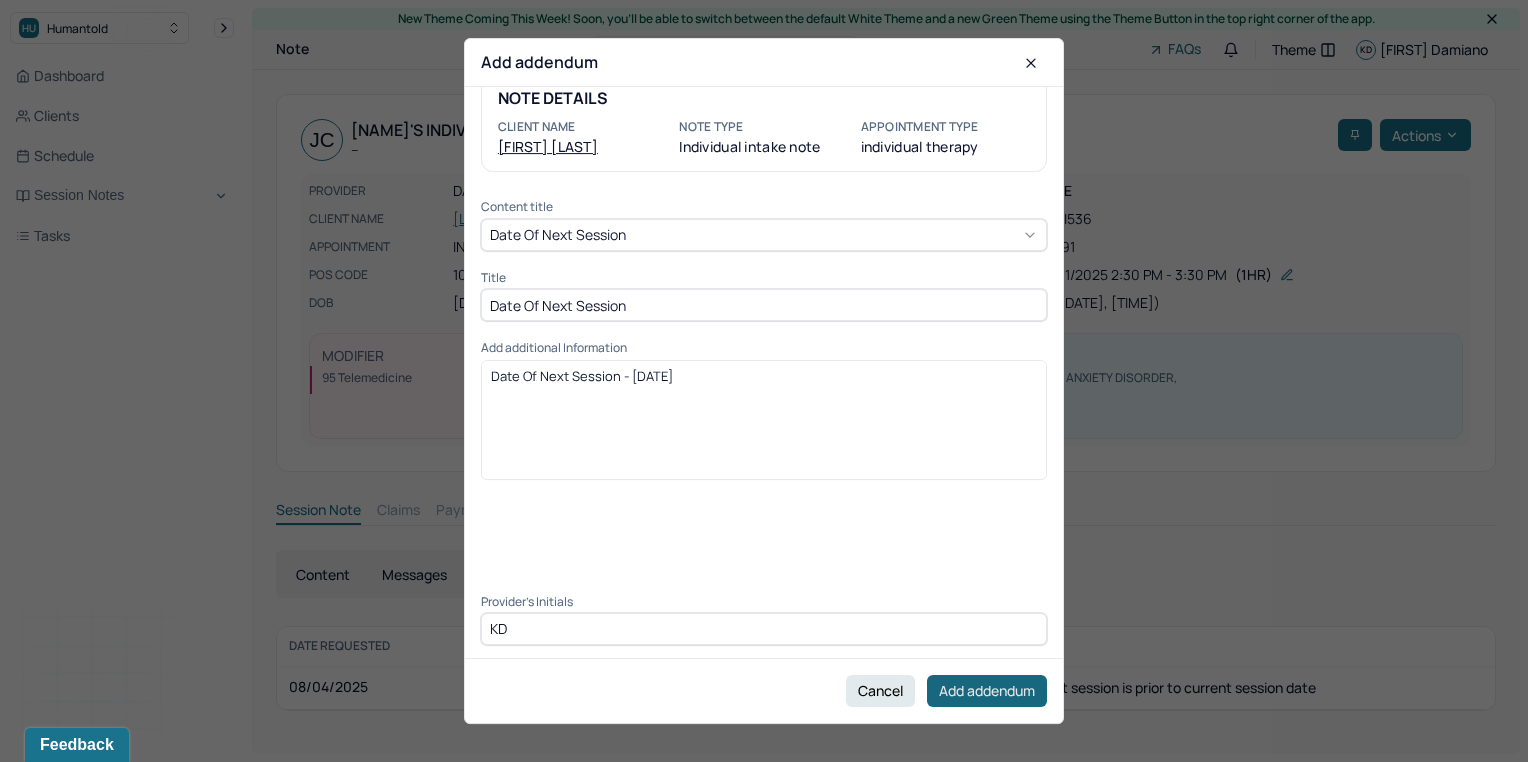 click on "Add addendum" at bounding box center (987, 691) 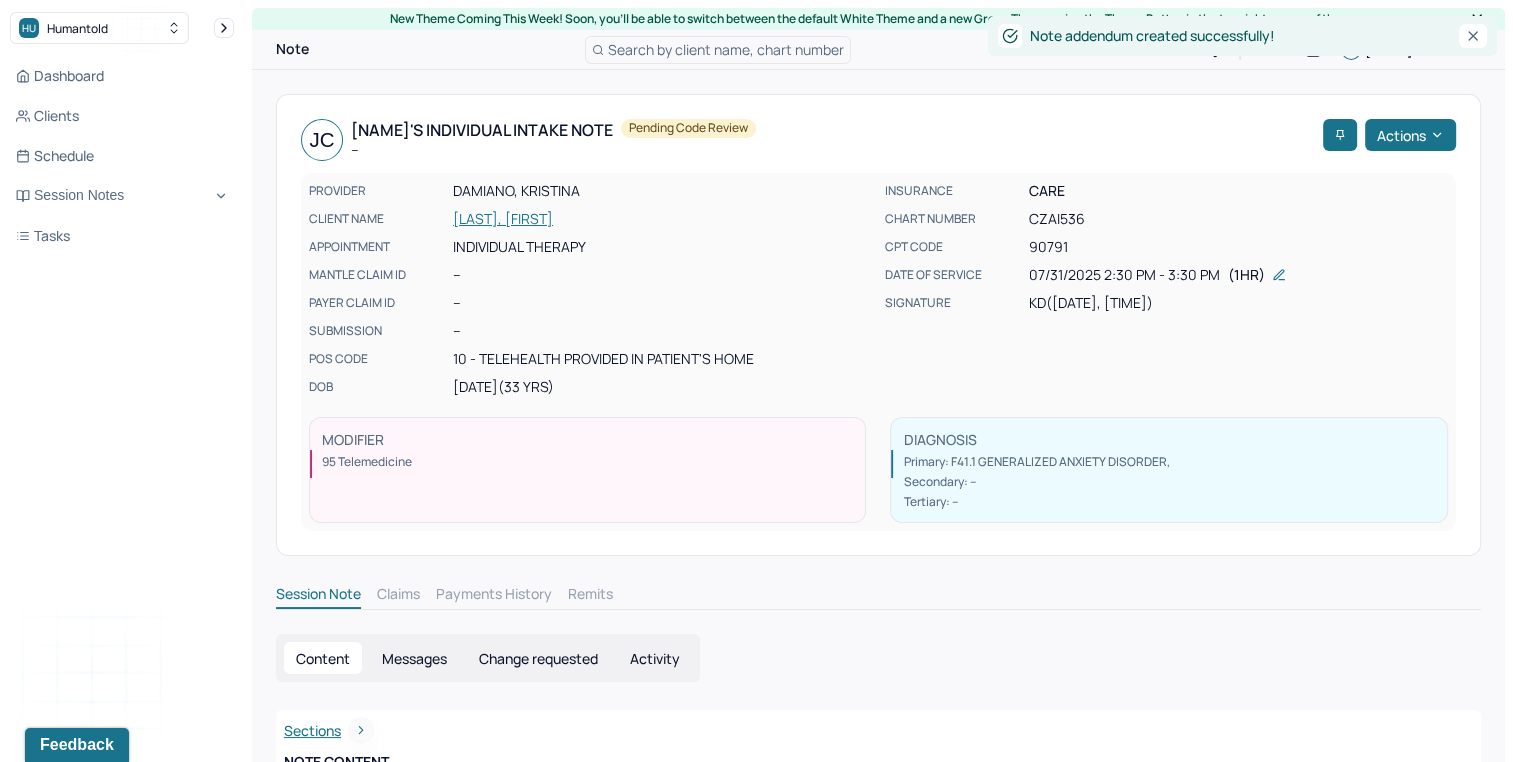 click on "Dashboard Clients Schedule Session Notes Tasks" at bounding box center (122, 156) 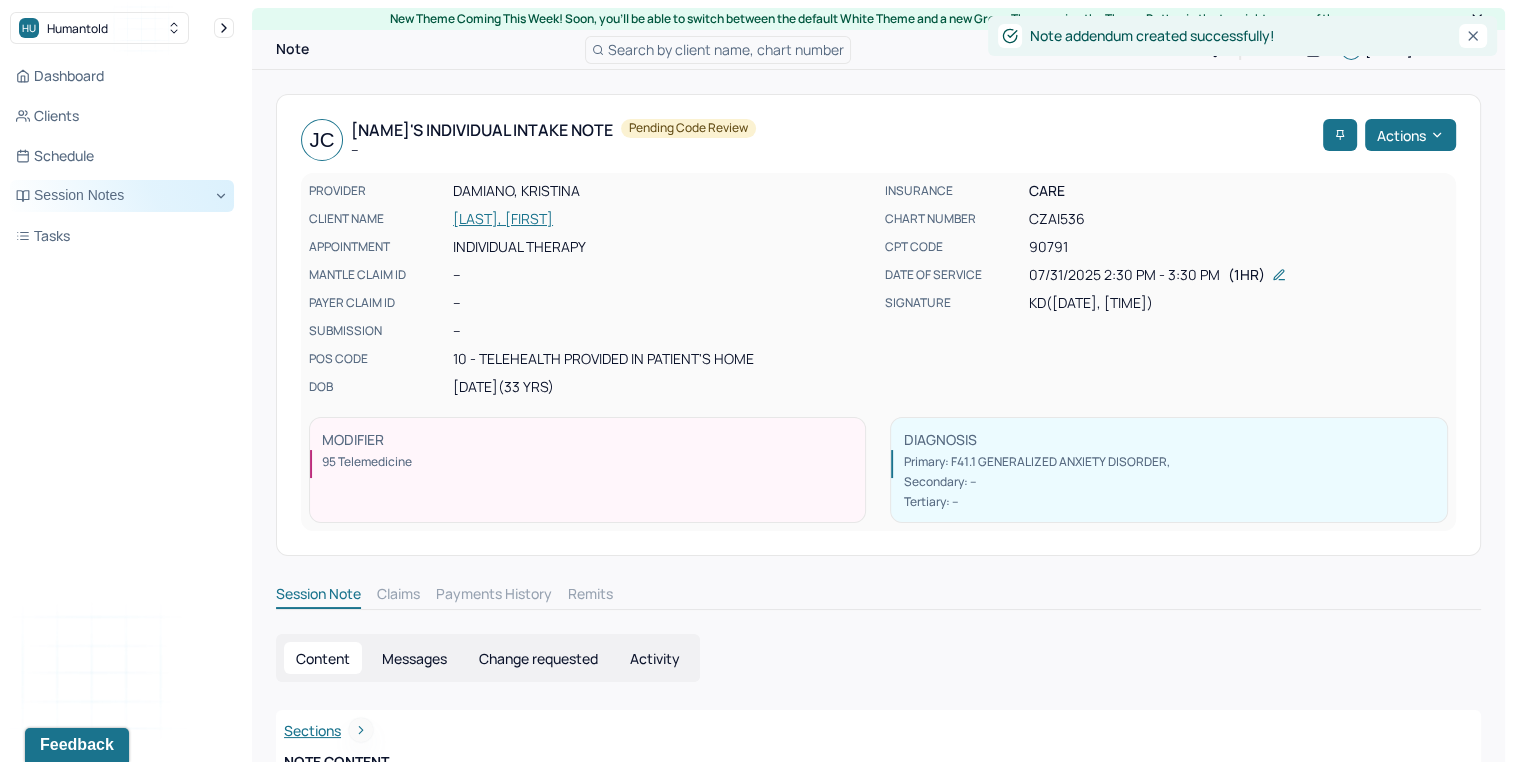 click on "Session Notes" at bounding box center [122, 196] 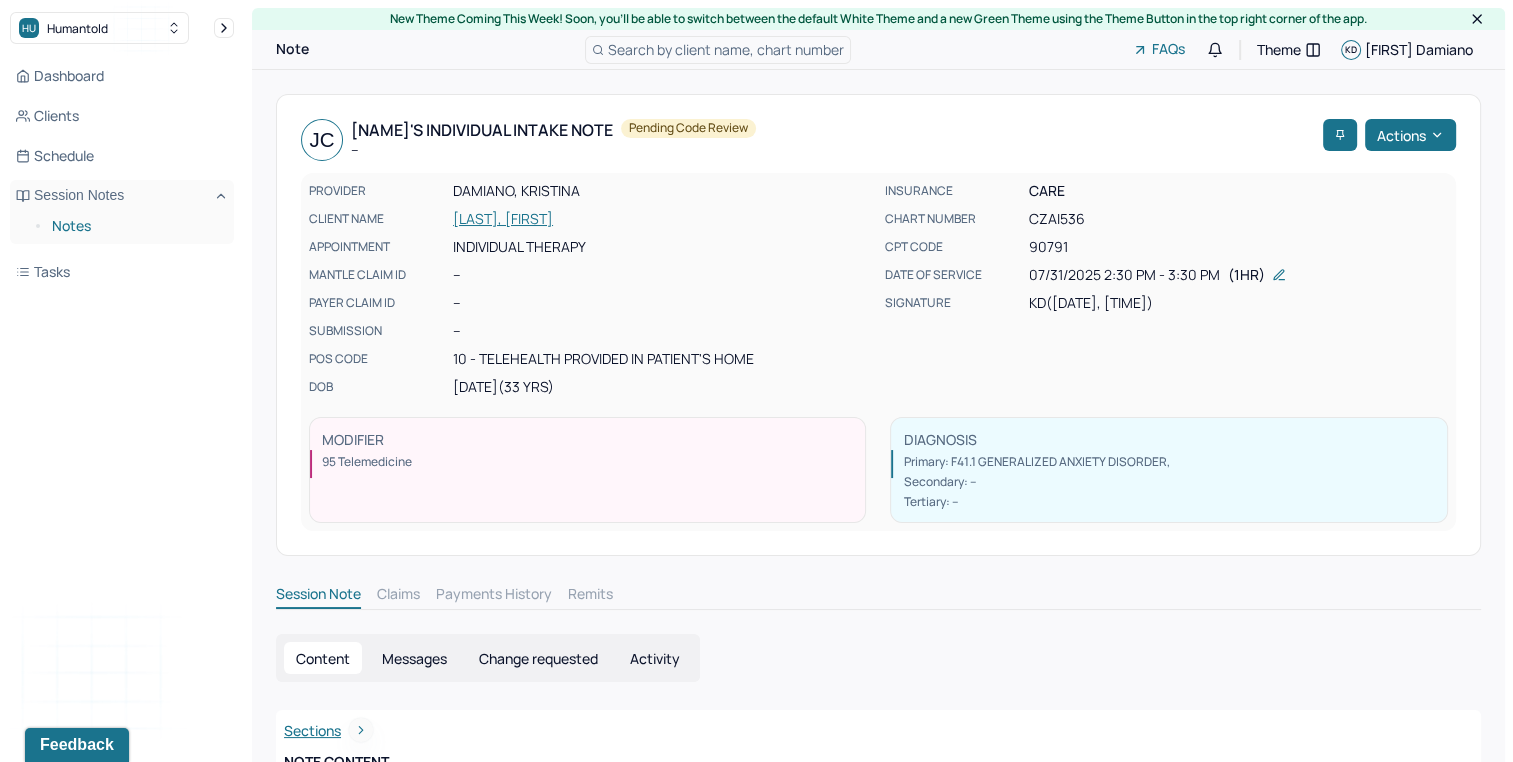 click on "Notes" at bounding box center [135, 226] 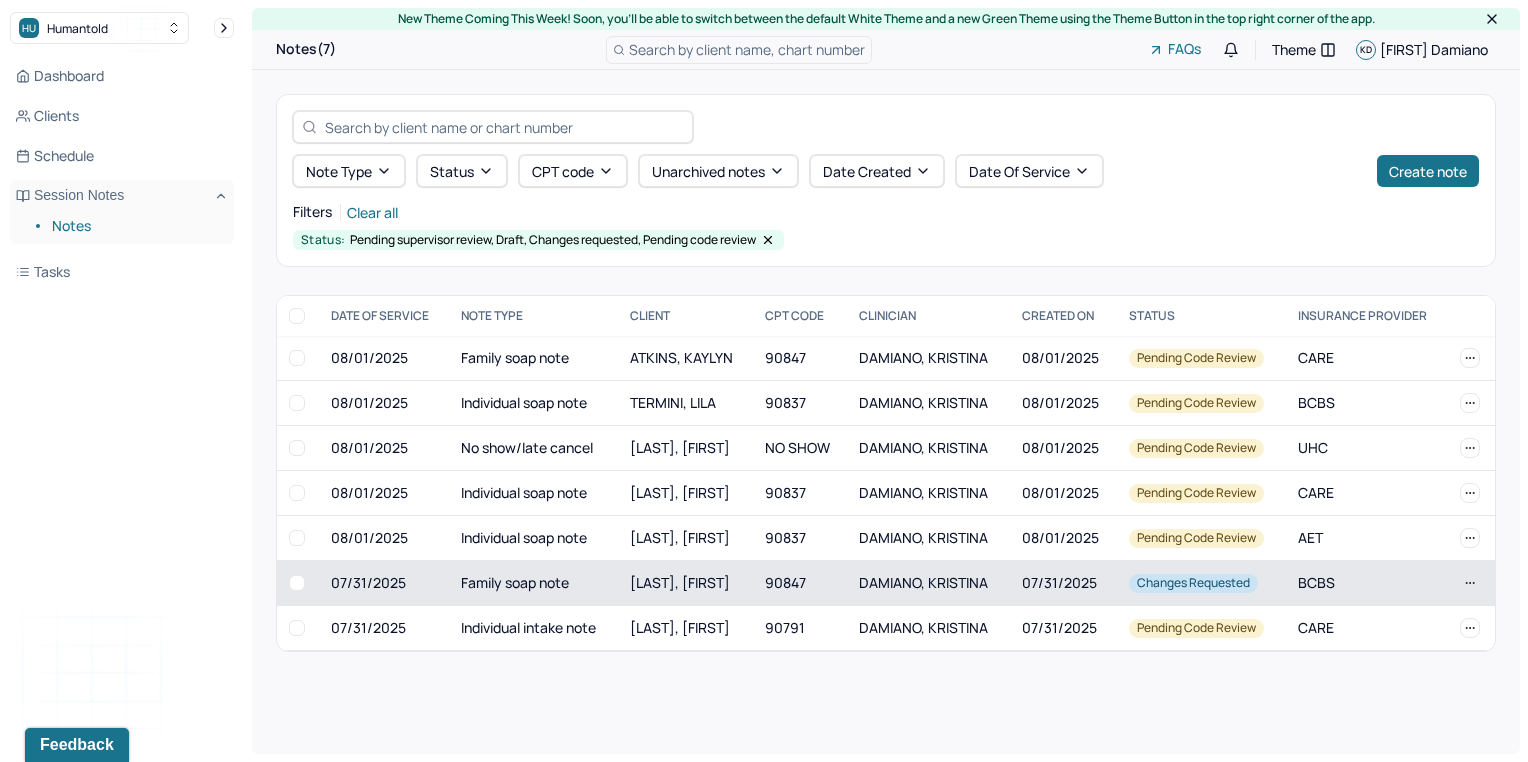 click on "Family soap note" at bounding box center (533, 583) 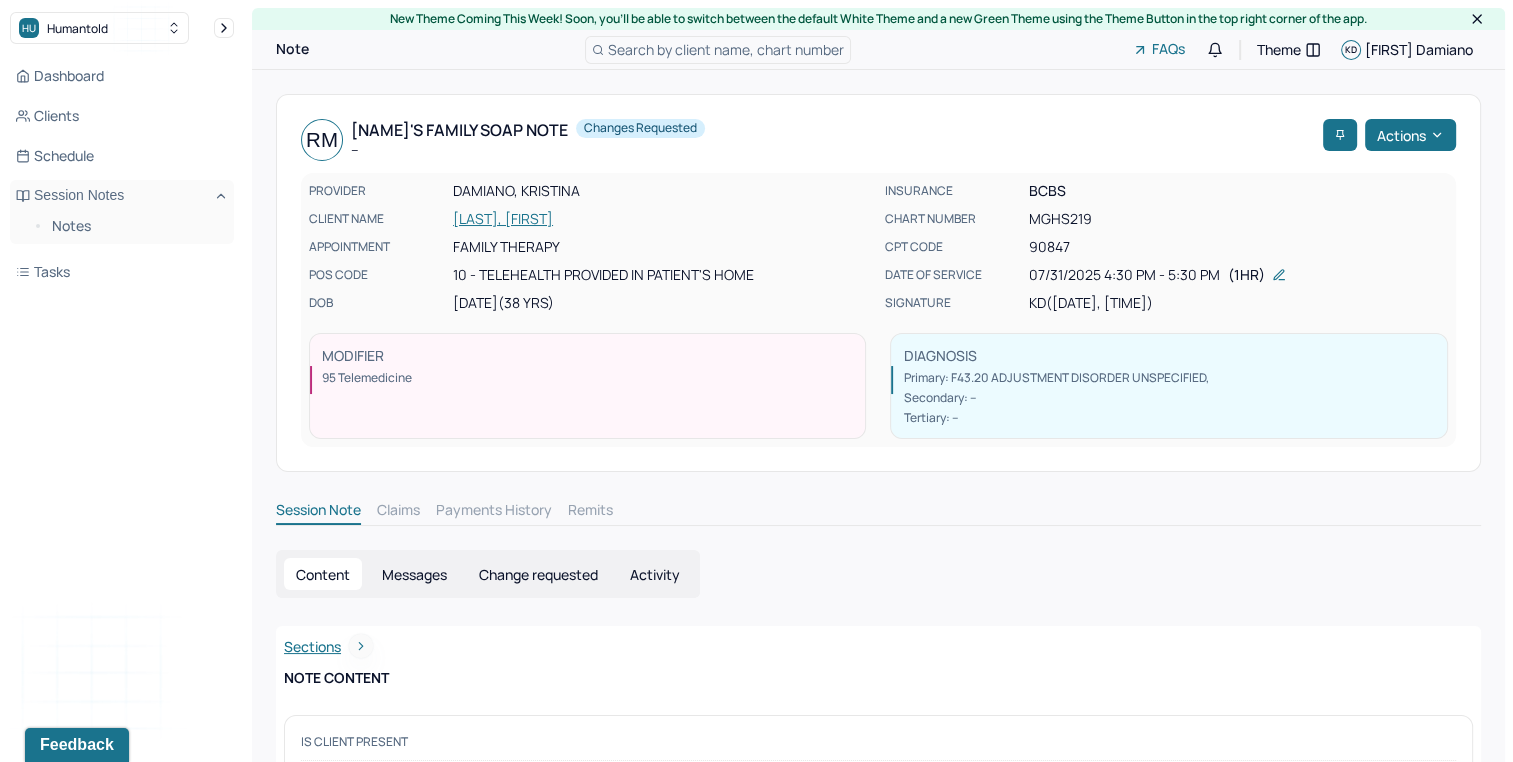 click on "Change requested" at bounding box center (538, 574) 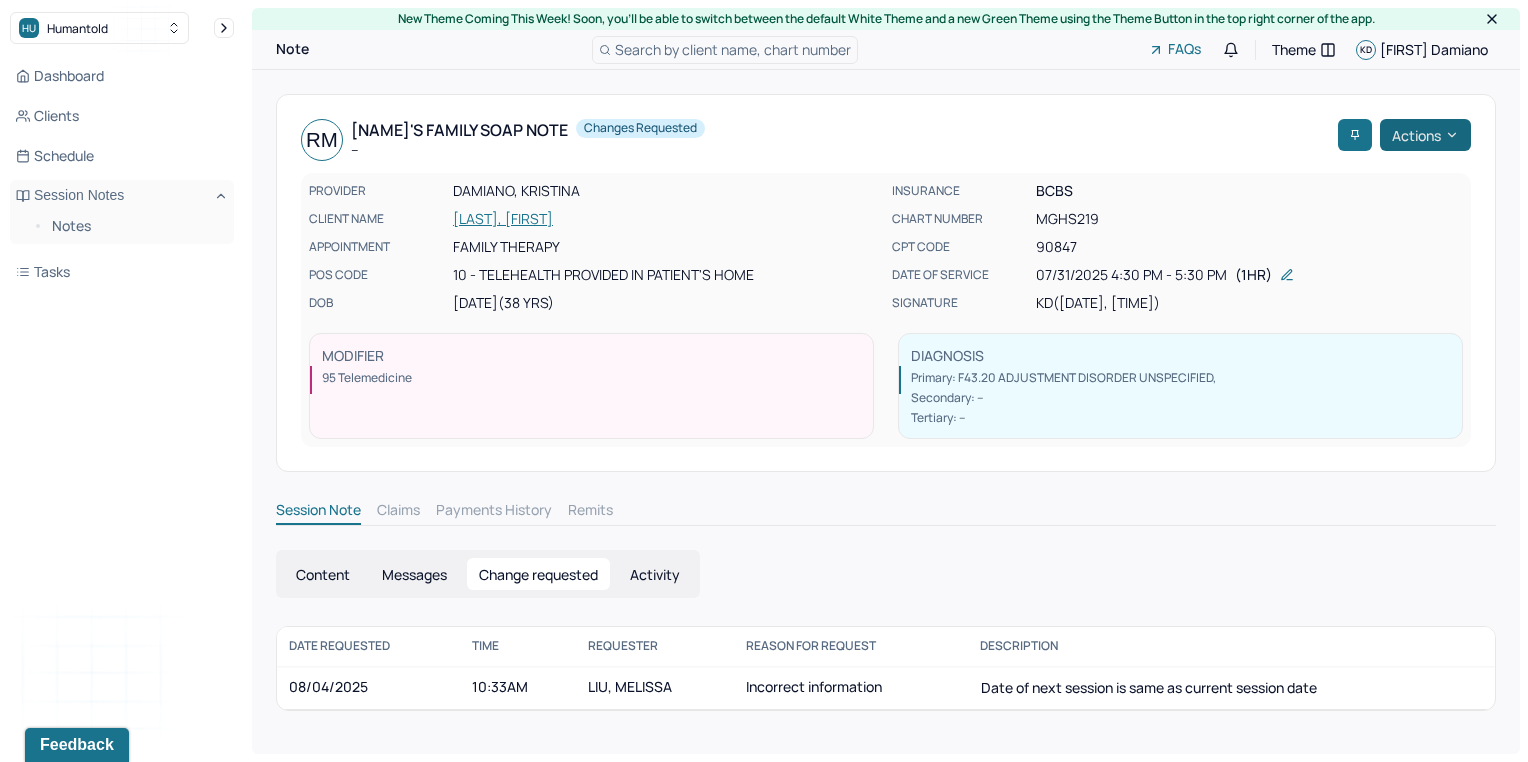 click on "Actions" at bounding box center (1425, 135) 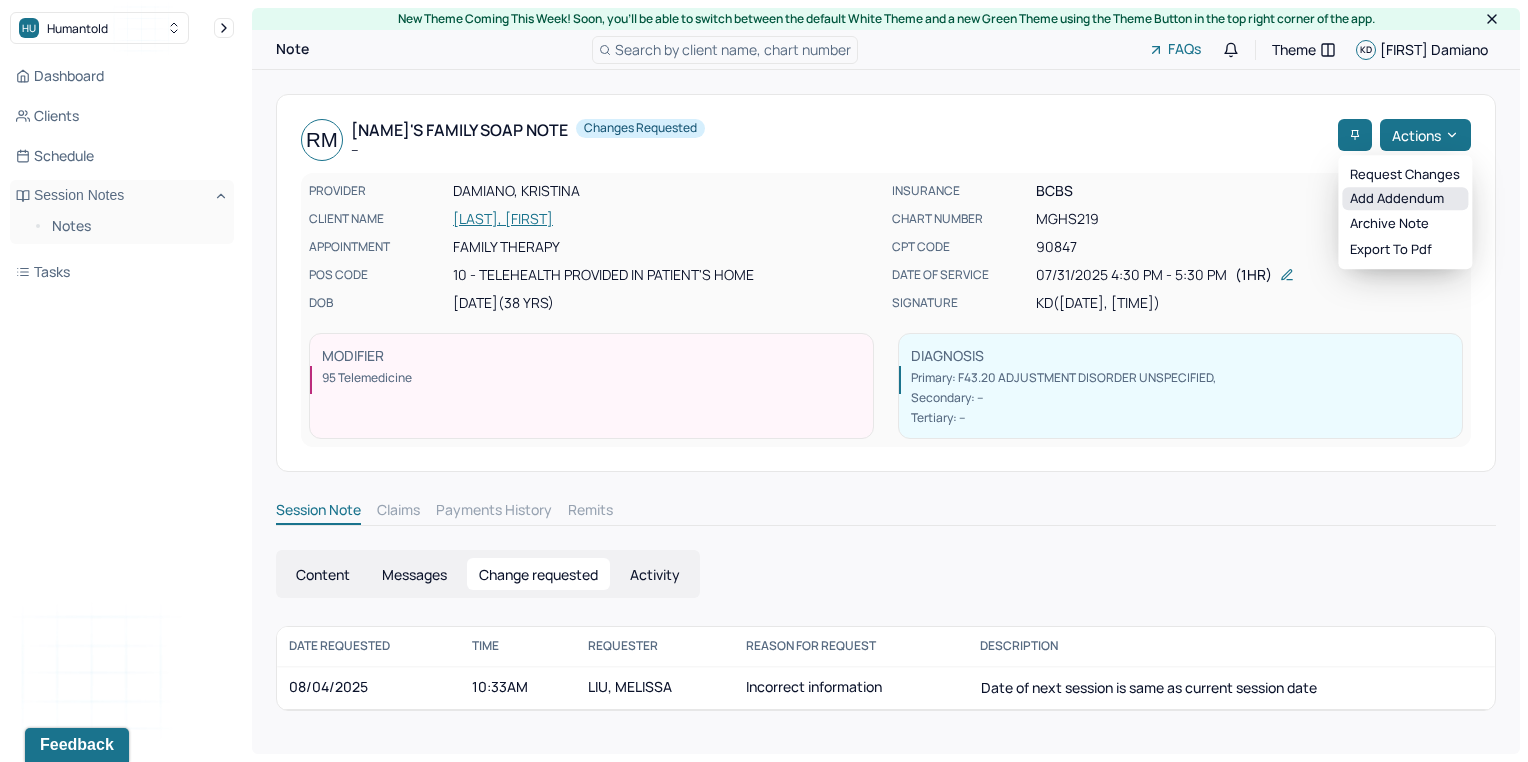 click on "Add addendum" at bounding box center [1405, 199] 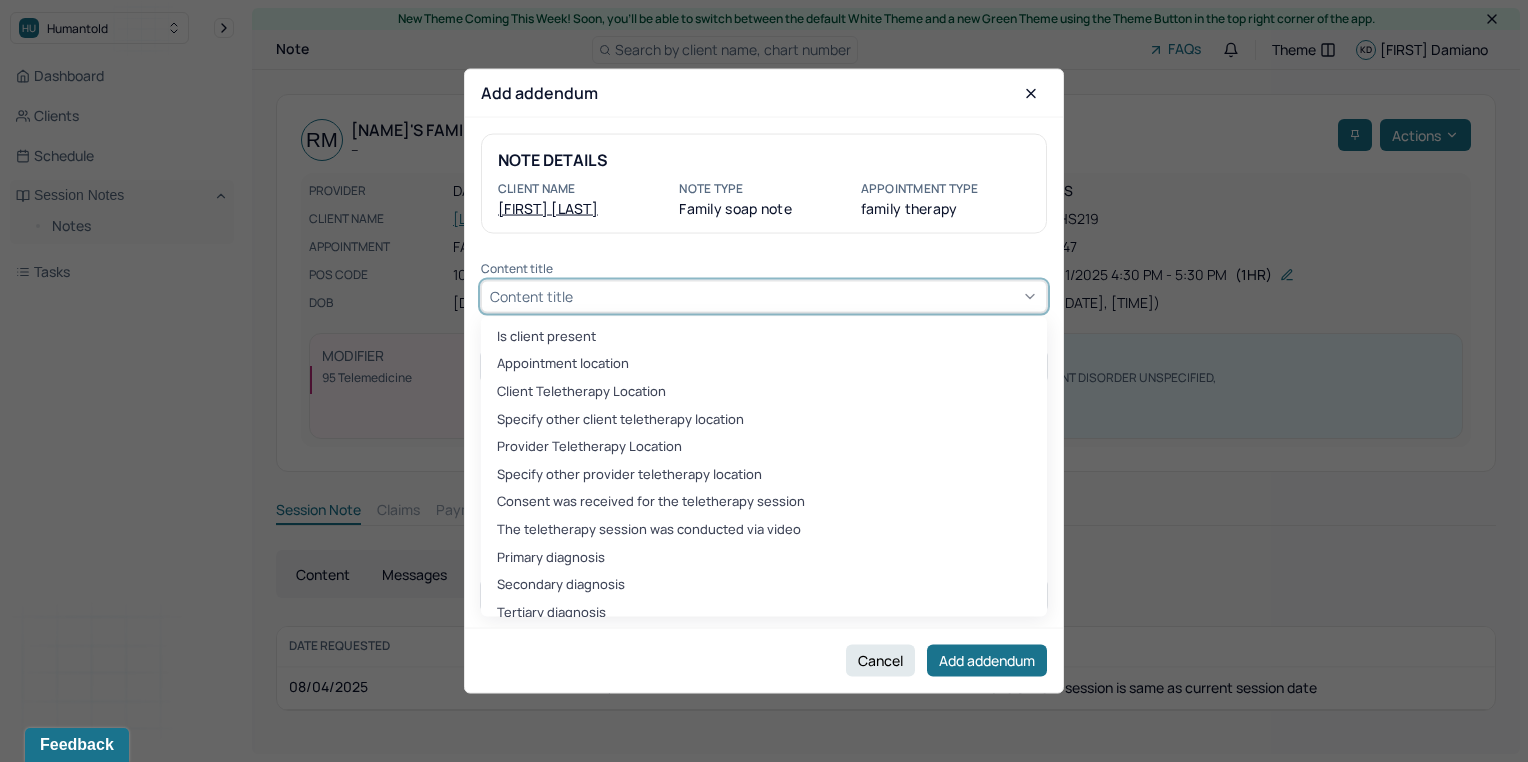 click on "Content title" at bounding box center [764, 296] 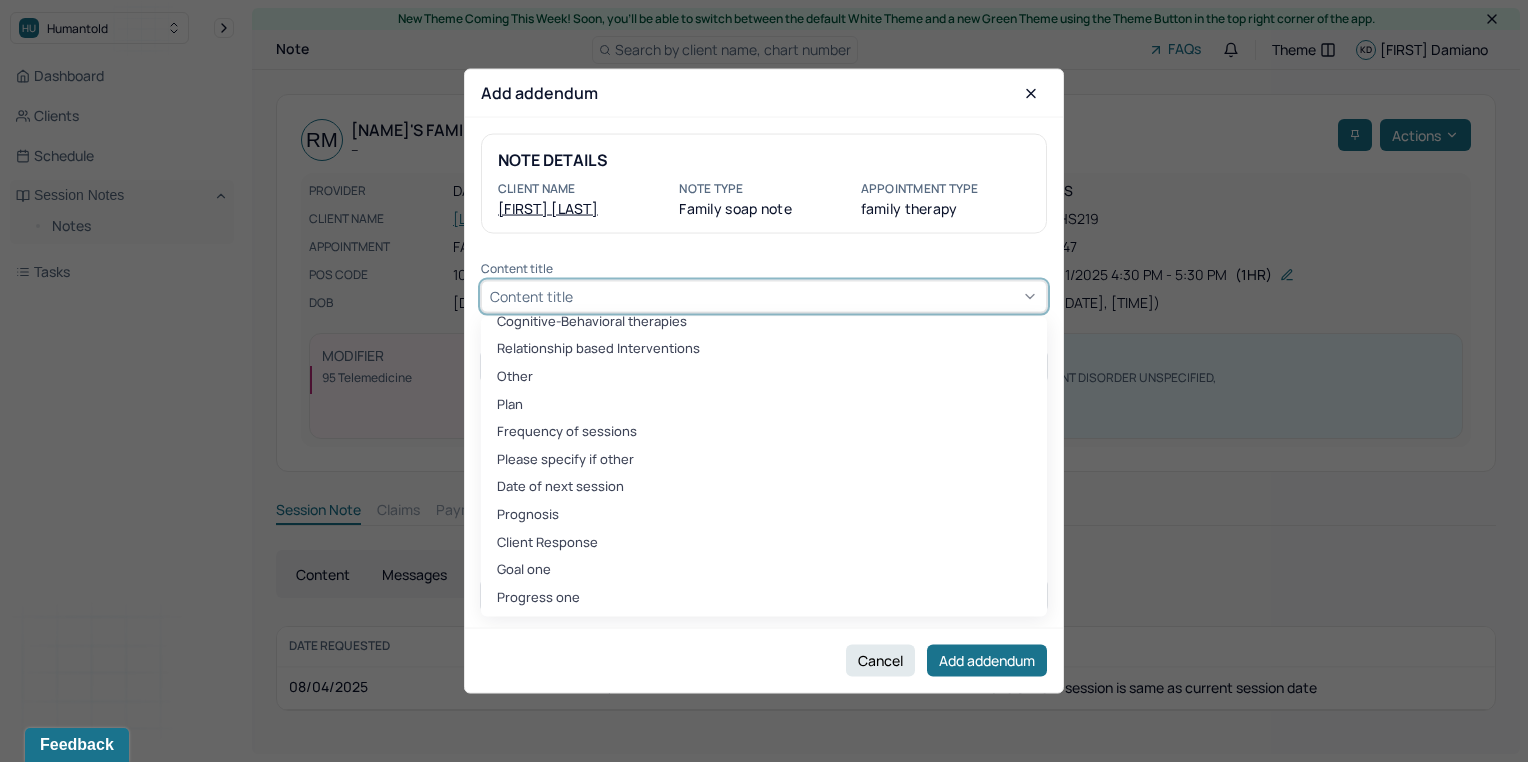 scroll, scrollTop: 461, scrollLeft: 0, axis: vertical 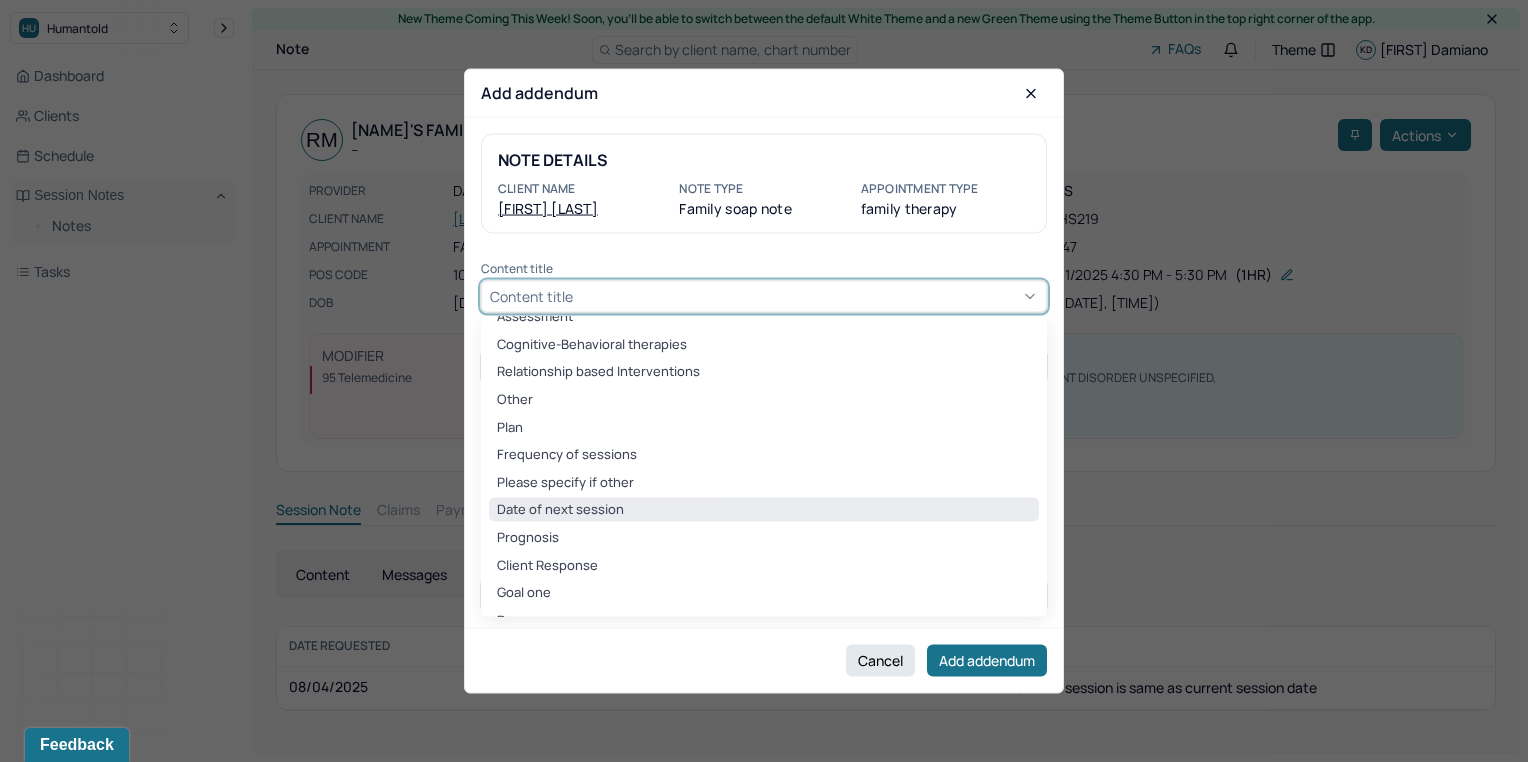 click on "Date of next session" at bounding box center (764, 510) 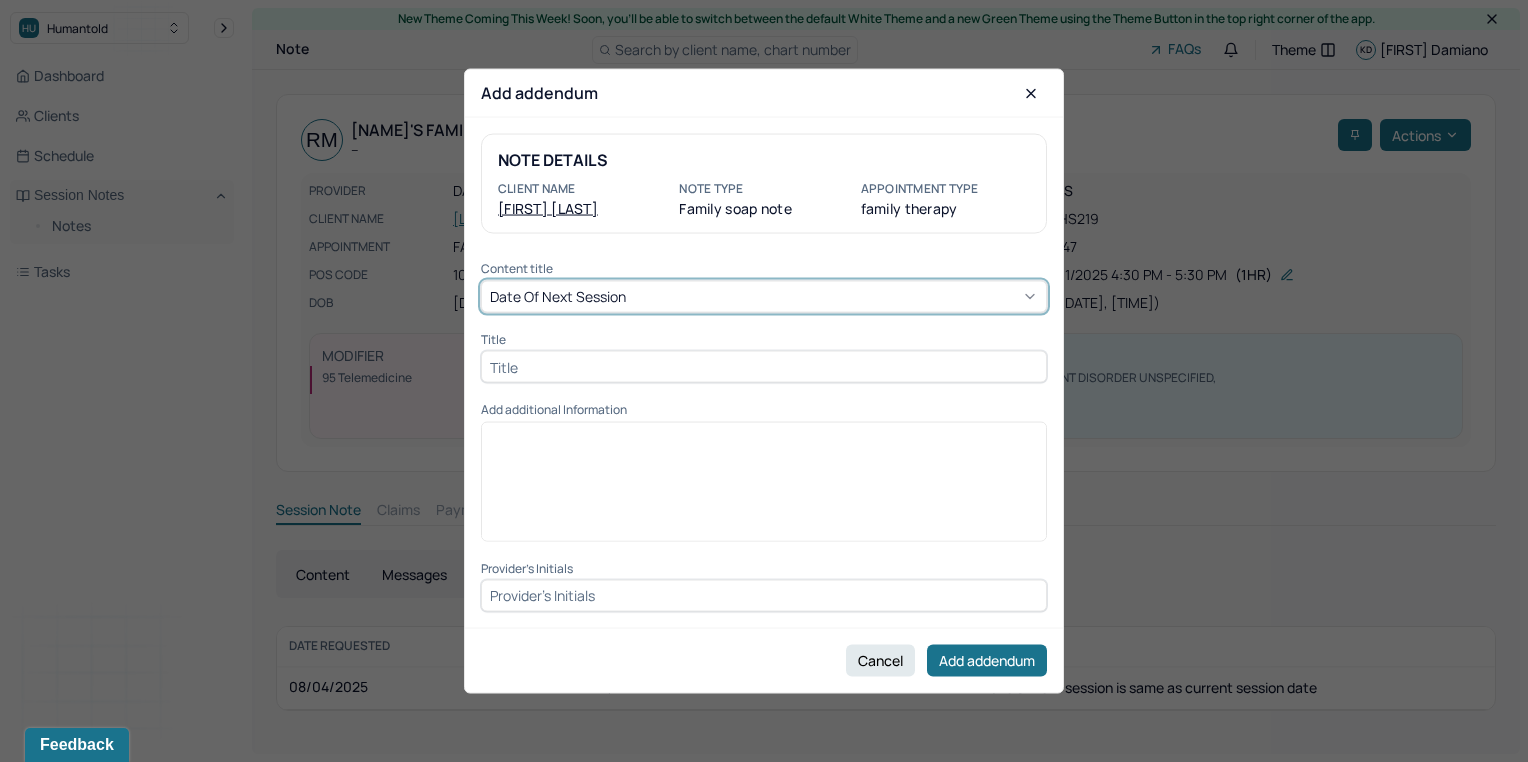 click on "Content title option Date of next session, selected. Date of next session Title Add additional Information Provider's Initials" at bounding box center [764, 437] 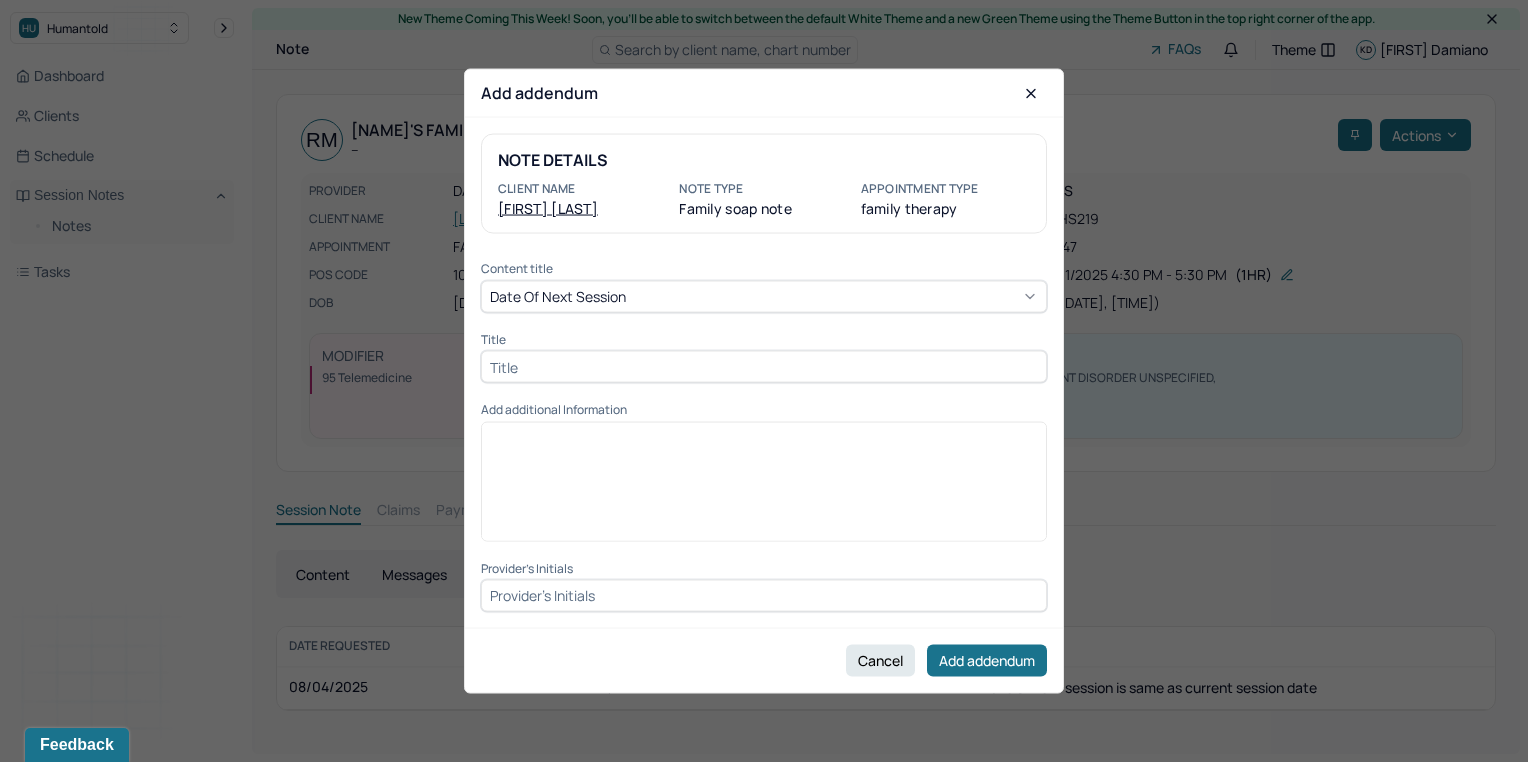 click at bounding box center [764, 367] 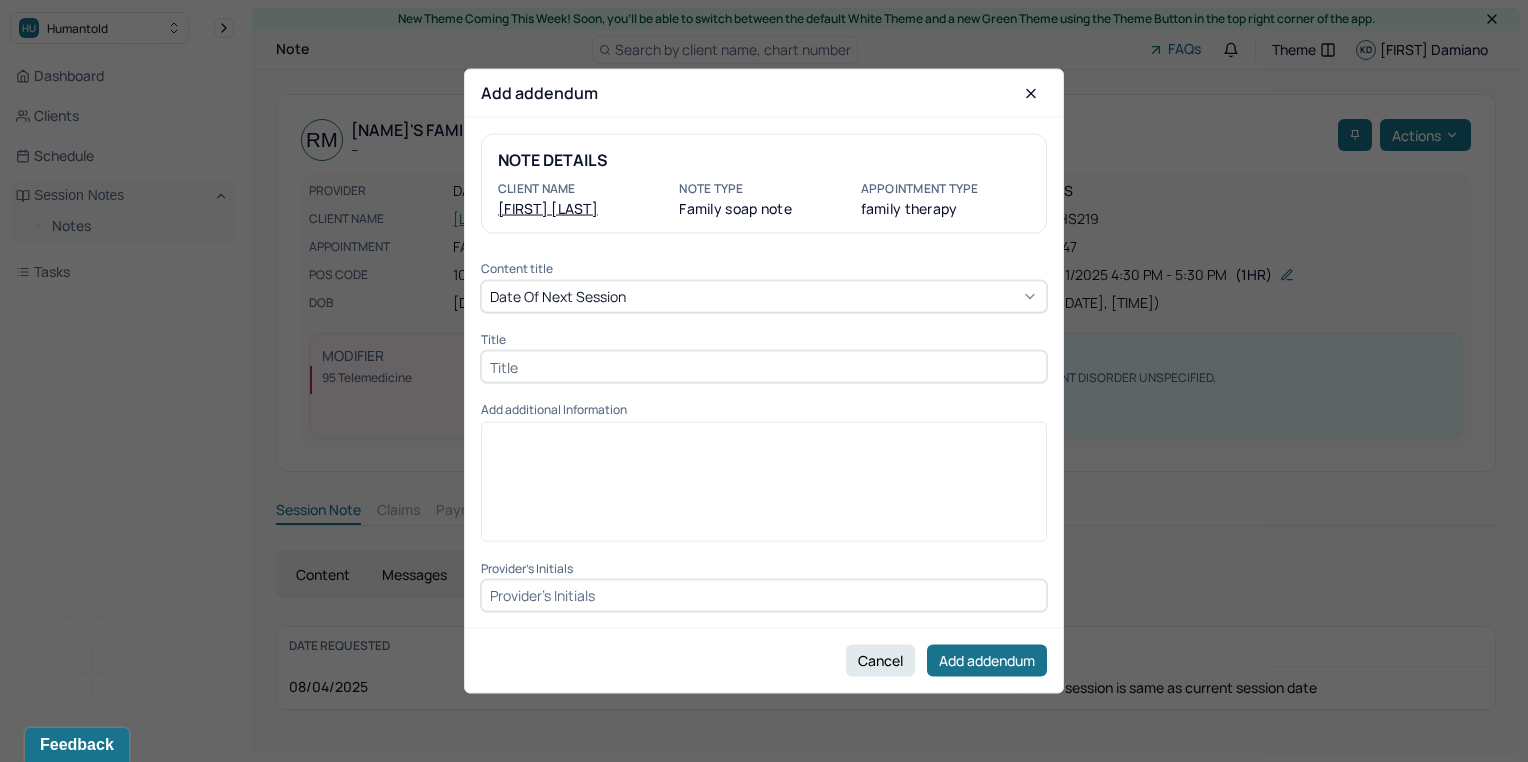 paste on "Date Of Next Session" 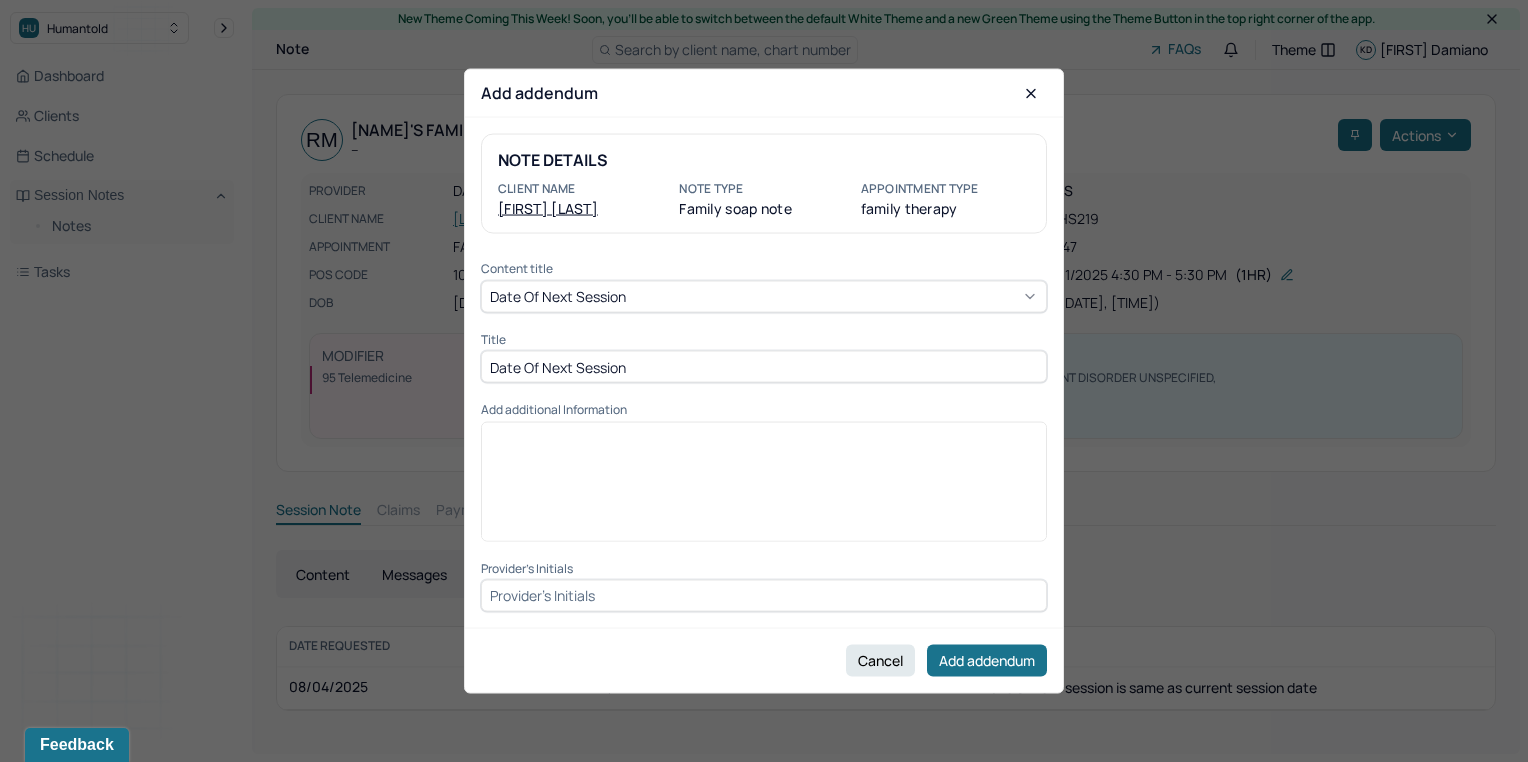 type on "Date Of Next Session" 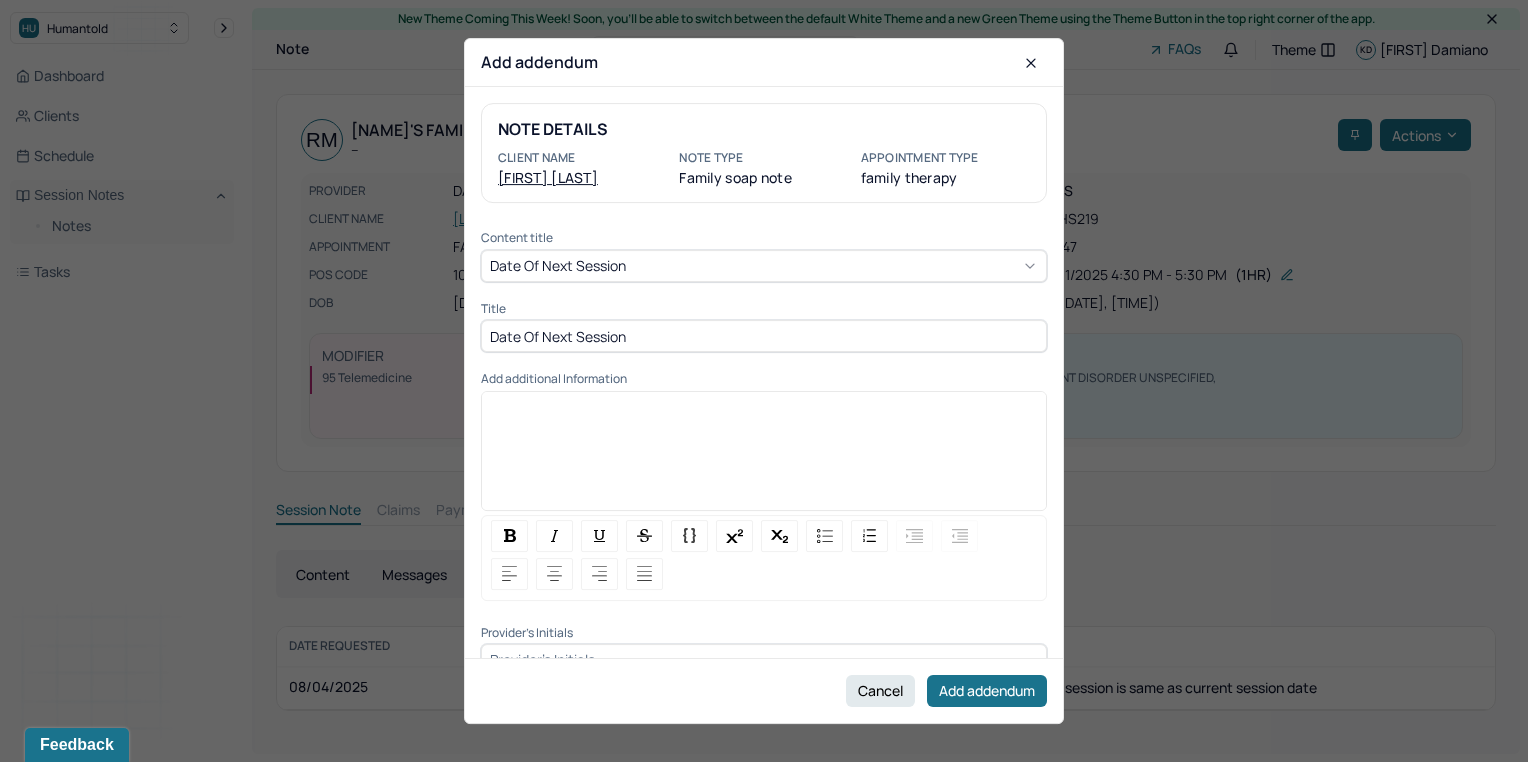 paste 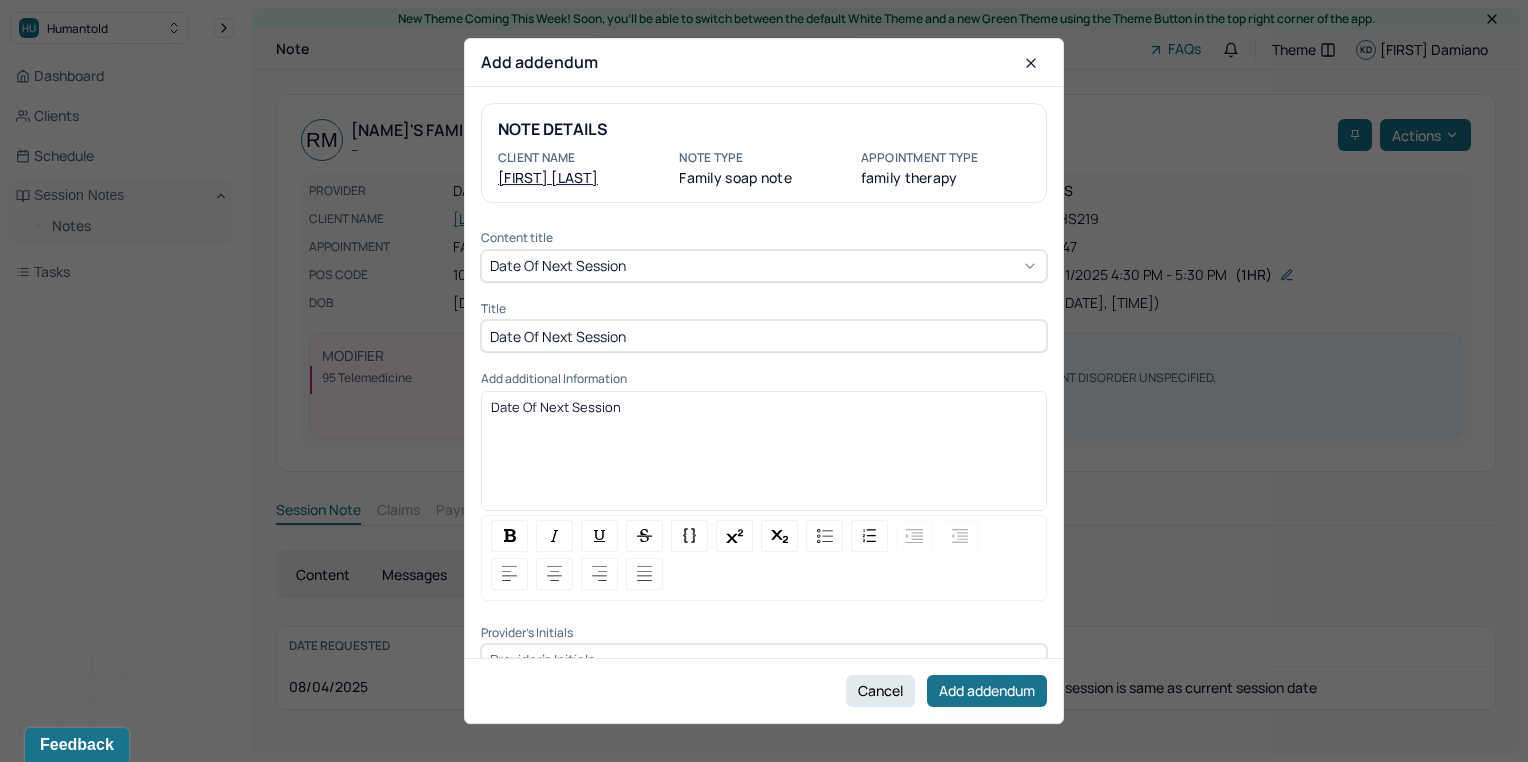 type 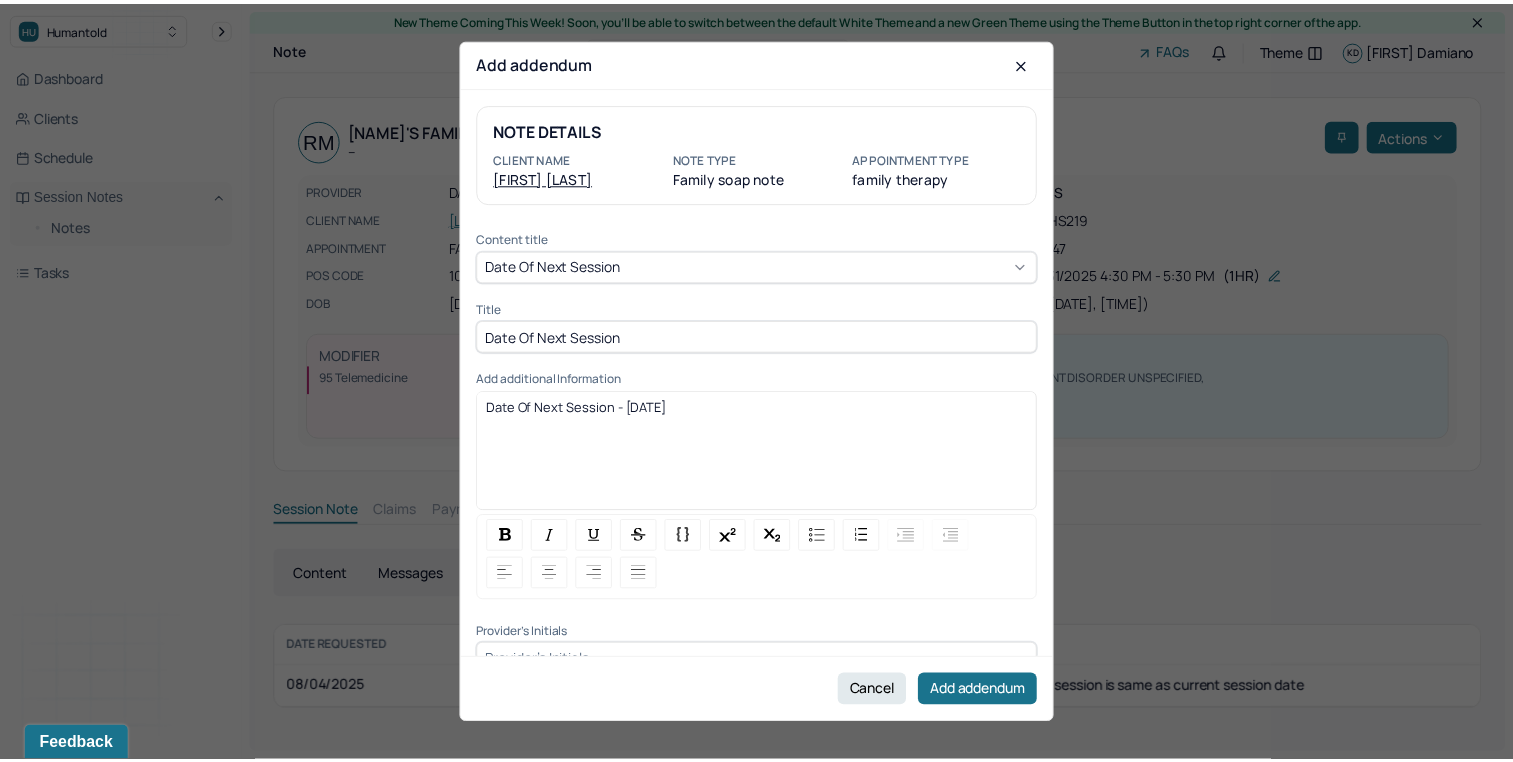 scroll, scrollTop: 31, scrollLeft: 0, axis: vertical 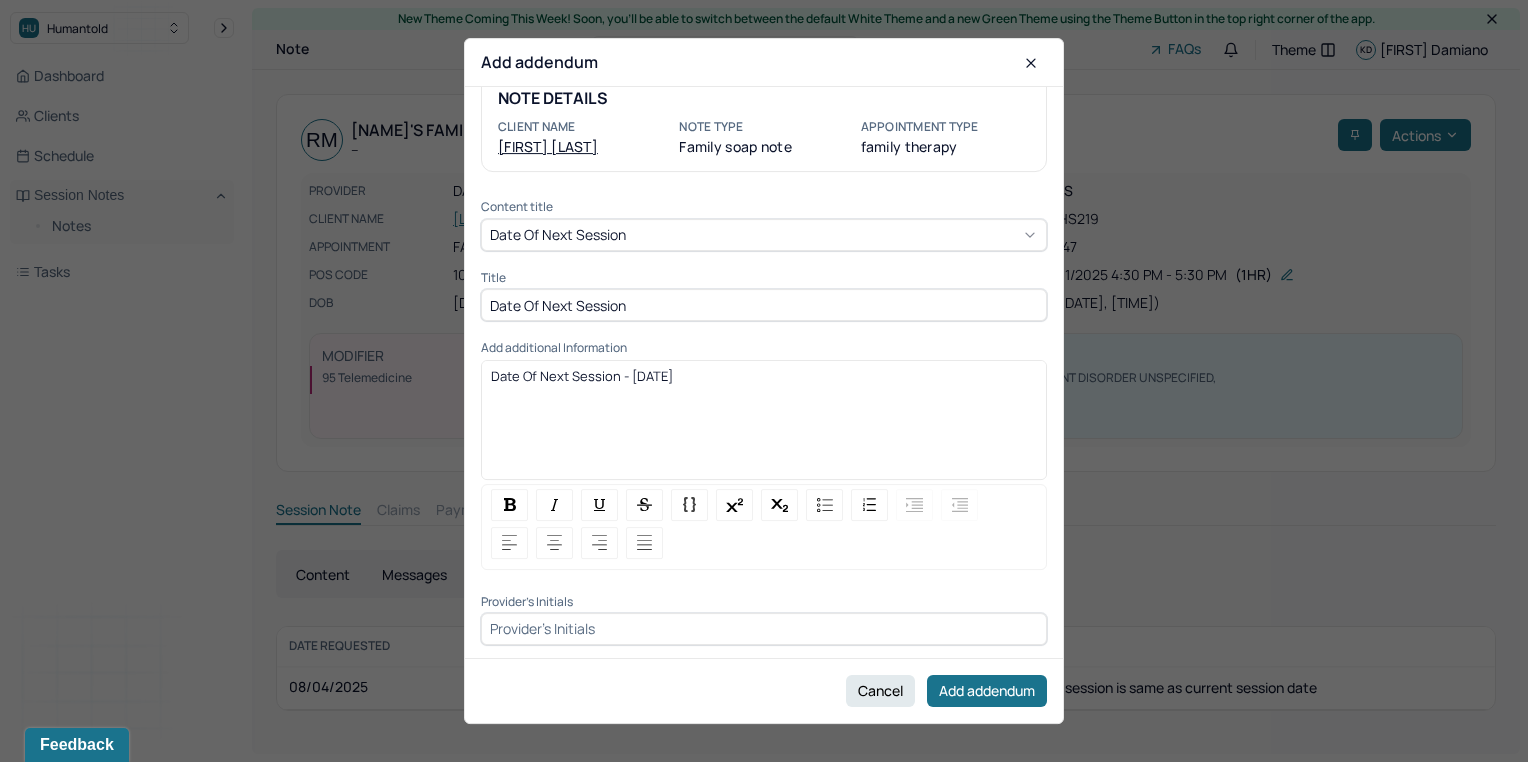click at bounding box center (764, 629) 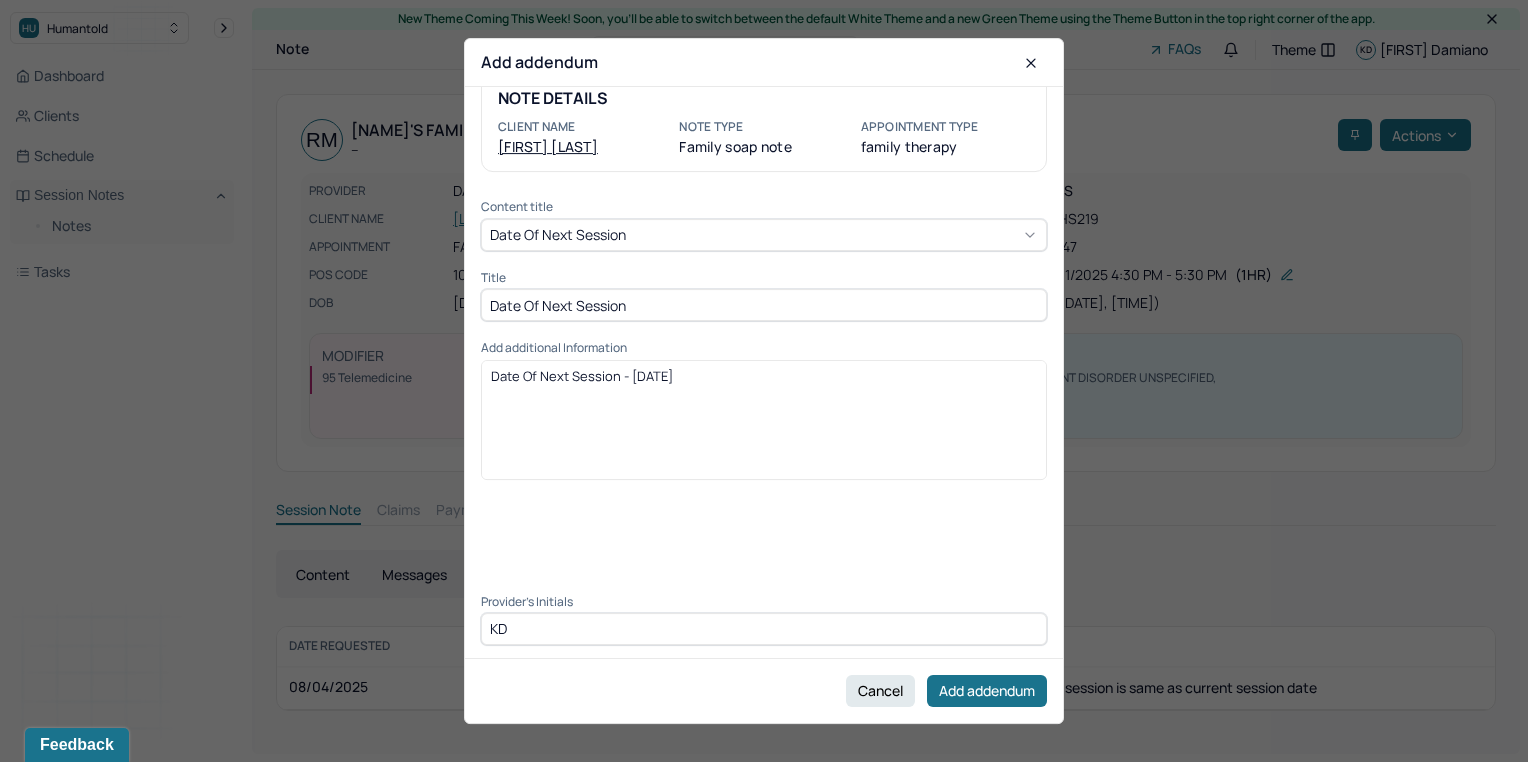 type on "KD" 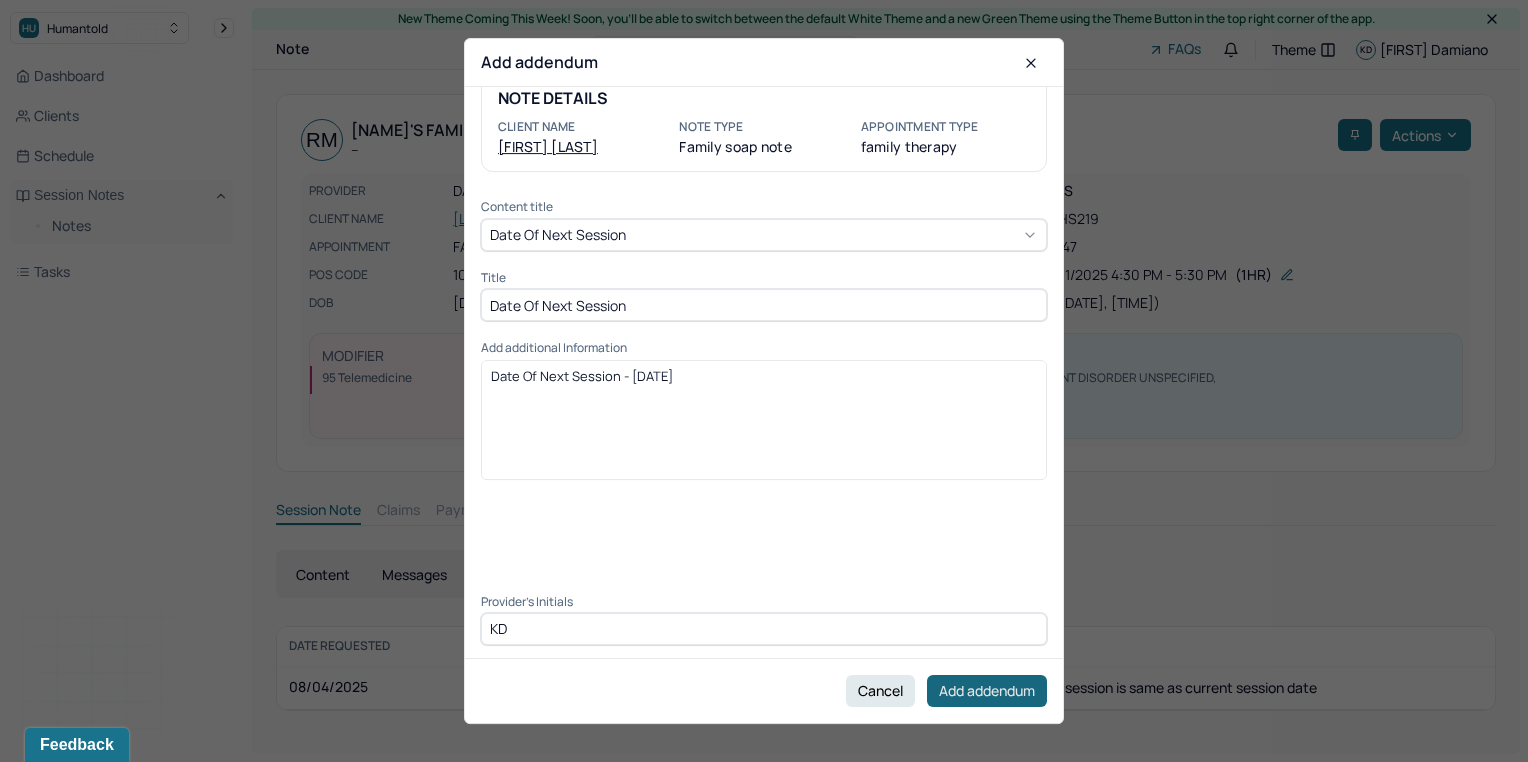 click on "Add addendum" at bounding box center (987, 691) 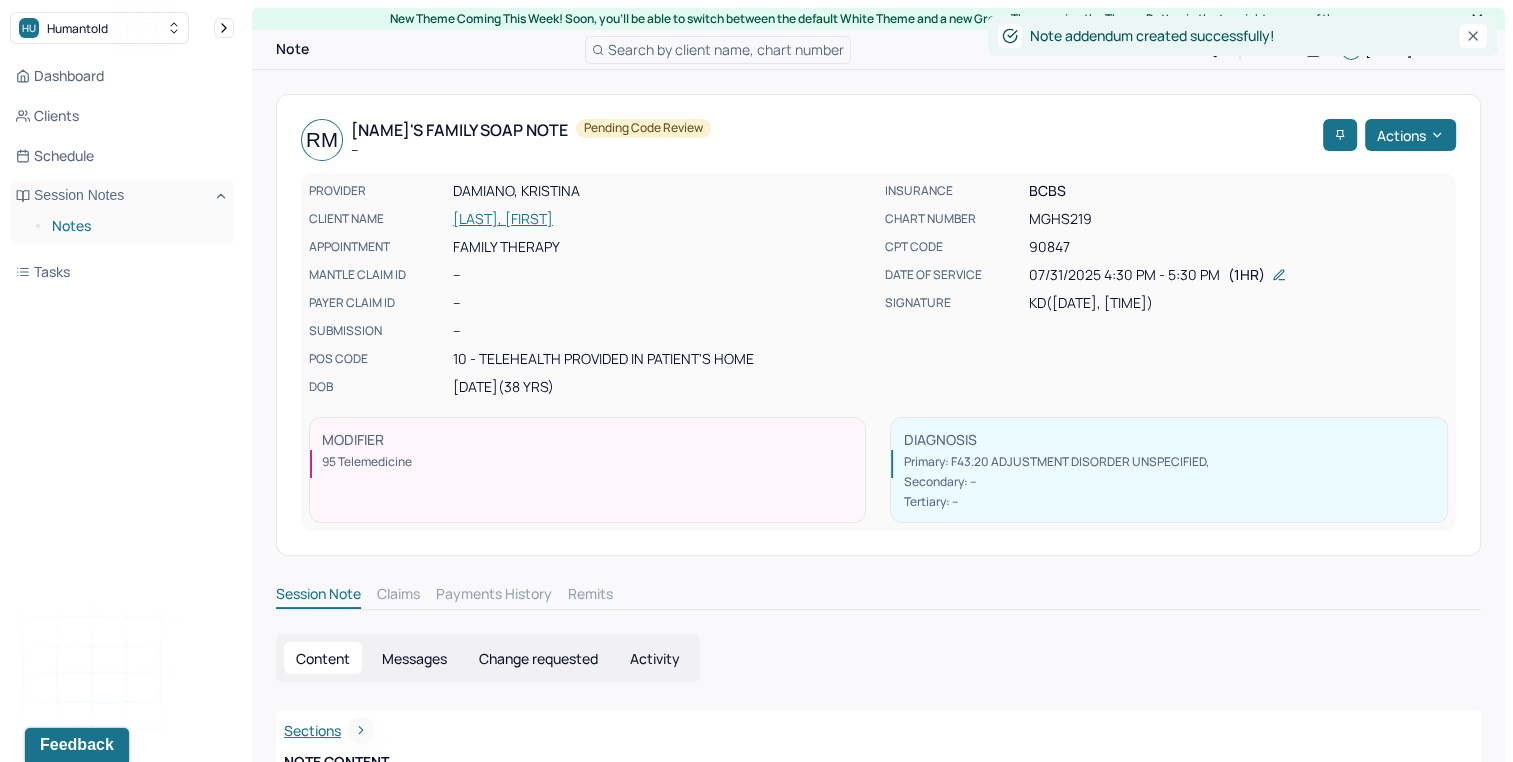click on "Notes" at bounding box center [135, 226] 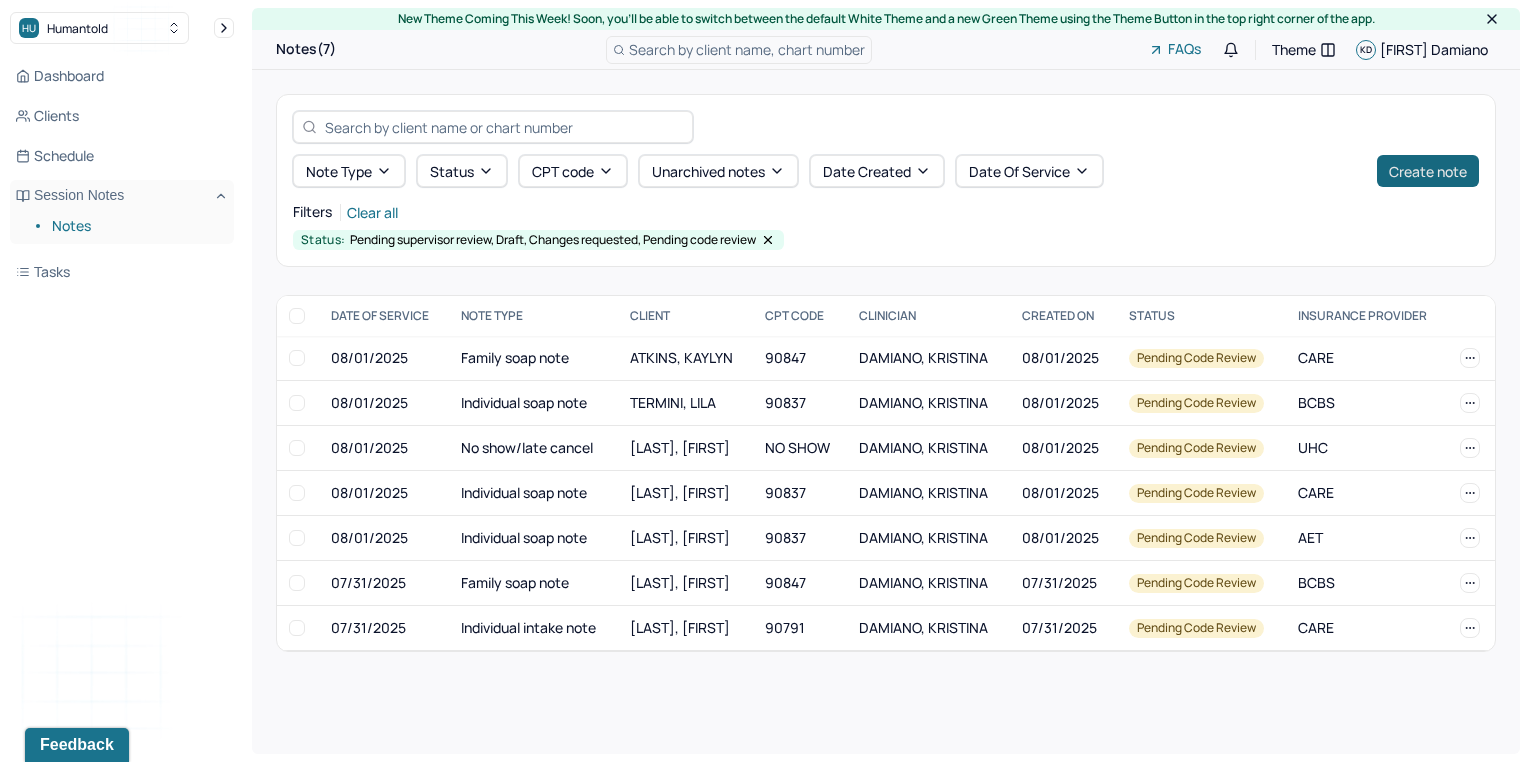 click on "Create note" at bounding box center [1428, 171] 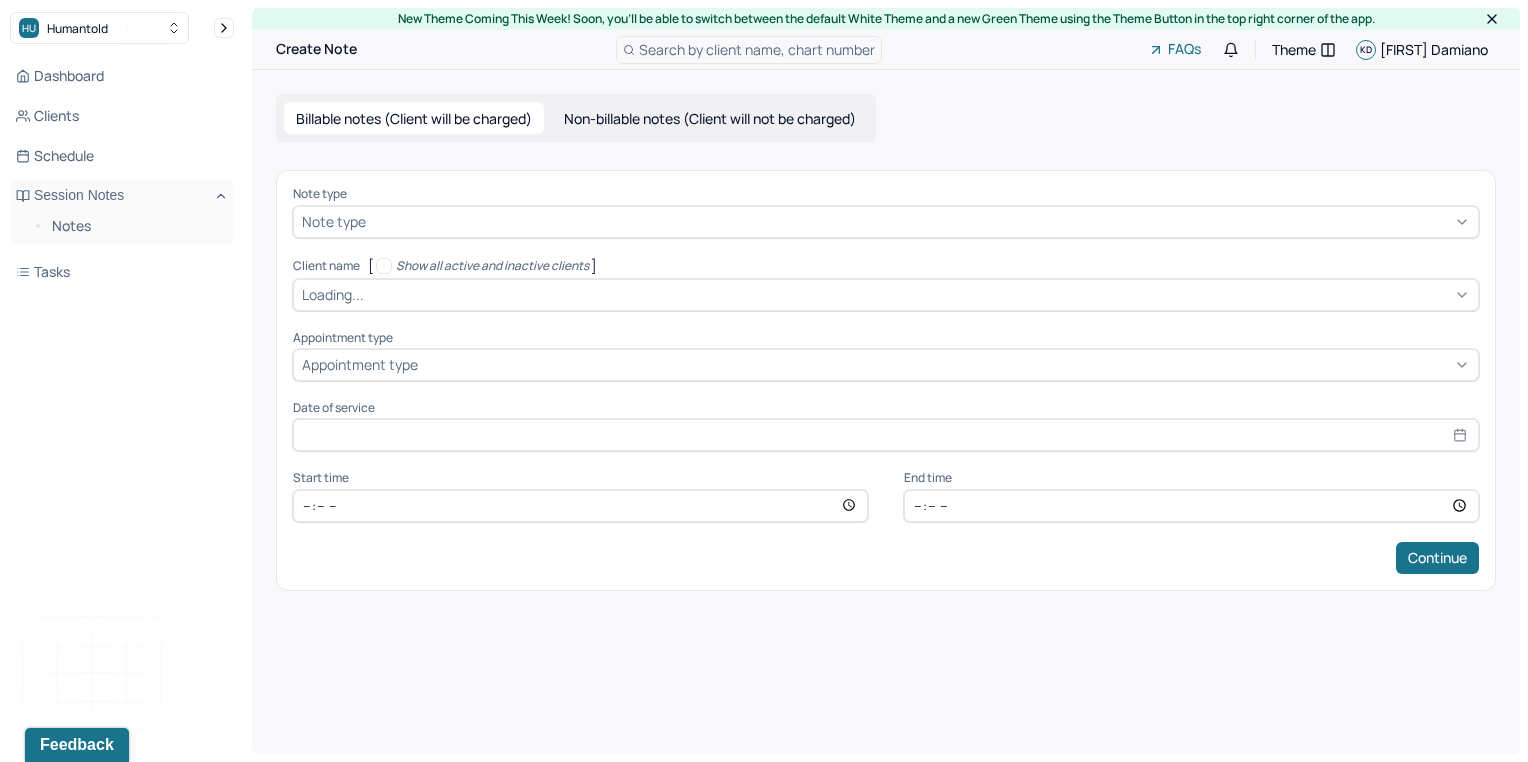 click at bounding box center (920, 221) 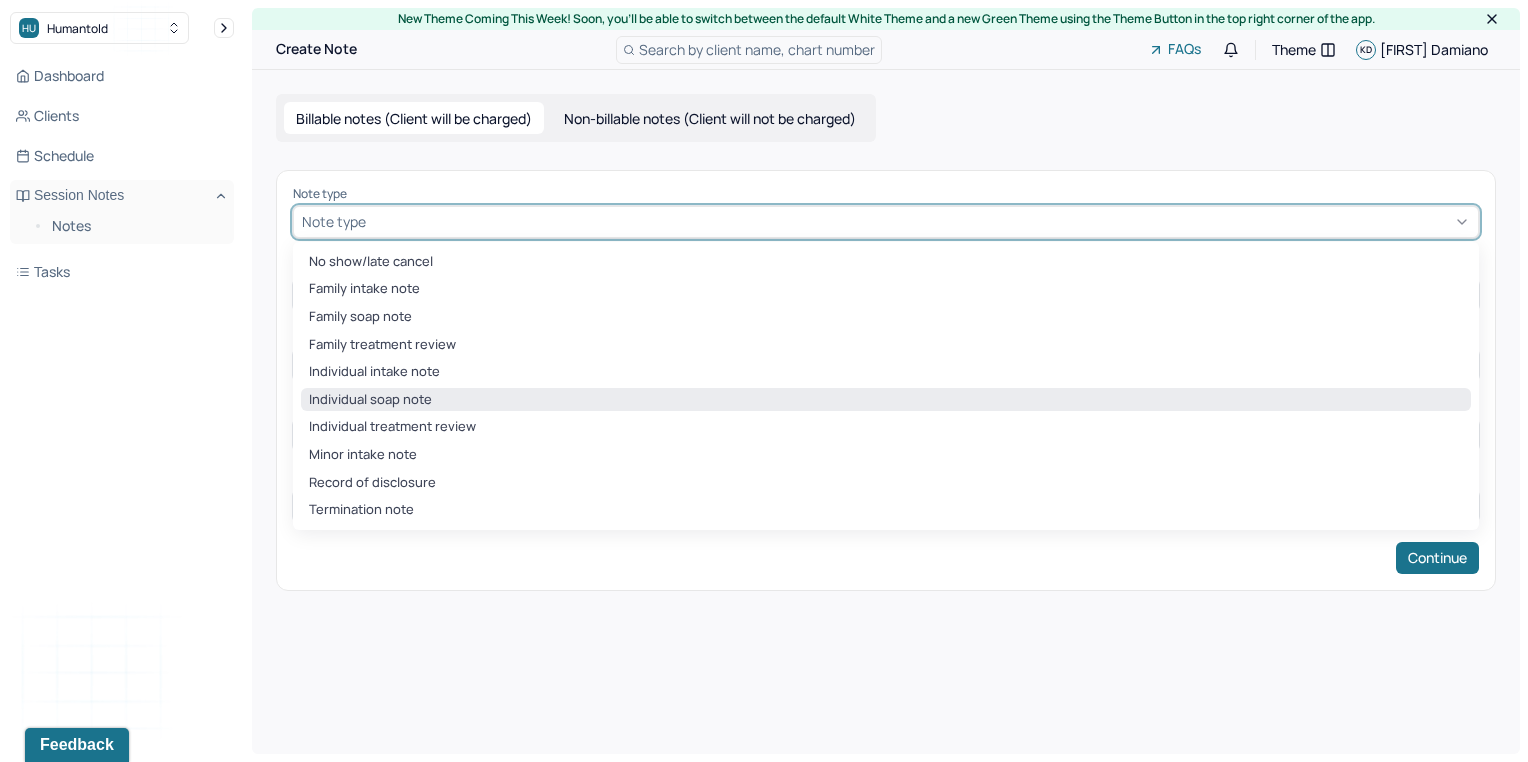 click on "Individual soap note" at bounding box center [886, 400] 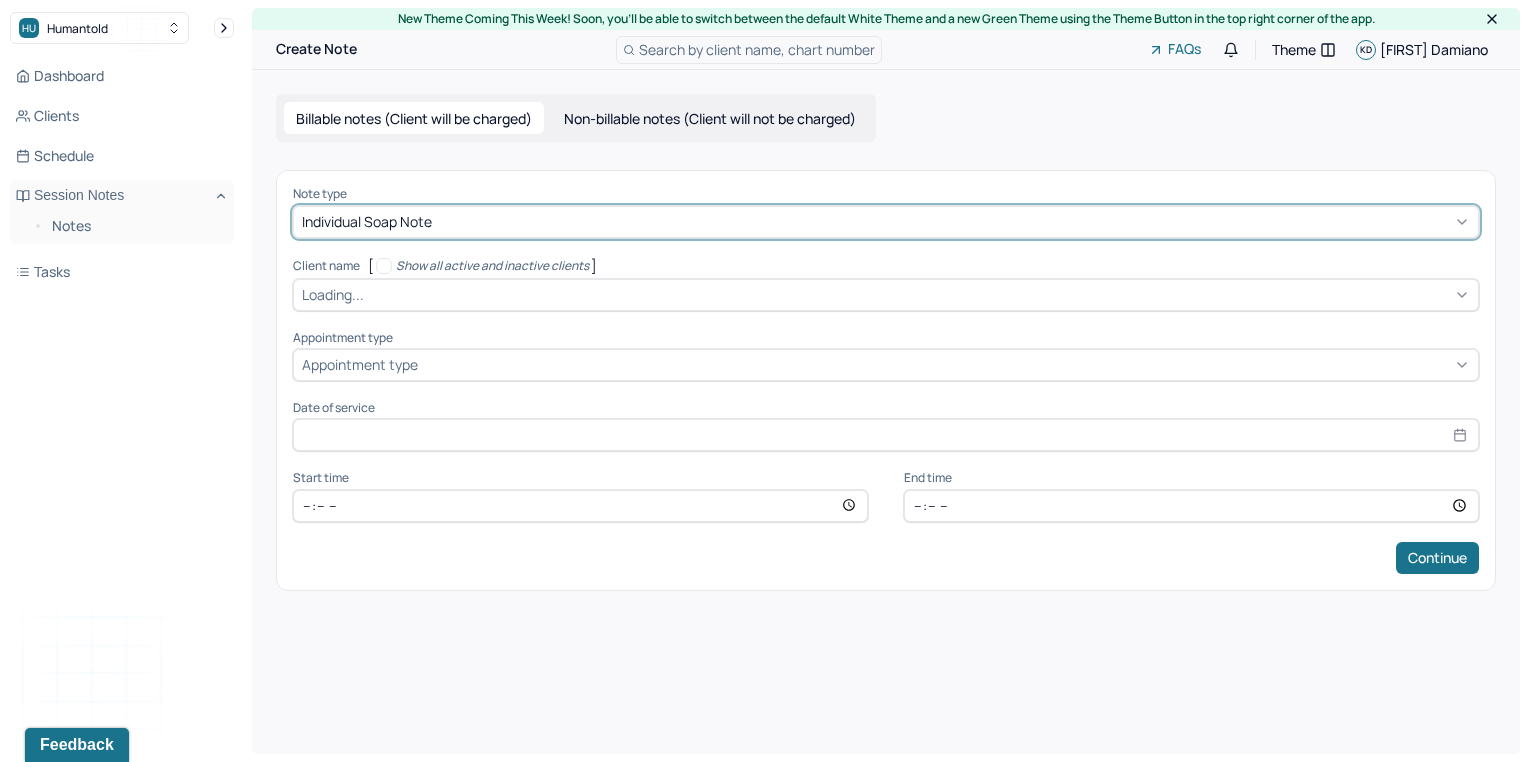 click at bounding box center [919, 294] 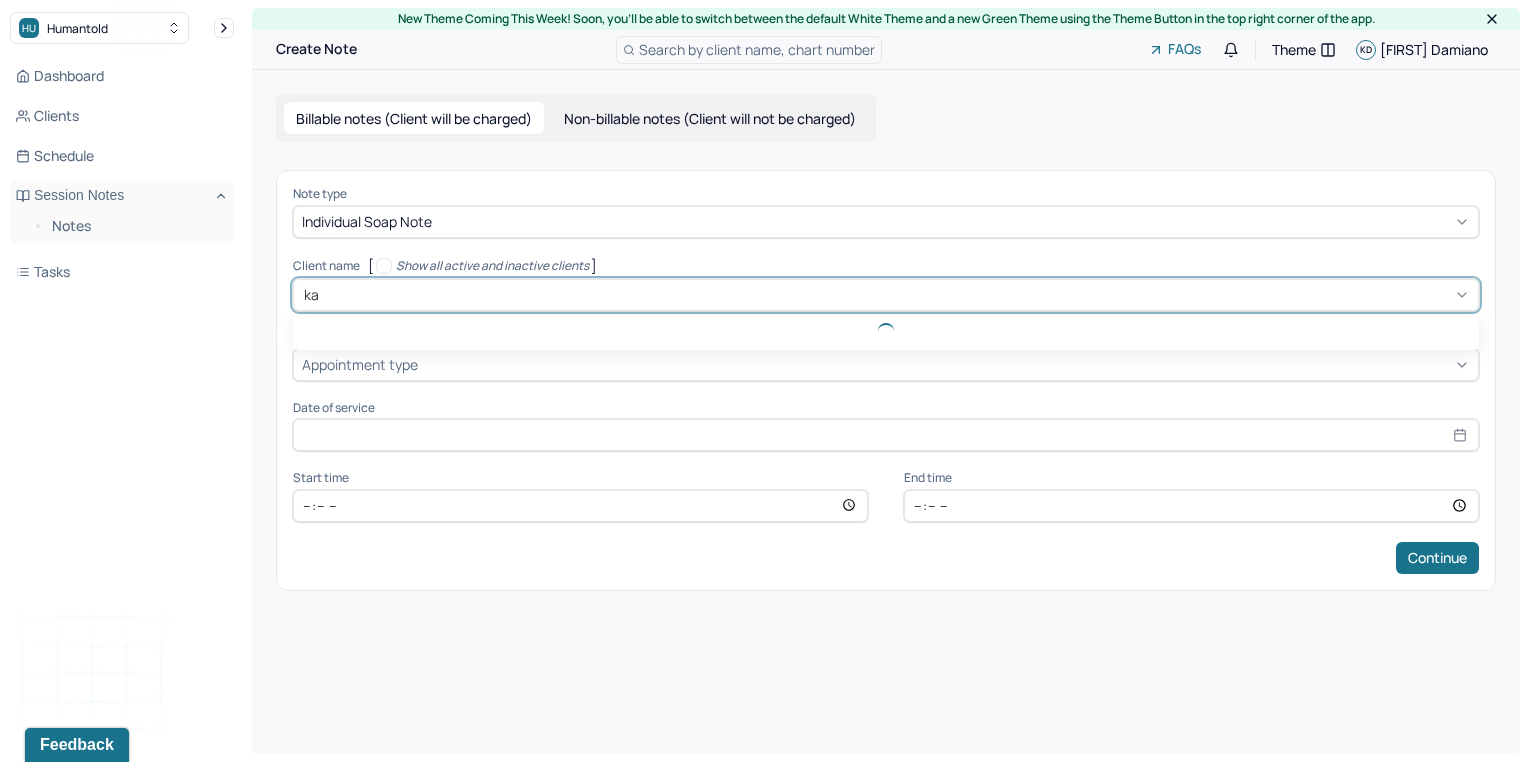 type on "kay" 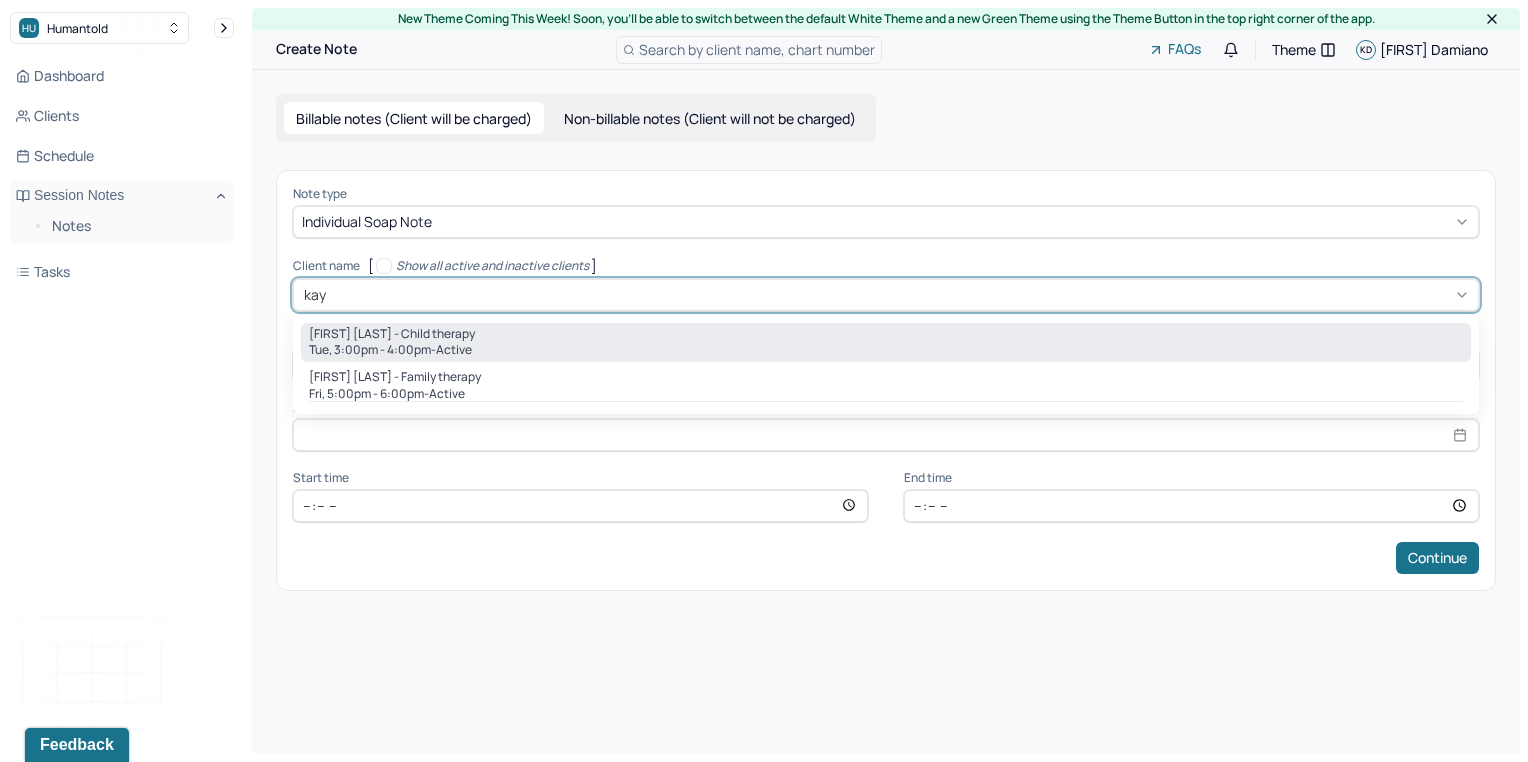 click on "active" at bounding box center [454, 350] 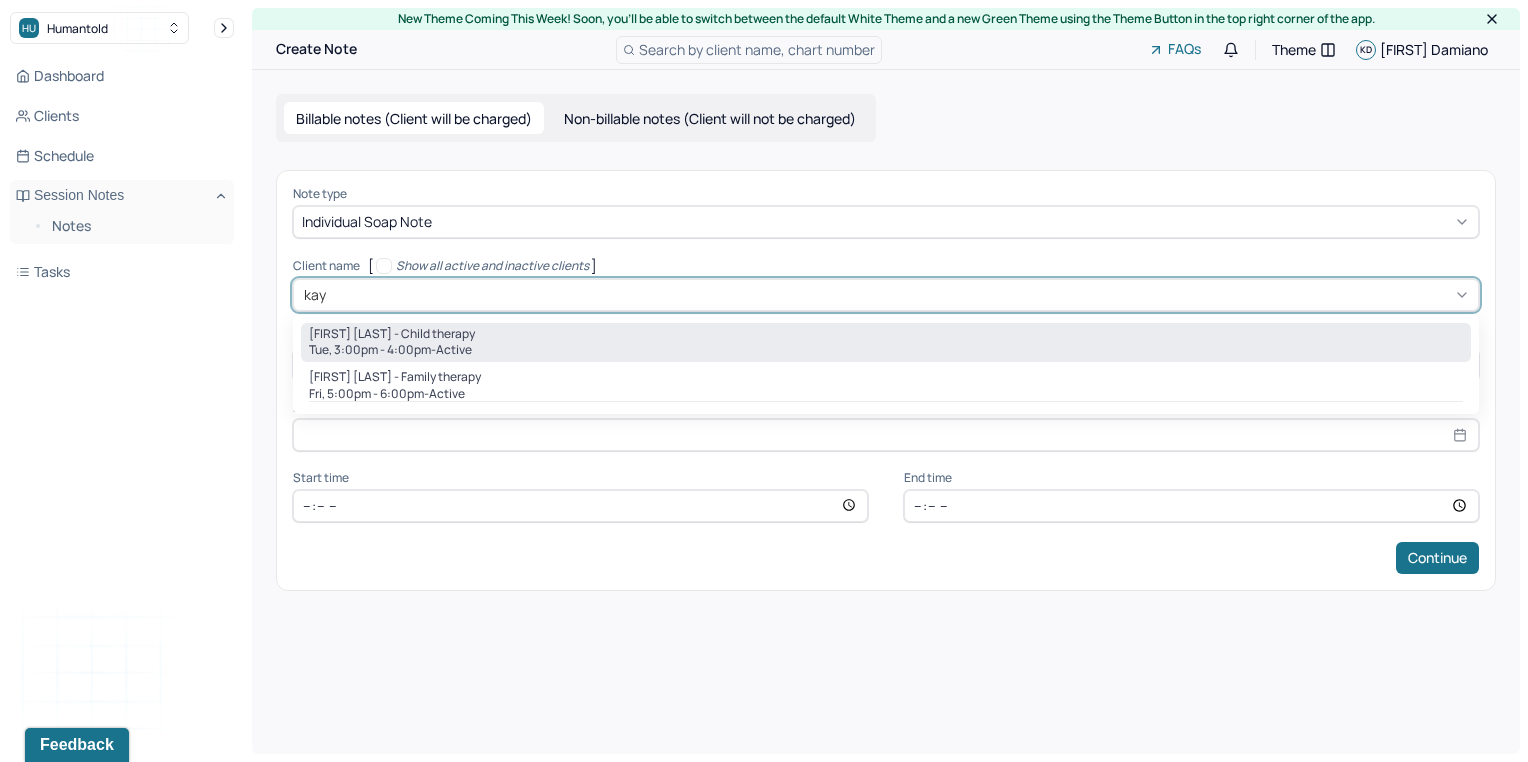 type 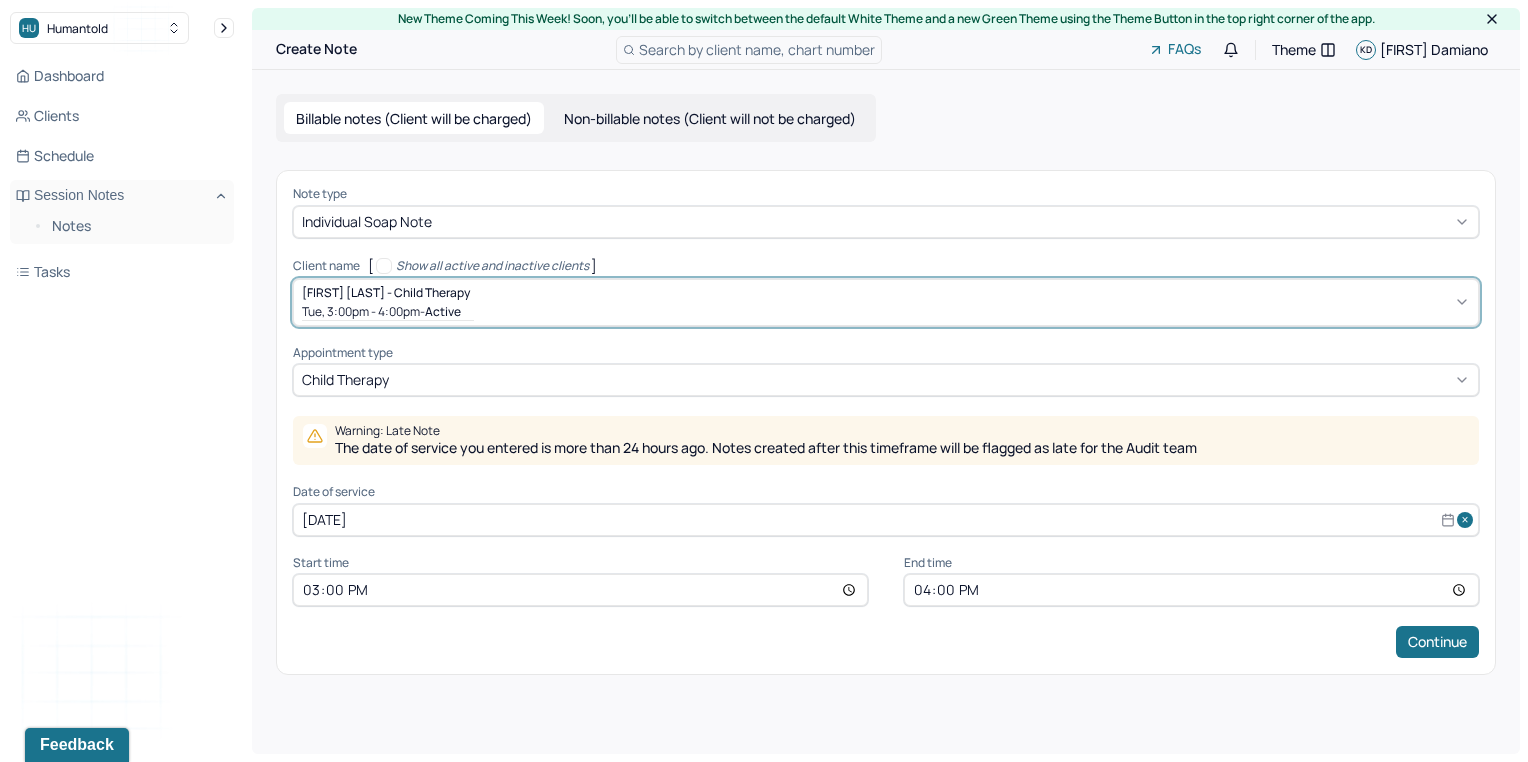 click on "Date of service" at bounding box center [886, 492] 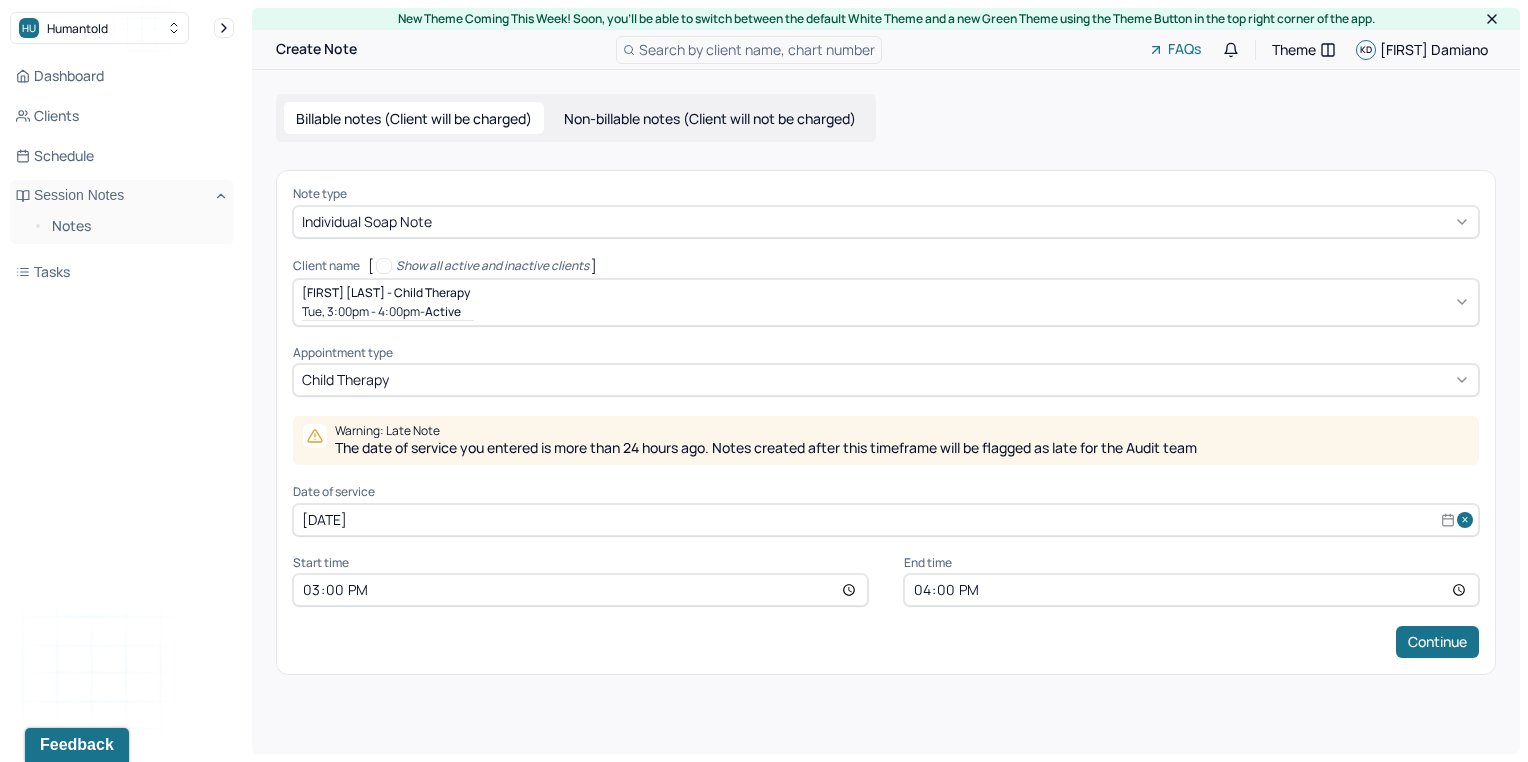 click on "[DATE]" at bounding box center [886, 520] 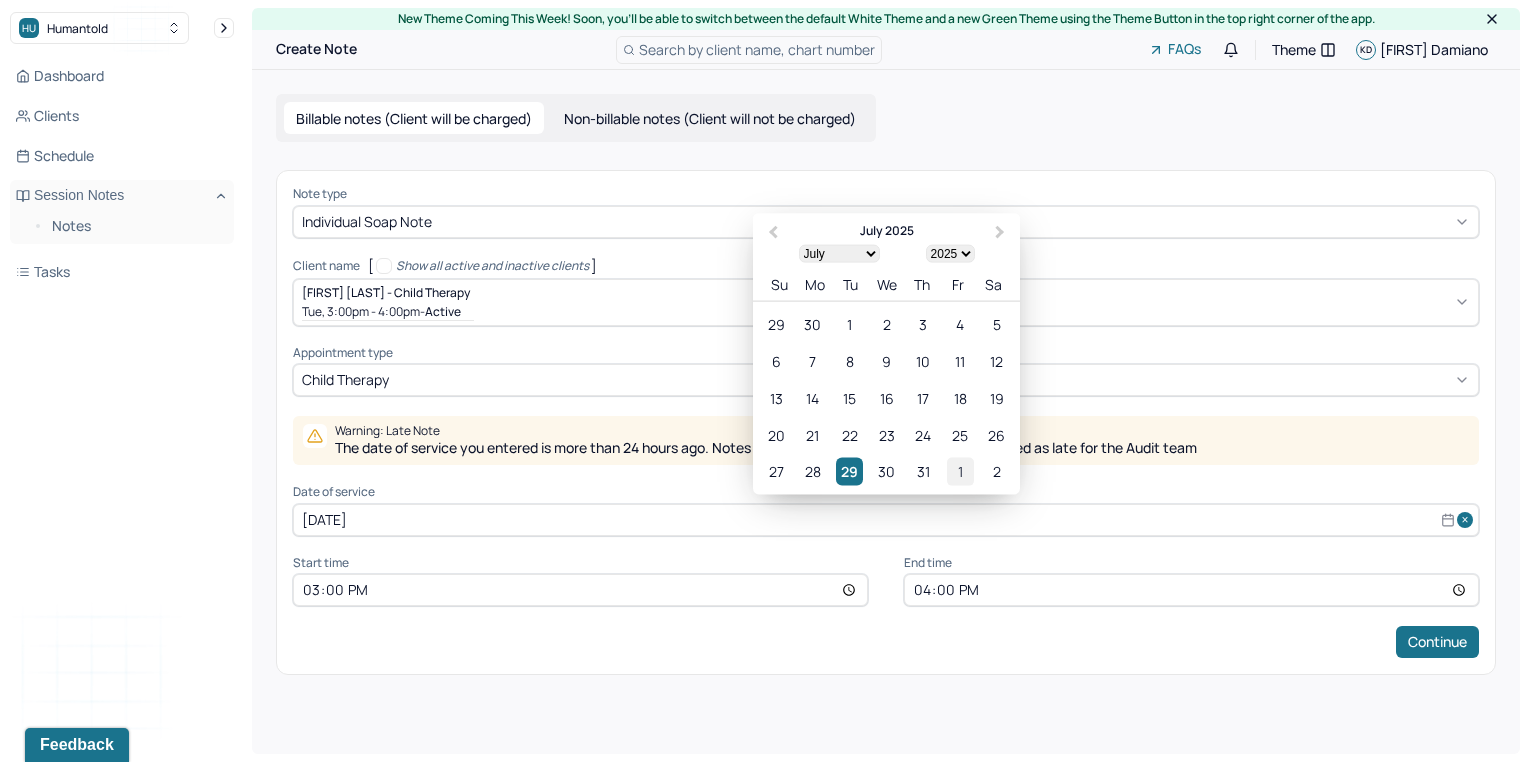 click on "1" at bounding box center (960, 471) 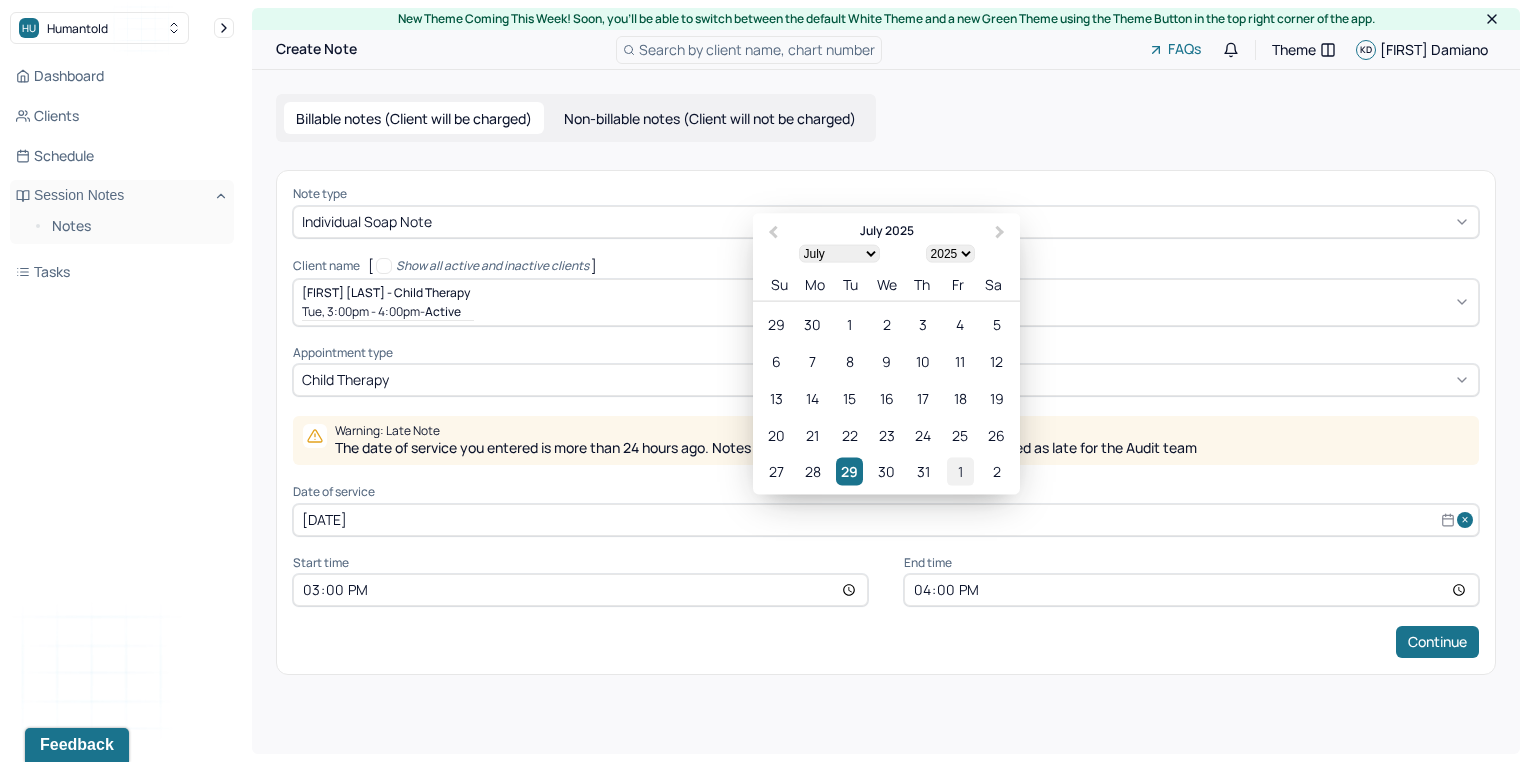 type on "Aug 1, 2025" 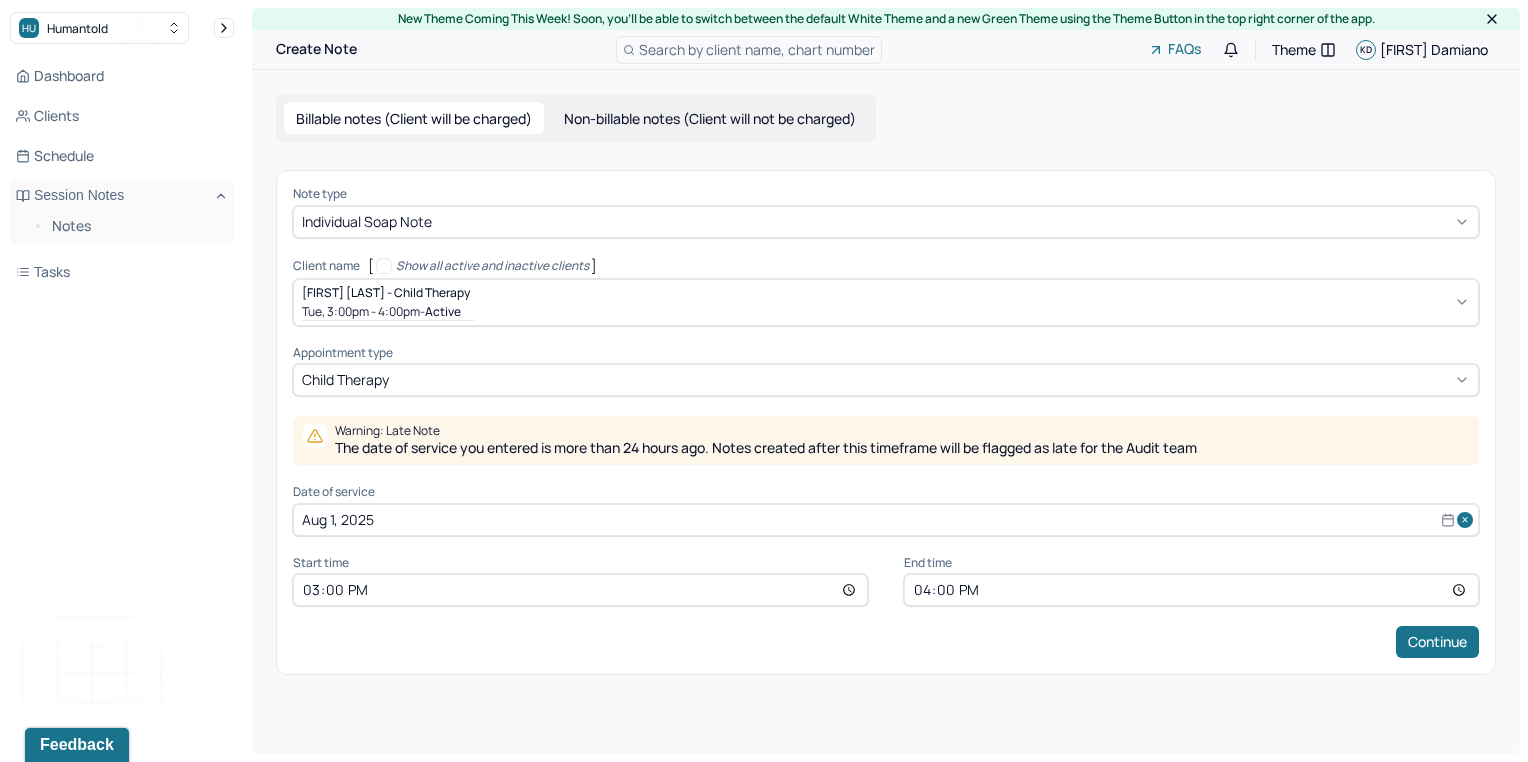 click on "15:00" at bounding box center [580, 590] 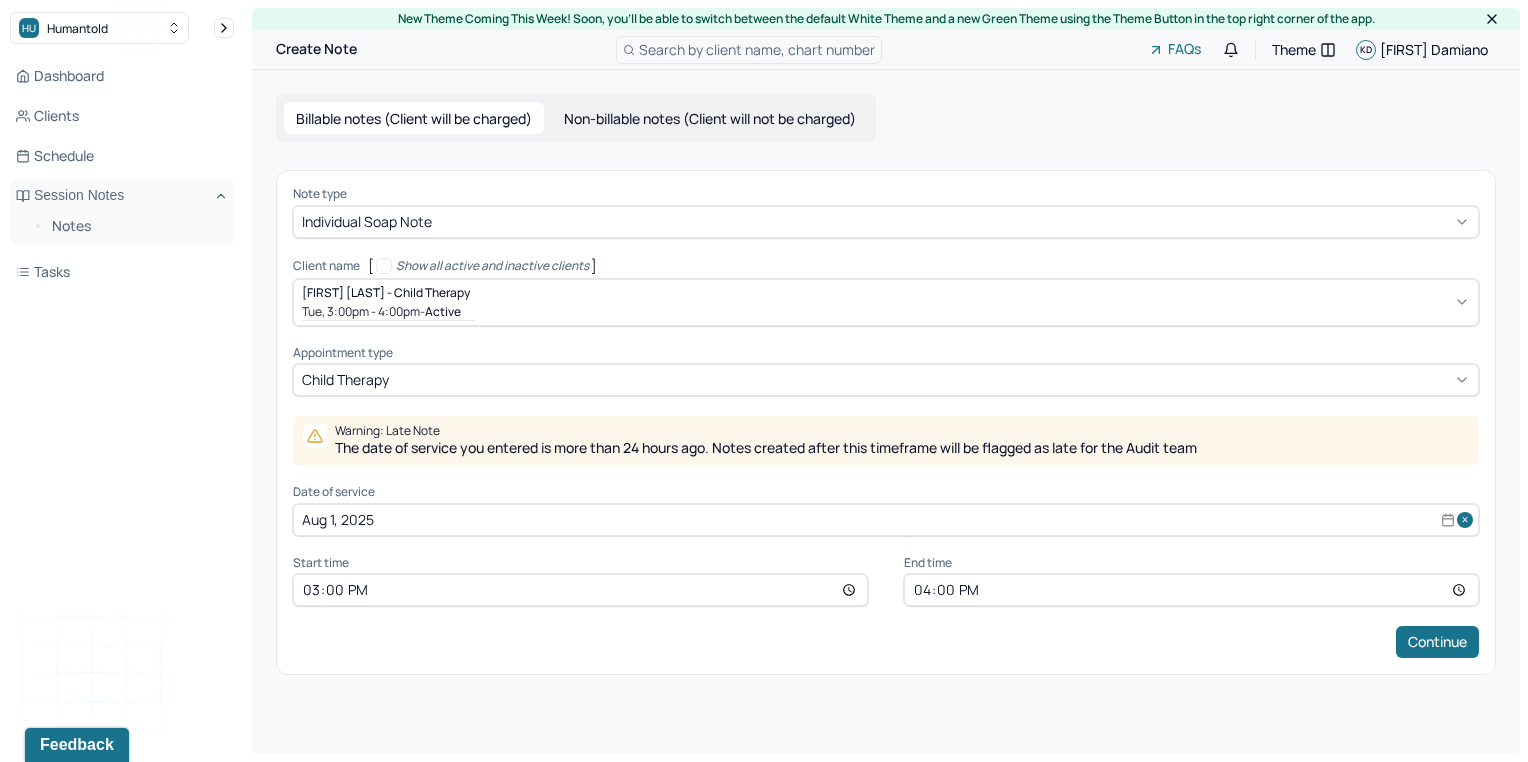 type on "18:00" 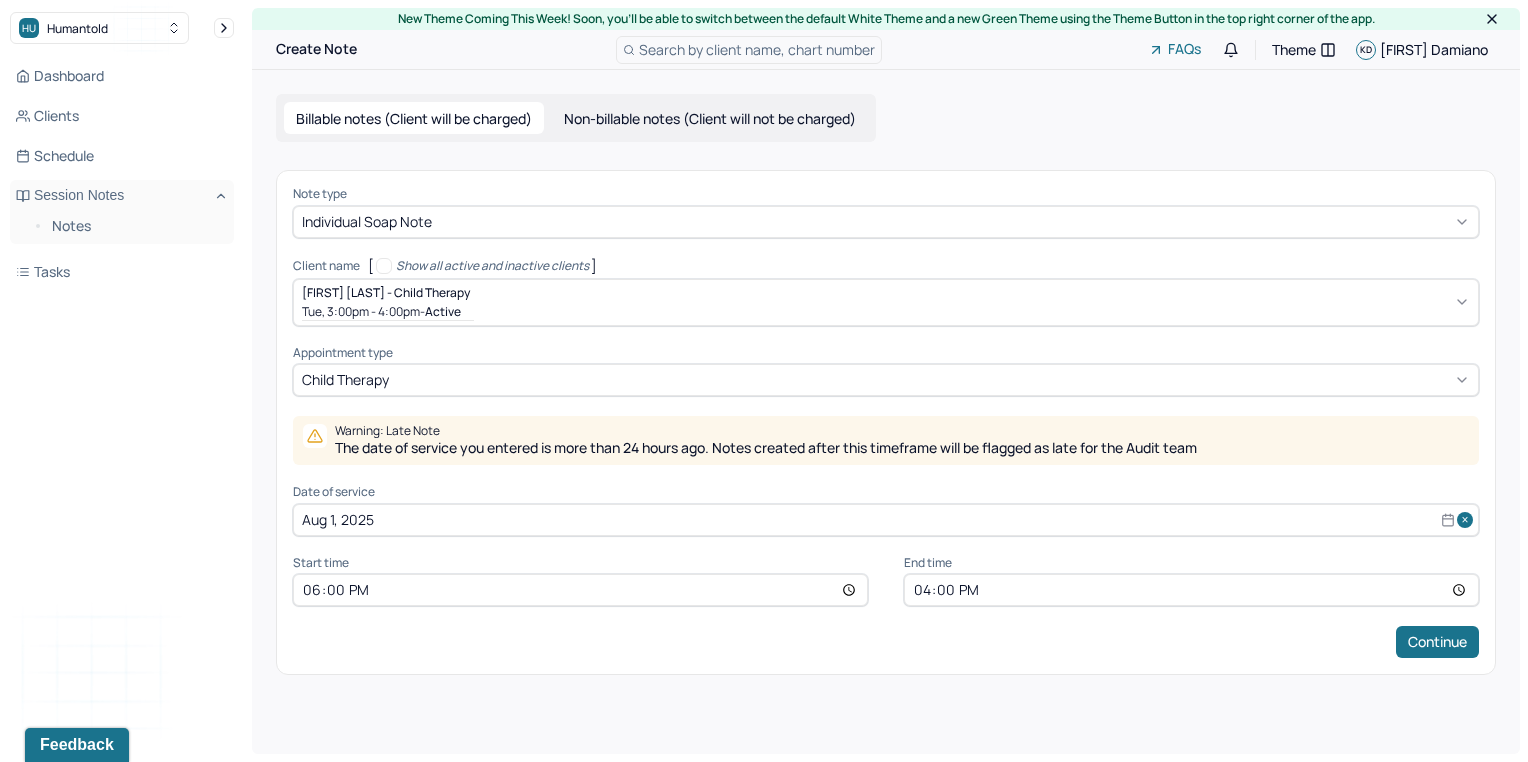 click on "16:00" at bounding box center [1191, 590] 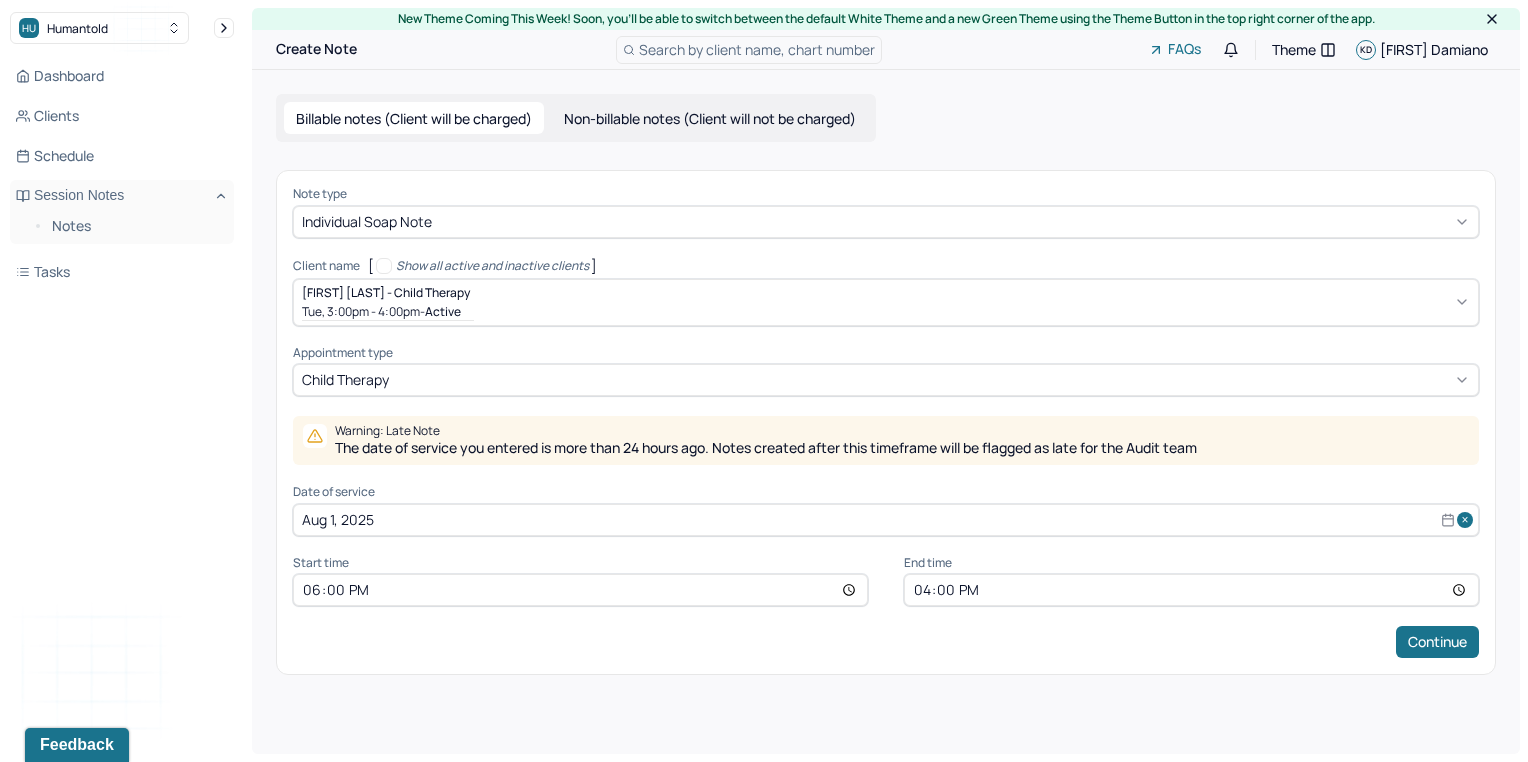 type on "19:00" 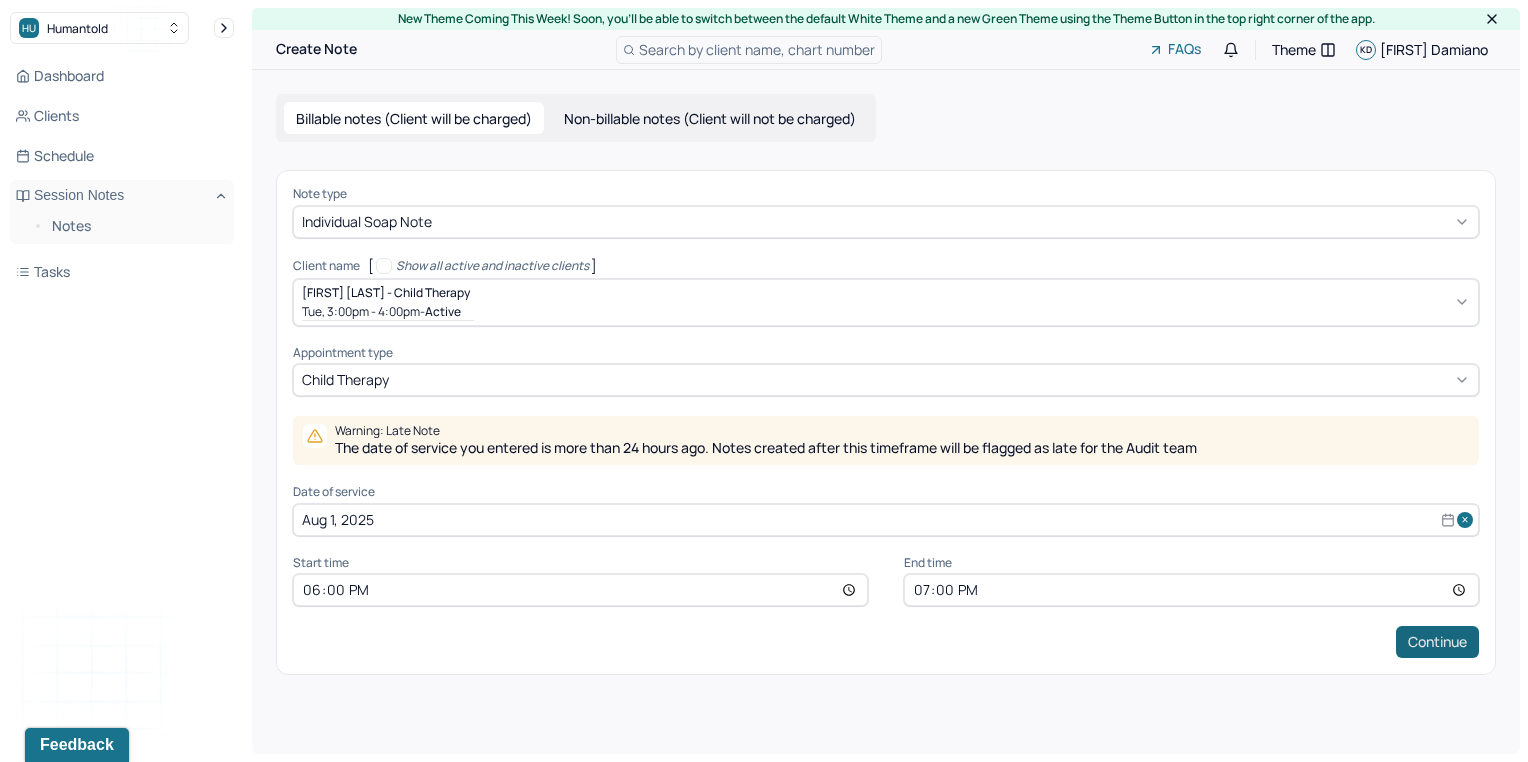 click on "Continue" at bounding box center (1437, 642) 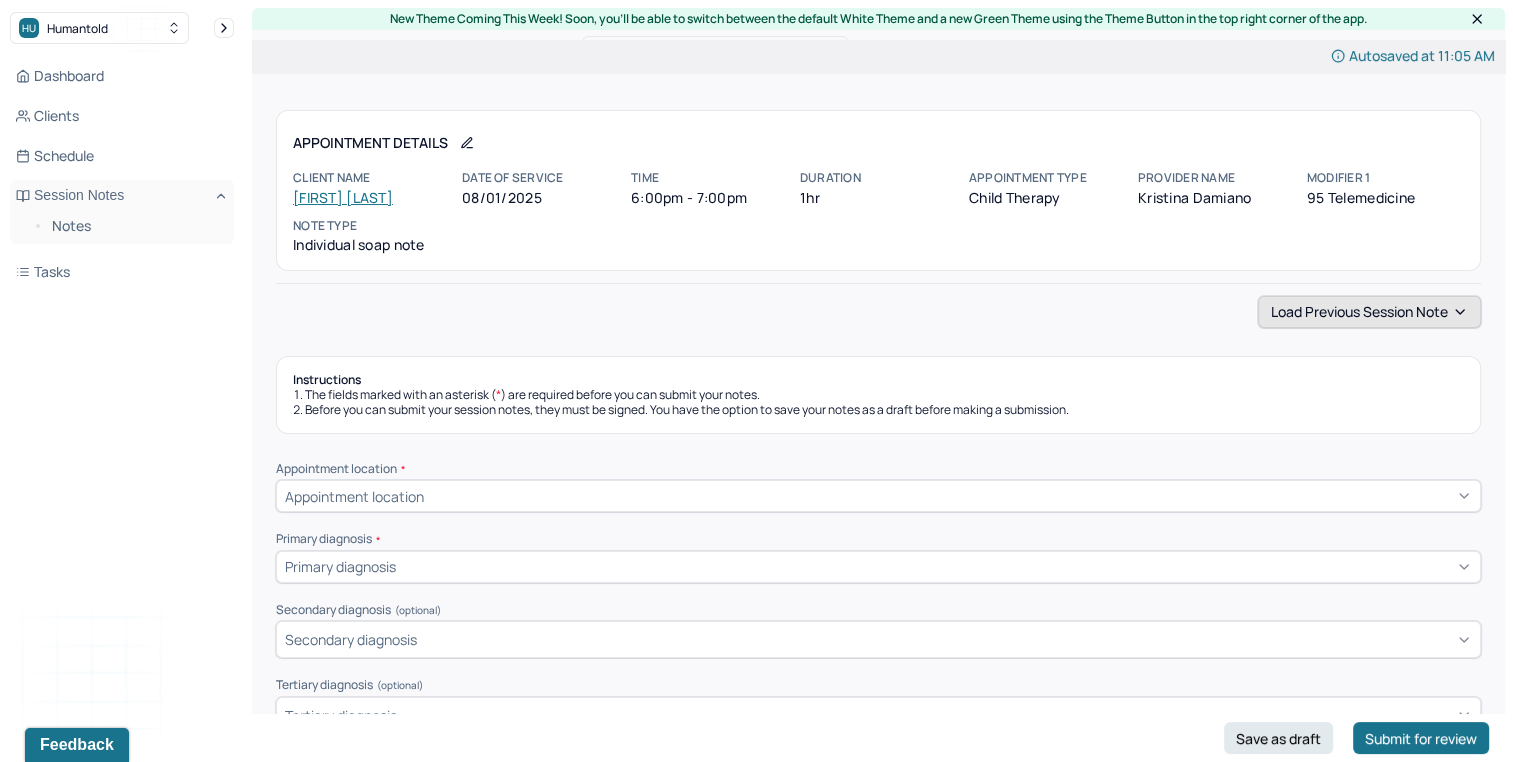 click on "Load previous session note" at bounding box center (1369, 312) 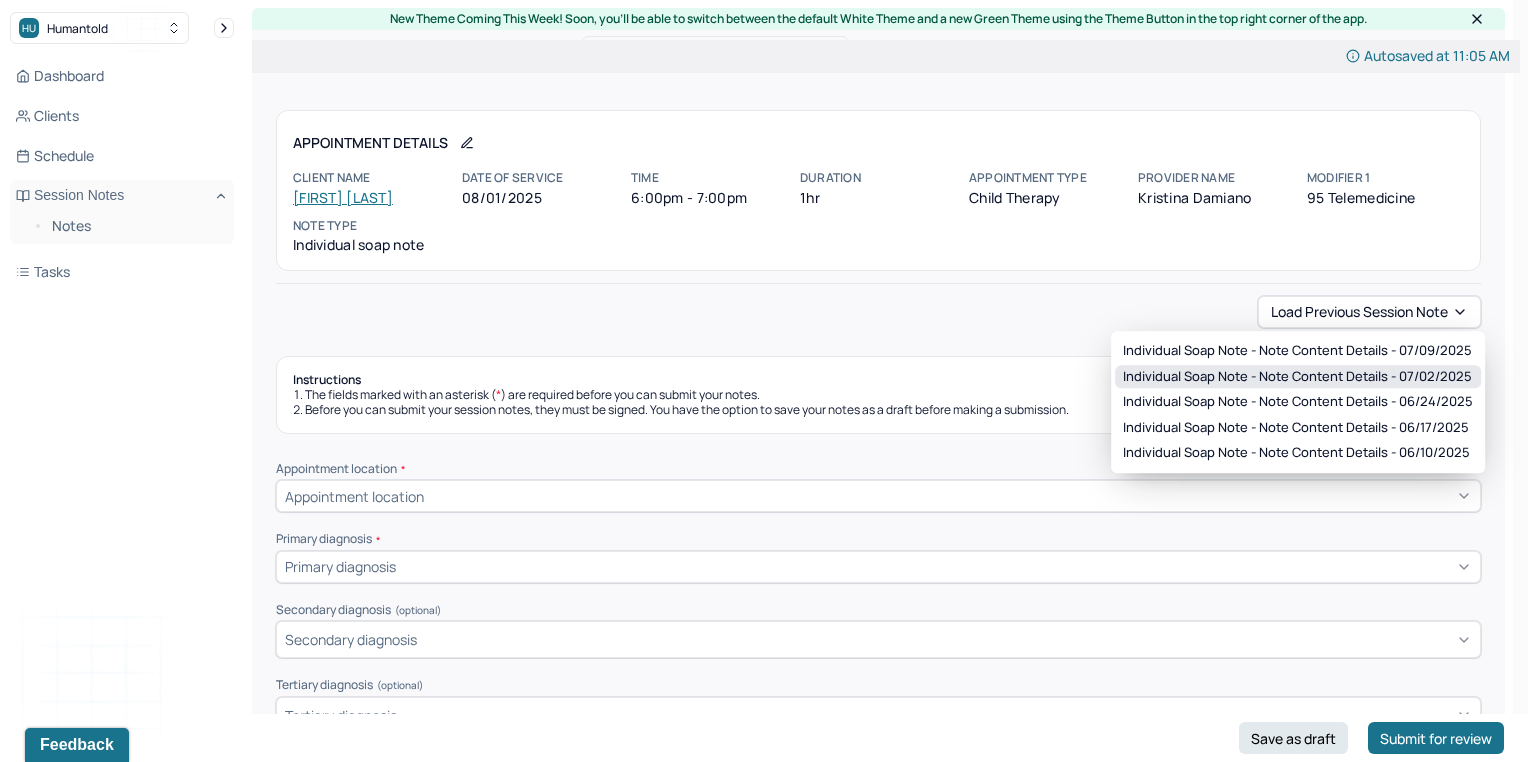 click on "Individual soap note   - Note content Details -   07/02/2025" at bounding box center (1297, 377) 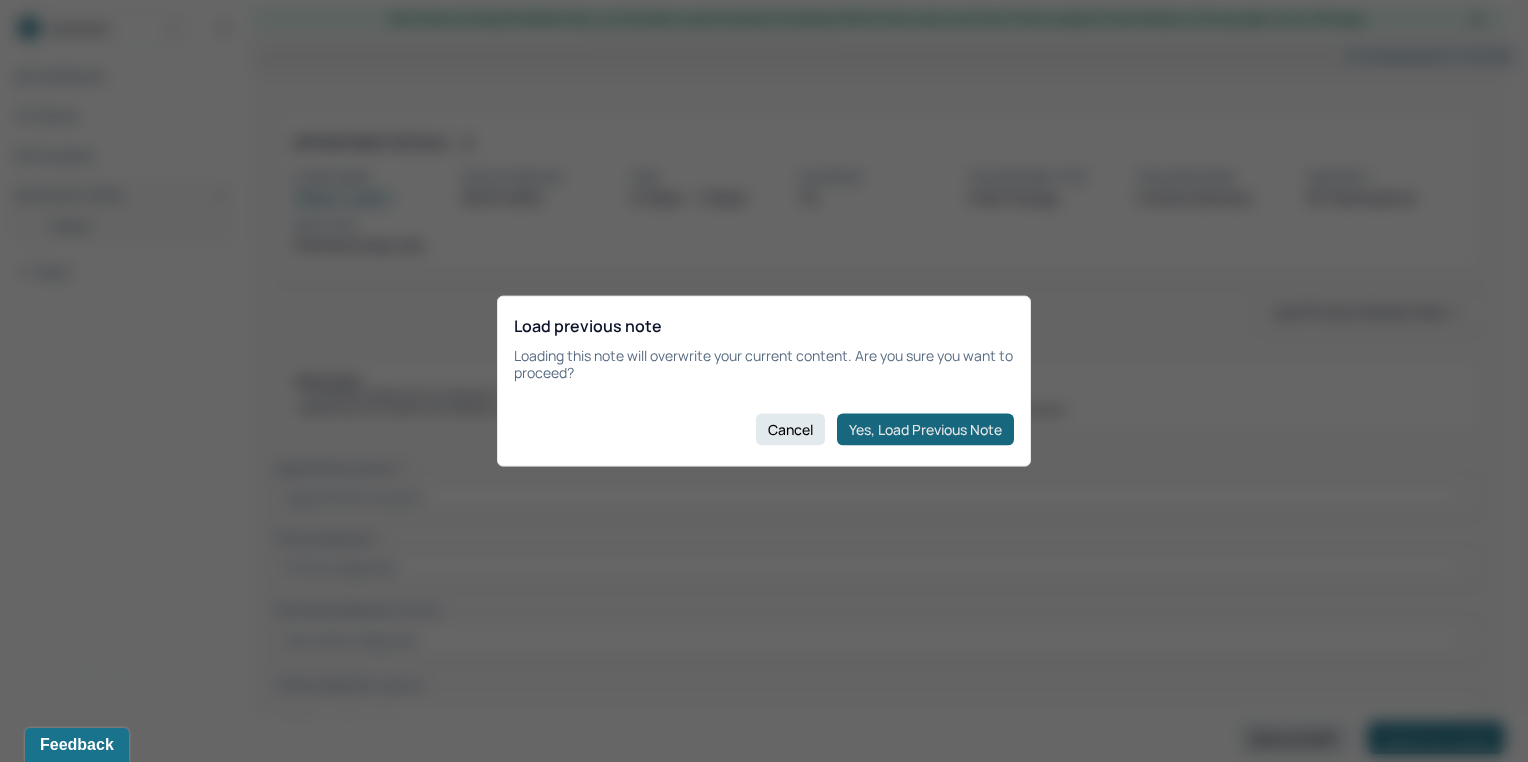 click on "Yes, Load Previous Note" at bounding box center (925, 429) 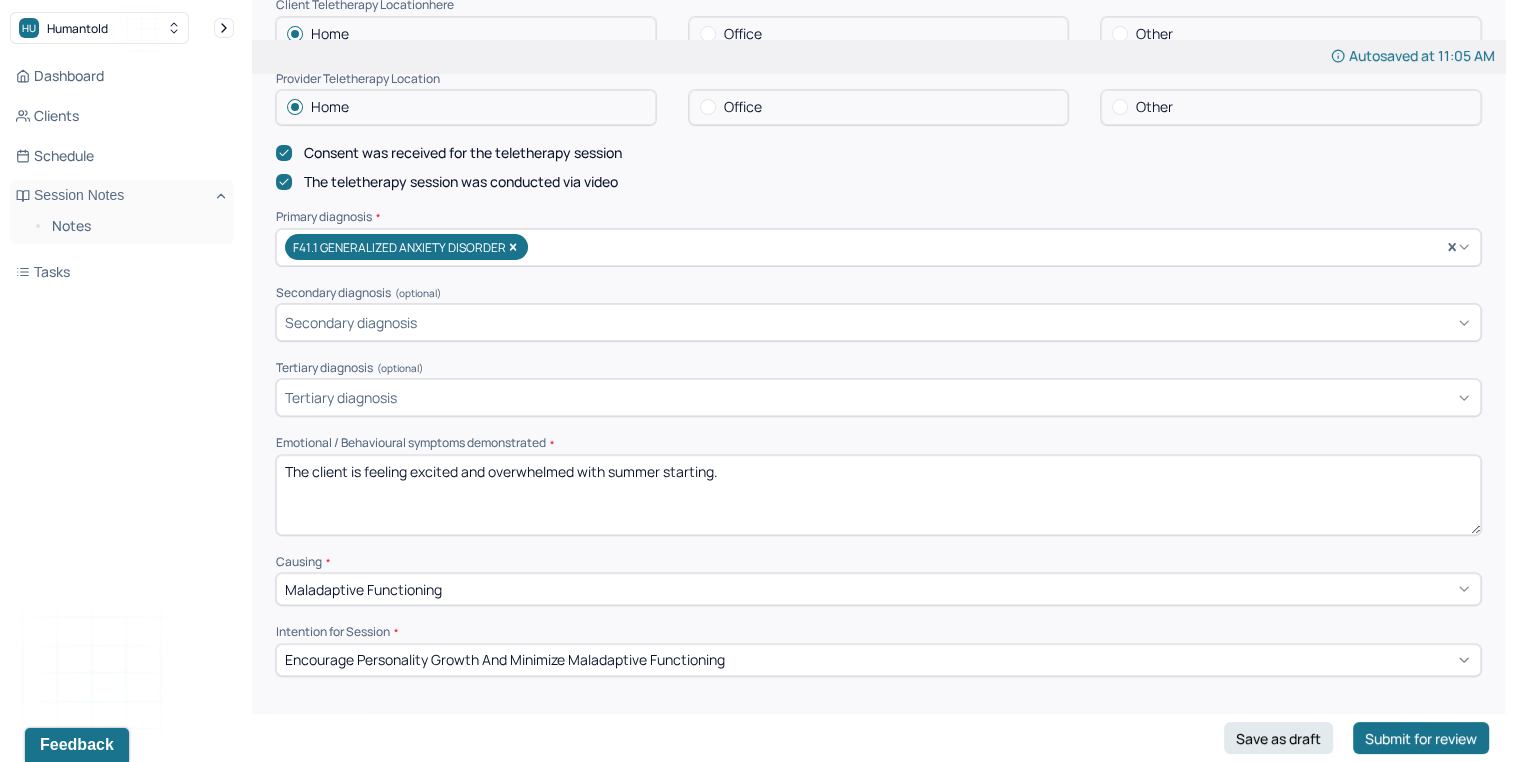 scroll, scrollTop: 526, scrollLeft: 0, axis: vertical 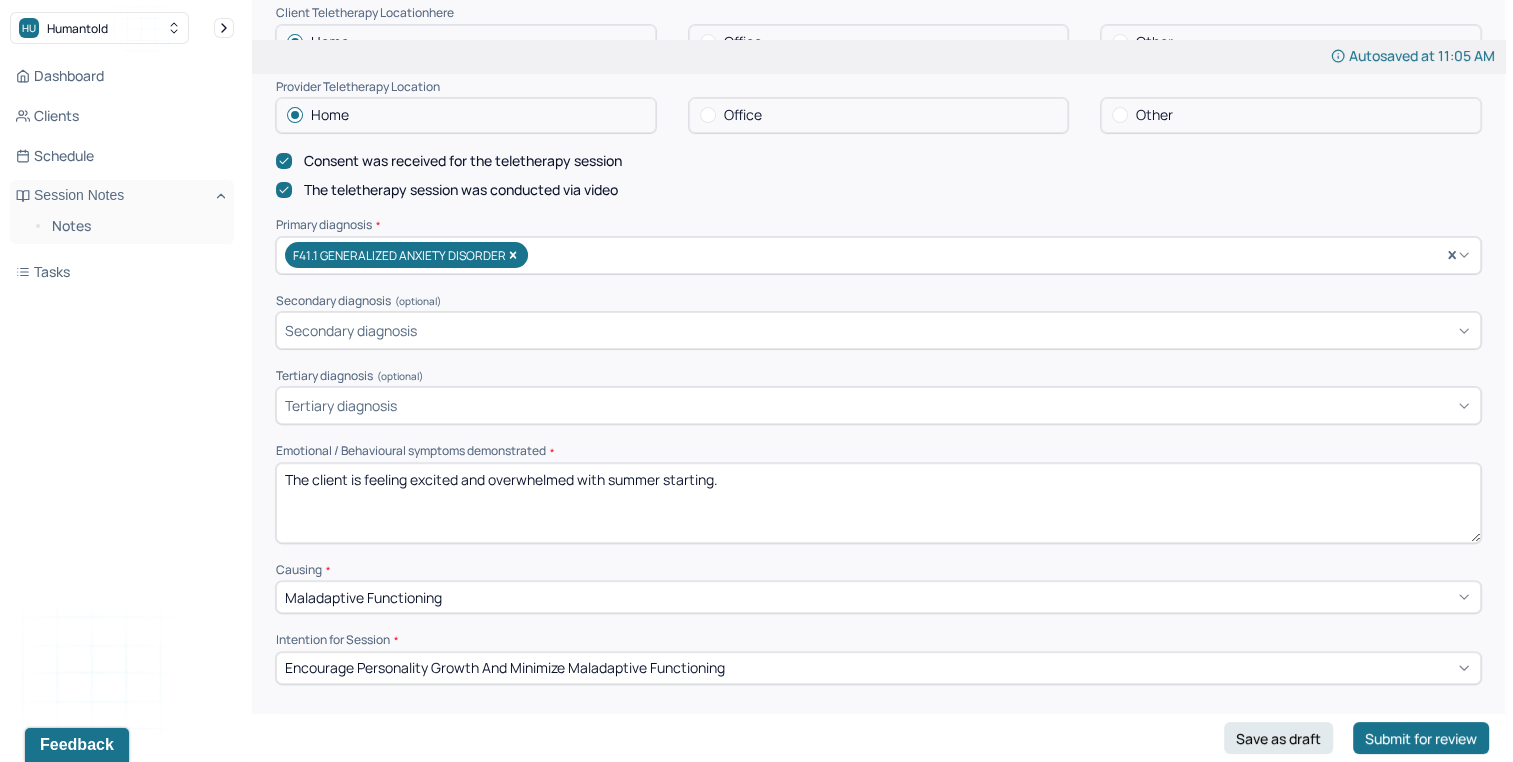 drag, startPoint x: 352, startPoint y: 476, endPoint x: 1196, endPoint y: 398, distance: 847.5966 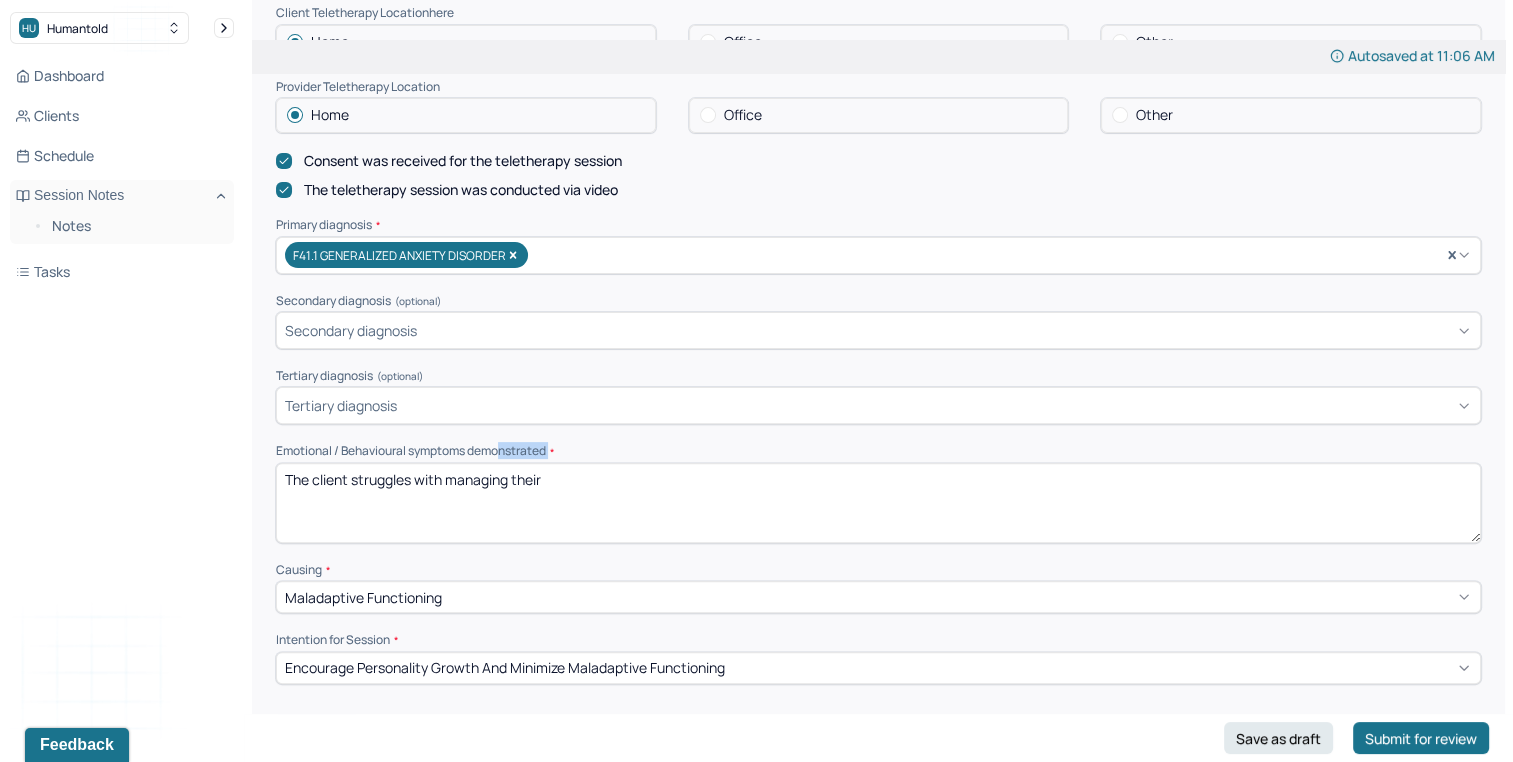 drag, startPoint x: 524, startPoint y: 470, endPoint x: 504, endPoint y: 458, distance: 23.323807 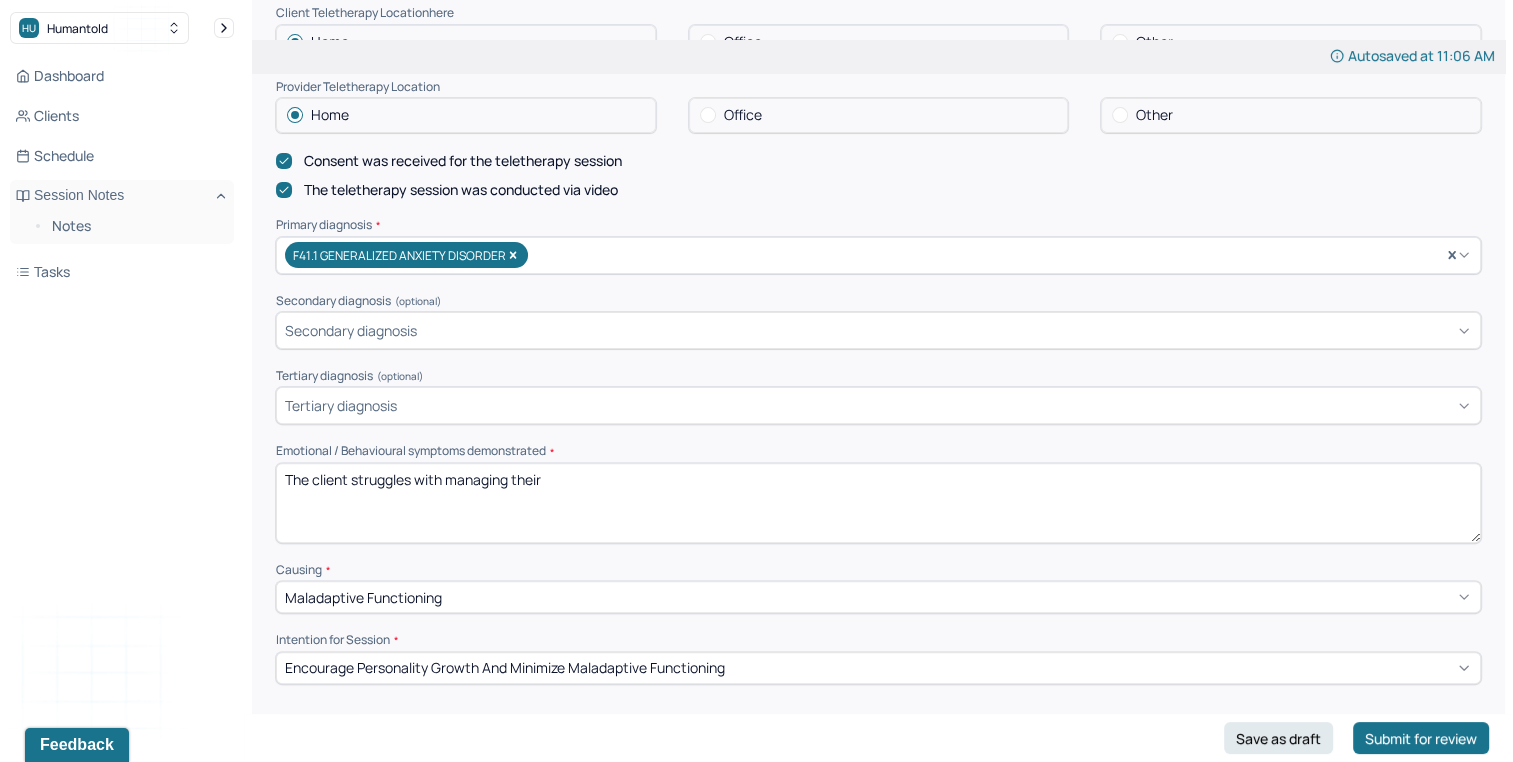drag, startPoint x: 504, startPoint y: 458, endPoint x: 517, endPoint y: 474, distance: 20.615528 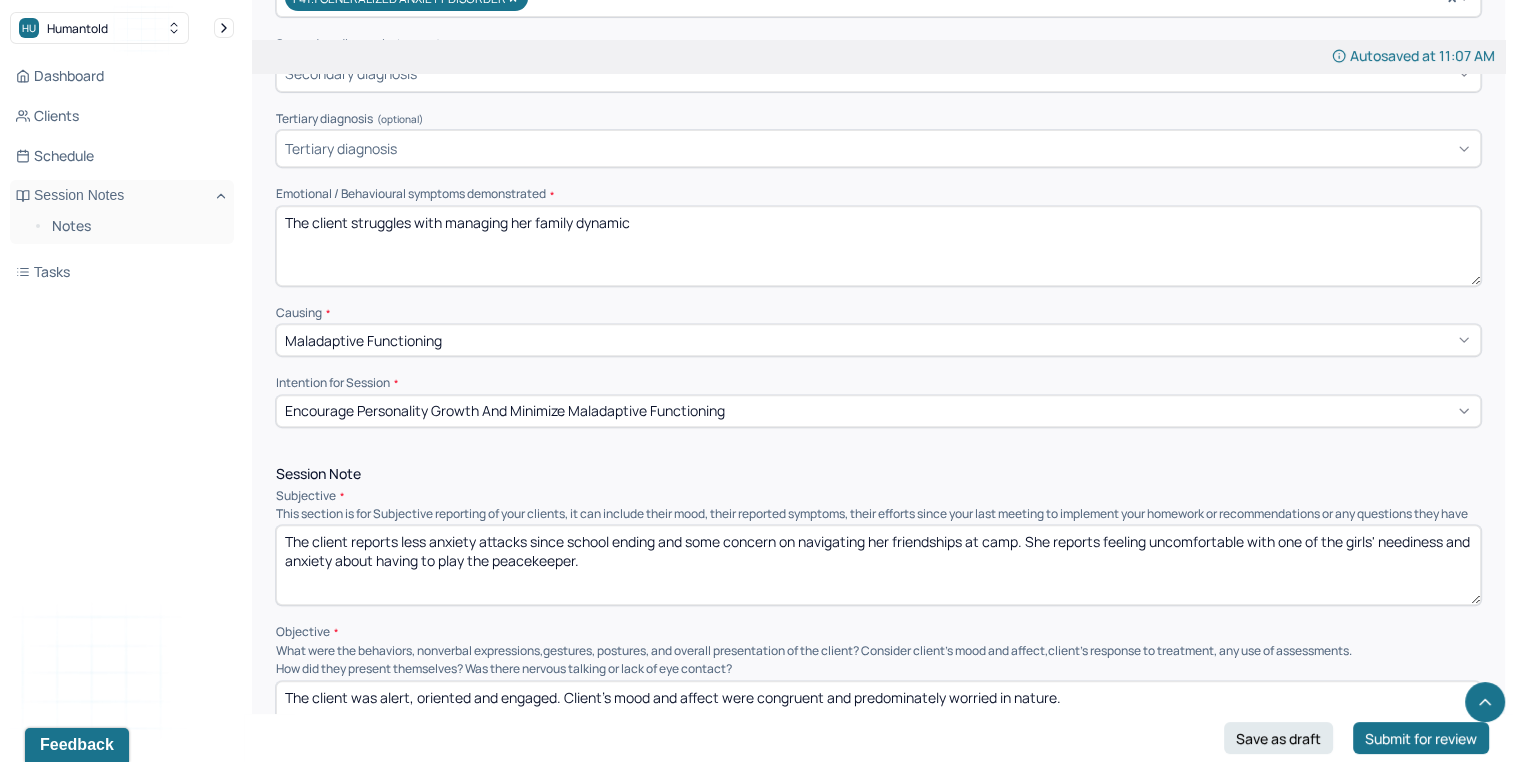 scroll, scrollTop: 787, scrollLeft: 0, axis: vertical 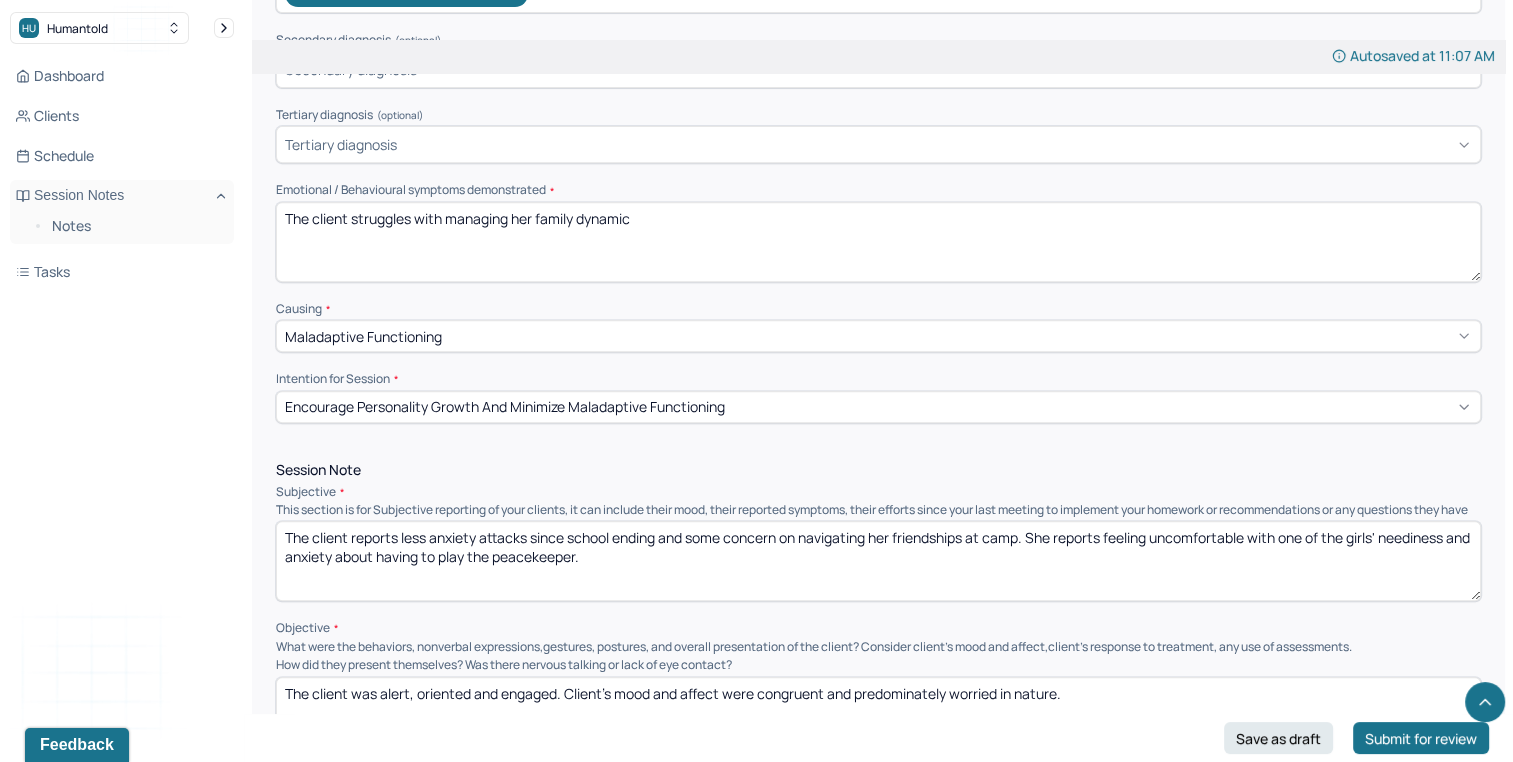 type on "The client struggles with managing her family dynamic" 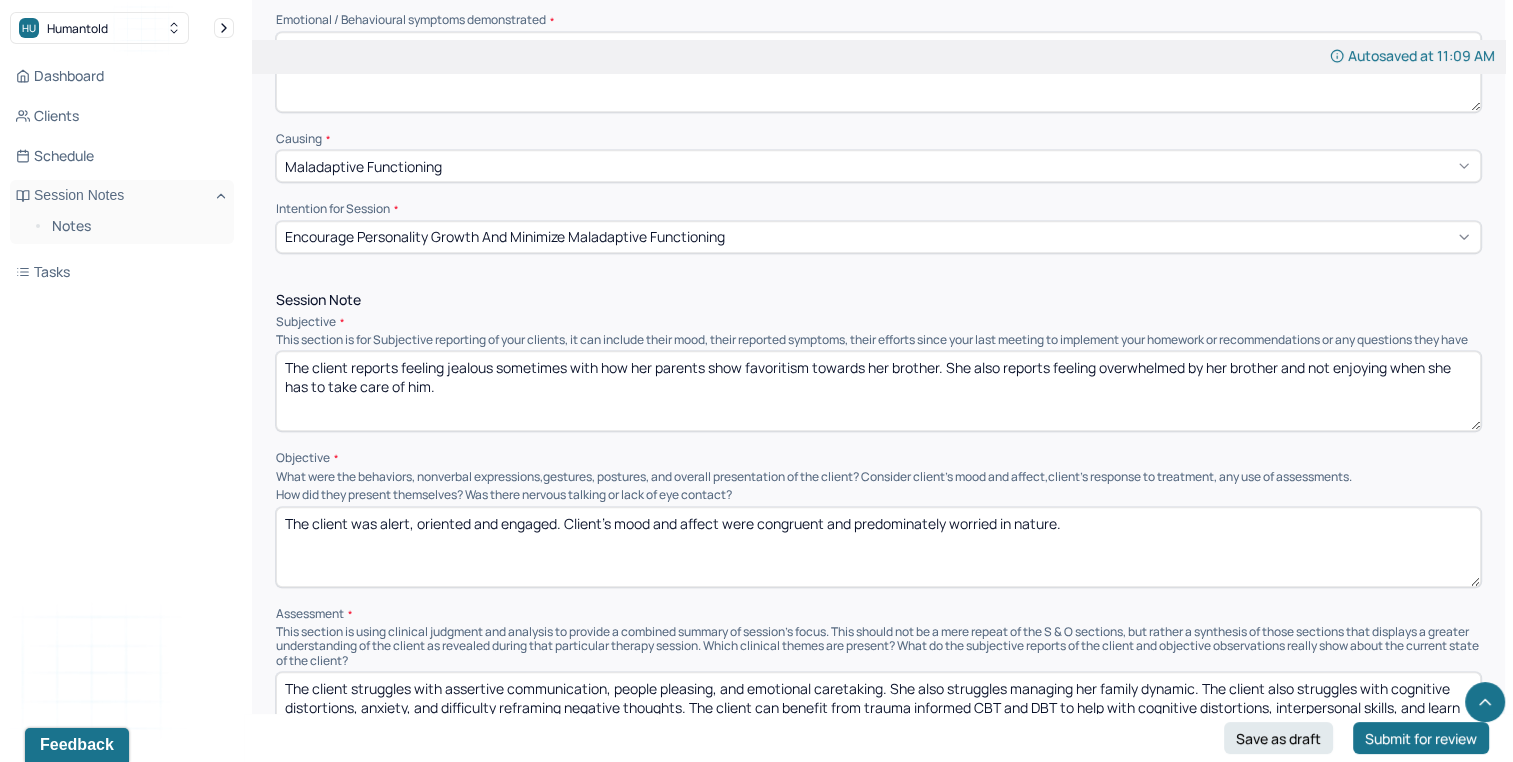 scroll, scrollTop: 965, scrollLeft: 0, axis: vertical 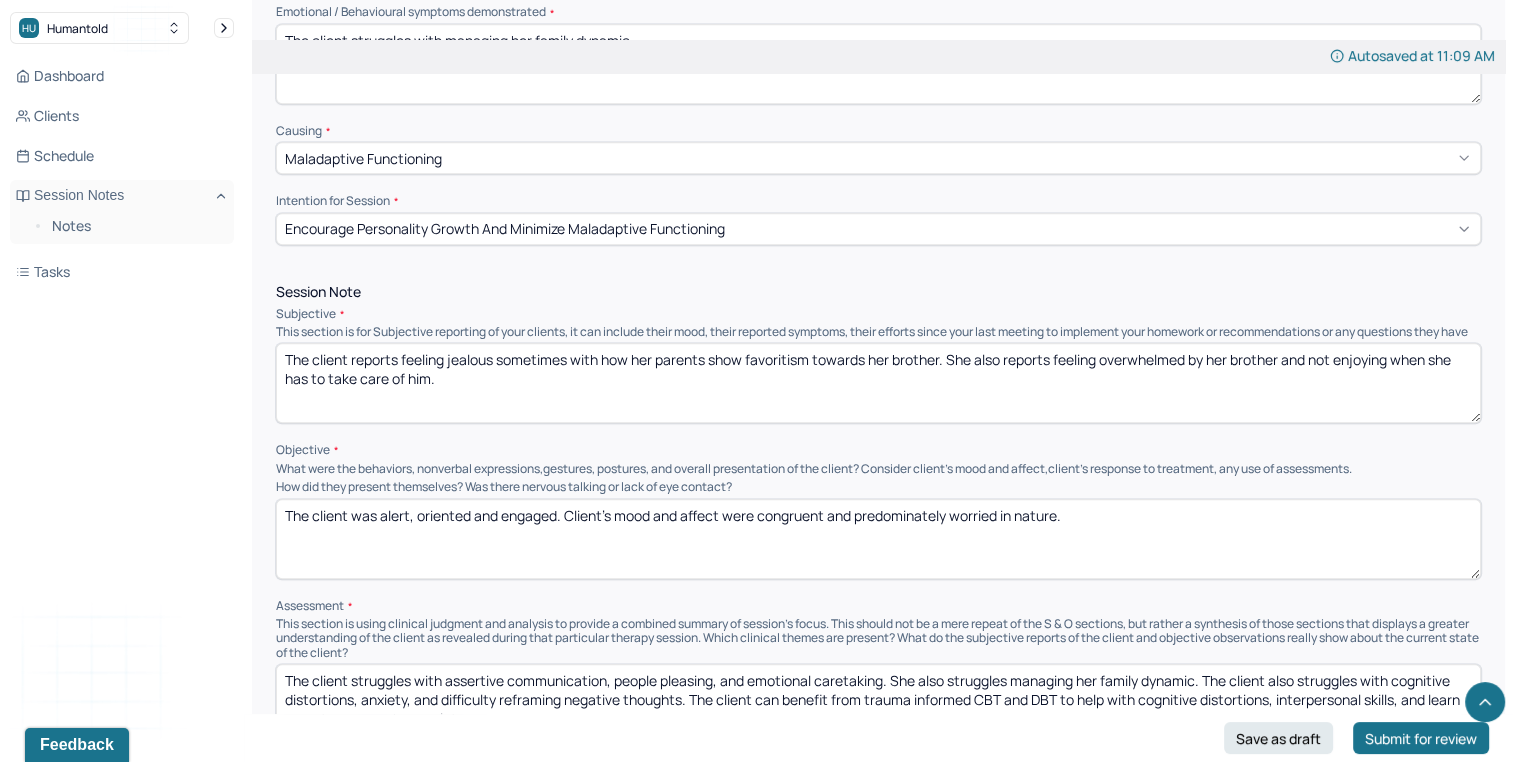 type on "The client reports feeling jealous sometimes with how her parents show favoritism towards her brother. She also reports feeling overwhelmed by her brother and not enjoying when she has to take care of him." 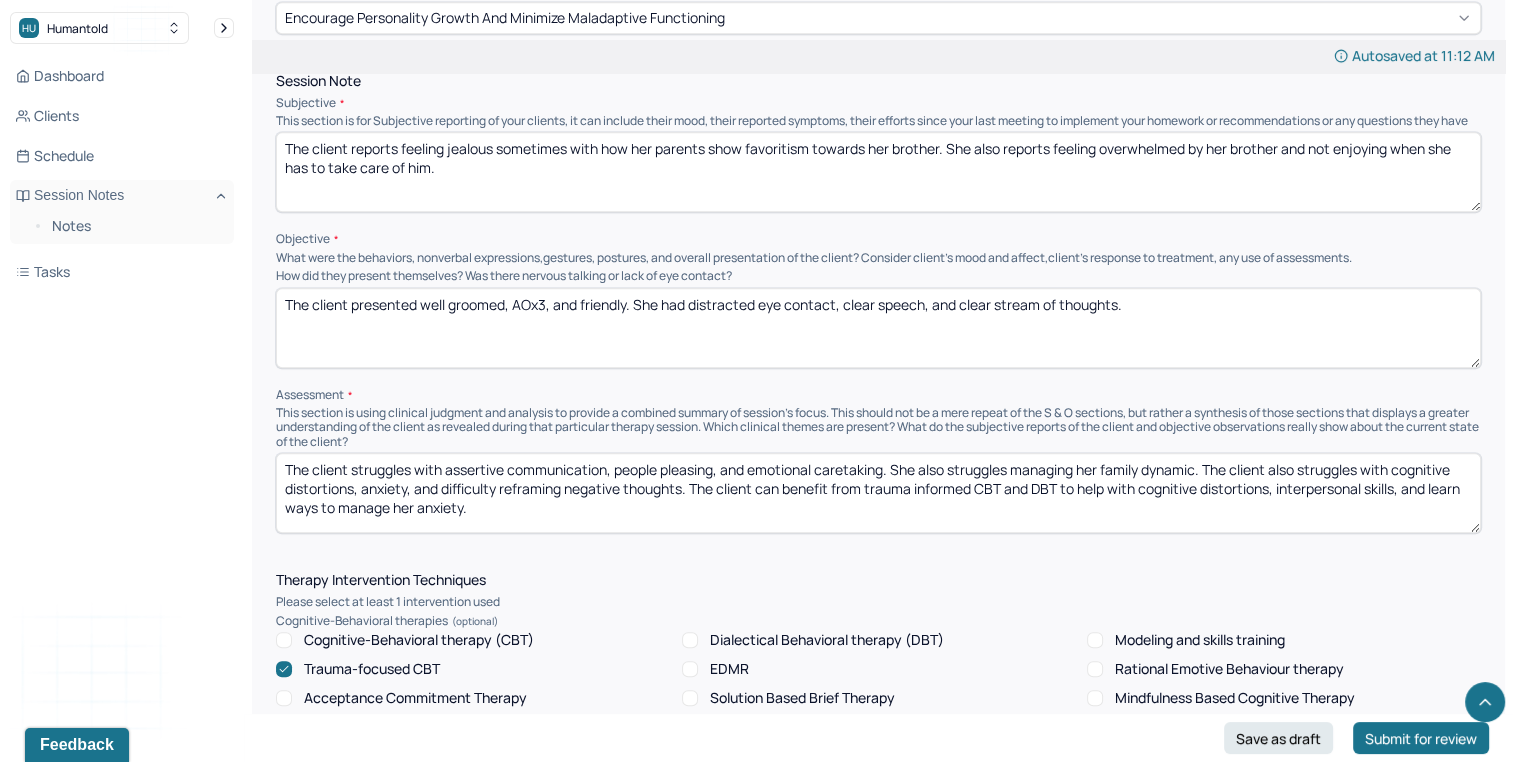 scroll, scrollTop: 1216, scrollLeft: 0, axis: vertical 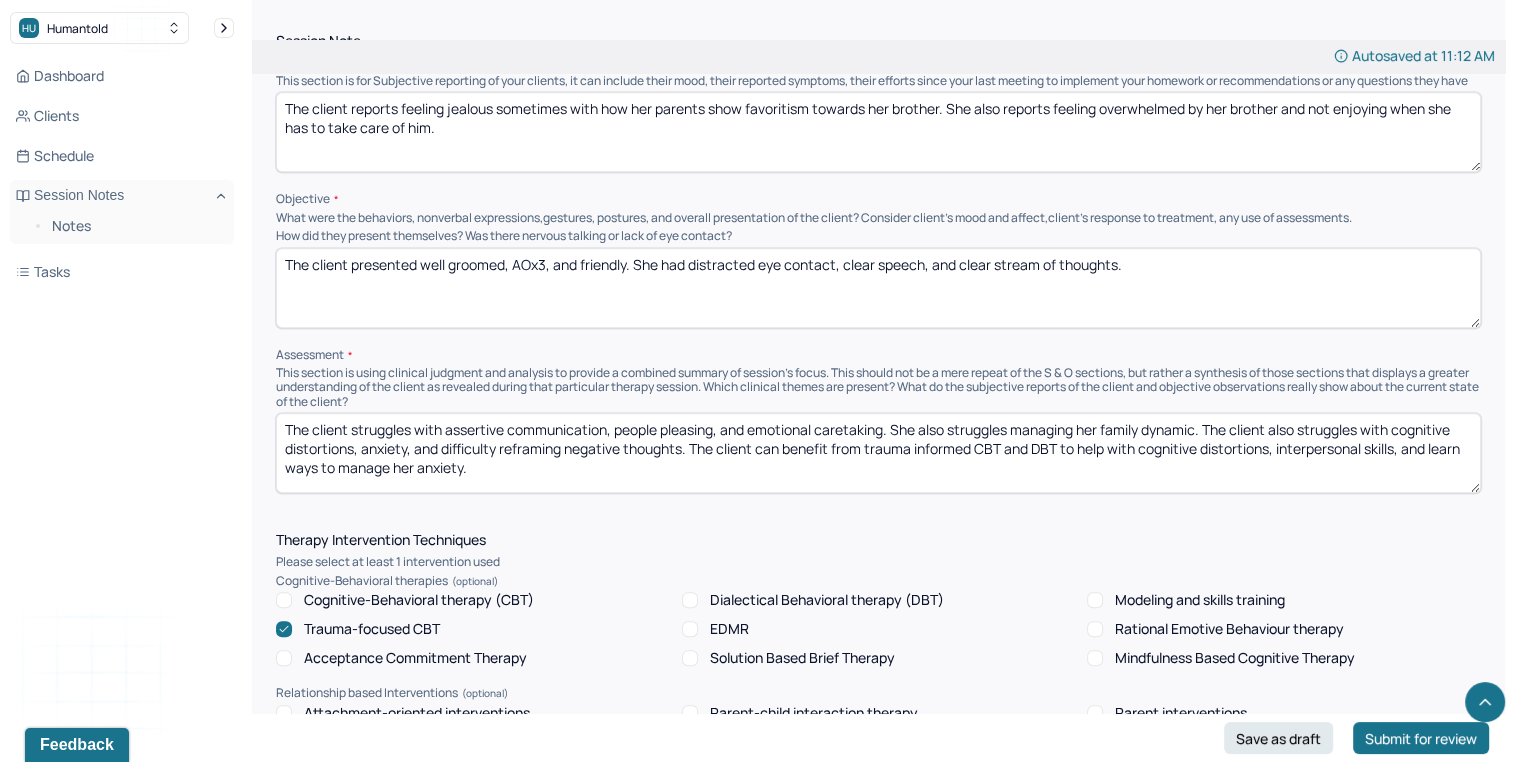 type on "The client presented well groomed, AOx3, and friendly. She had distracted eye contact, clear speech, and clear stream of thoughts." 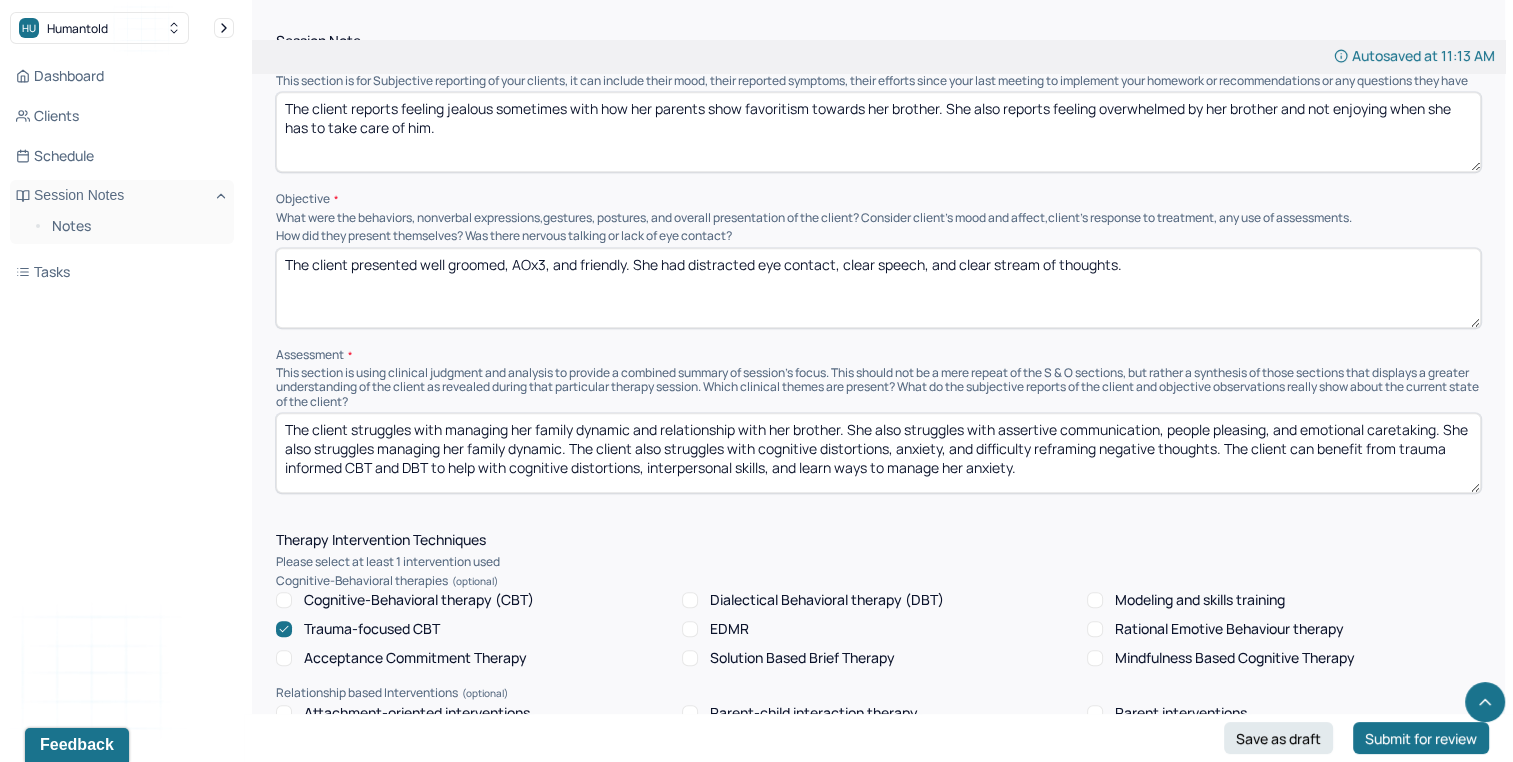 drag, startPoint x: 593, startPoint y: 460, endPoint x: 282, endPoint y: 458, distance: 311.00644 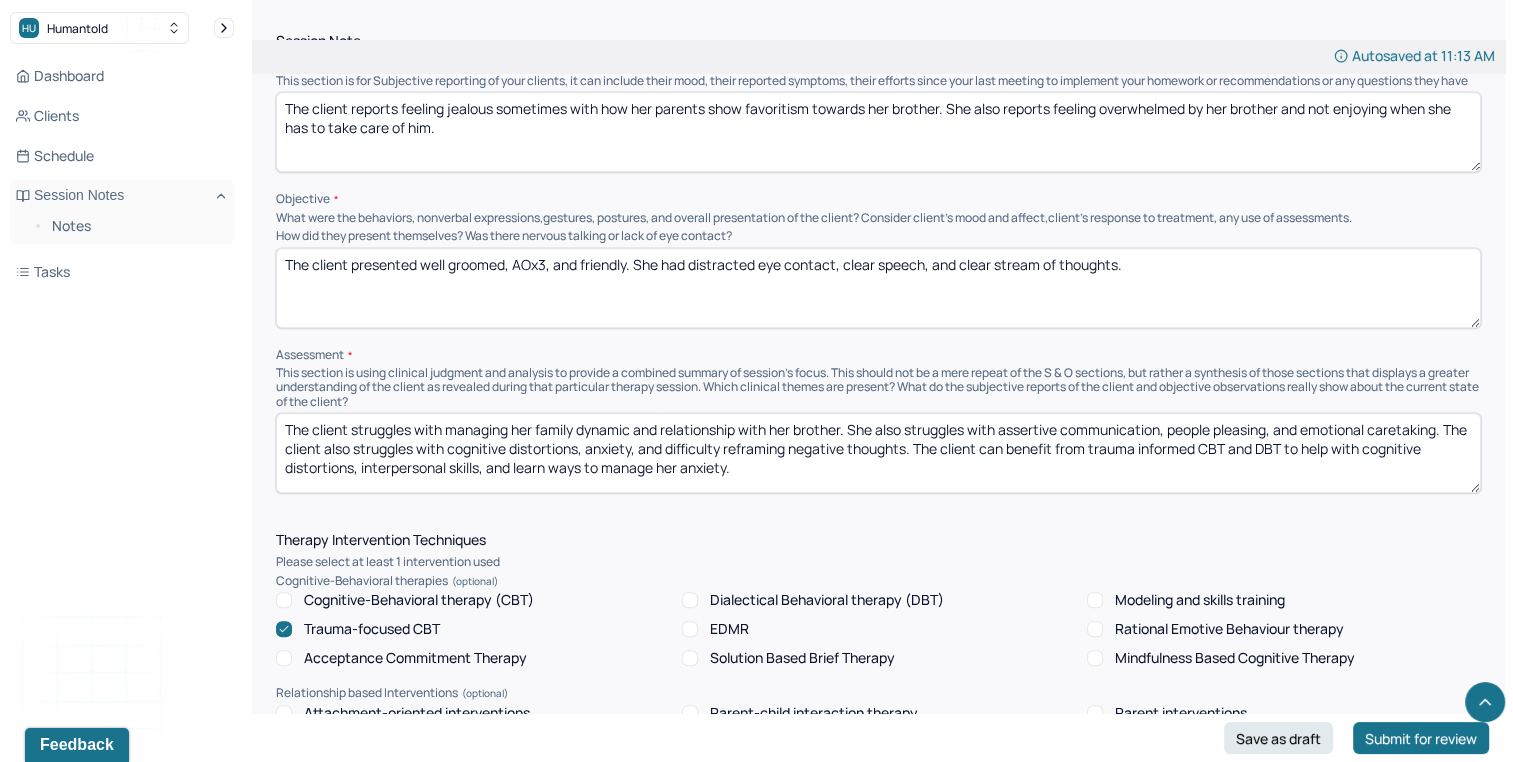 click on "The client struggles with managing her family dynamic and relationship with her brother. She also struggles with assertive communication, people pleasing, and emotional caretaking. The client also struggles with cognitive distortions, anxiety, and difficulty reframing negative thoughts. The client can benefit from trauma informed CBT and DBT to help with cognitive distortions, interpersonal skills, and learn ways to manage her anxiety." at bounding box center (878, 453) 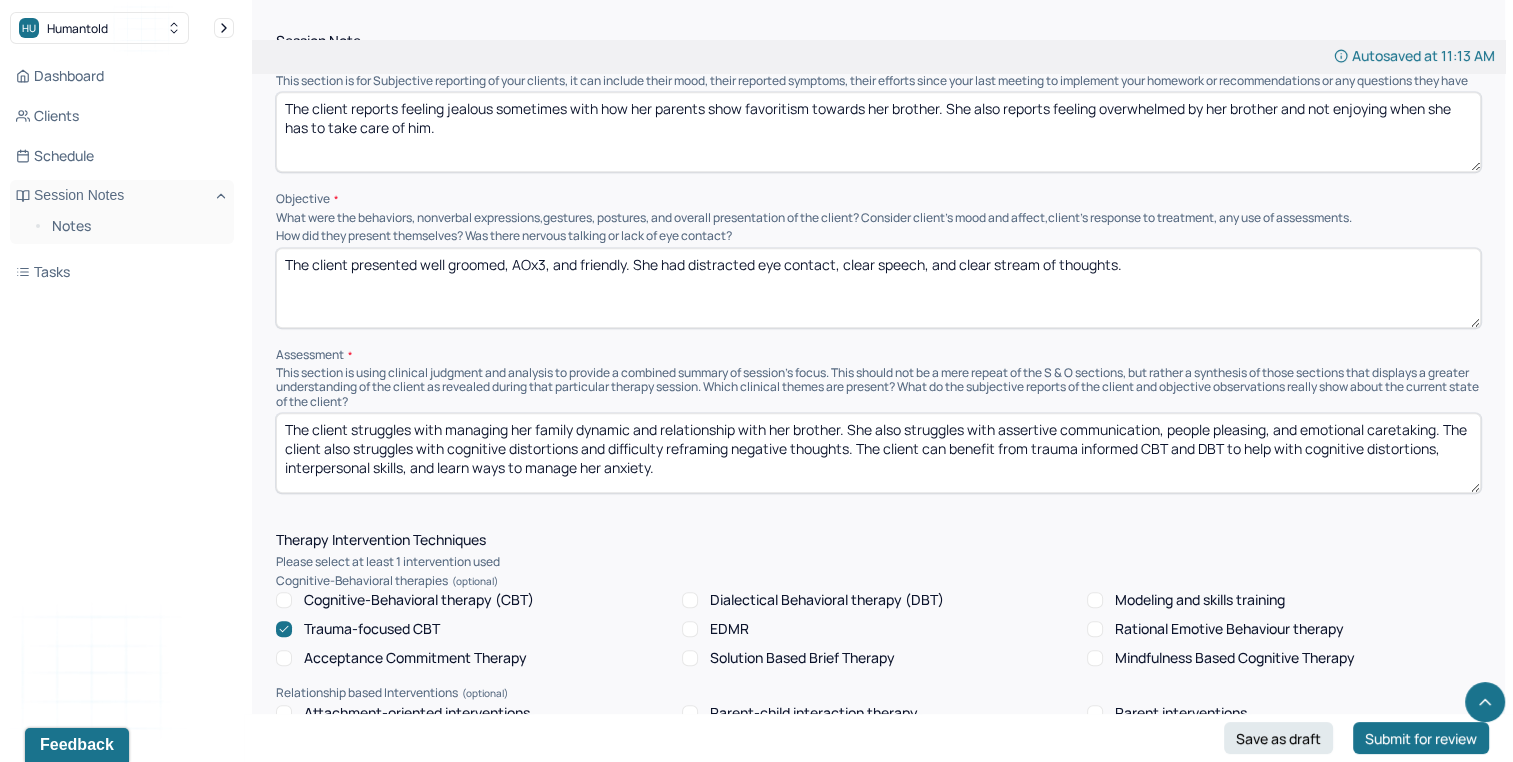 click on "The client struggles with managing her family dynamic and relationship with her brother. She also struggles with assertive communication, people pleasing, and emotional caretaking. The client also struggles with cognitive distortions, anxiety, and difficulty reframing negative thoughts. The client can benefit from trauma informed CBT and DBT to help with cognitive distortions, interpersonal skills, and learn ways to manage her anxiety." at bounding box center (878, 453) 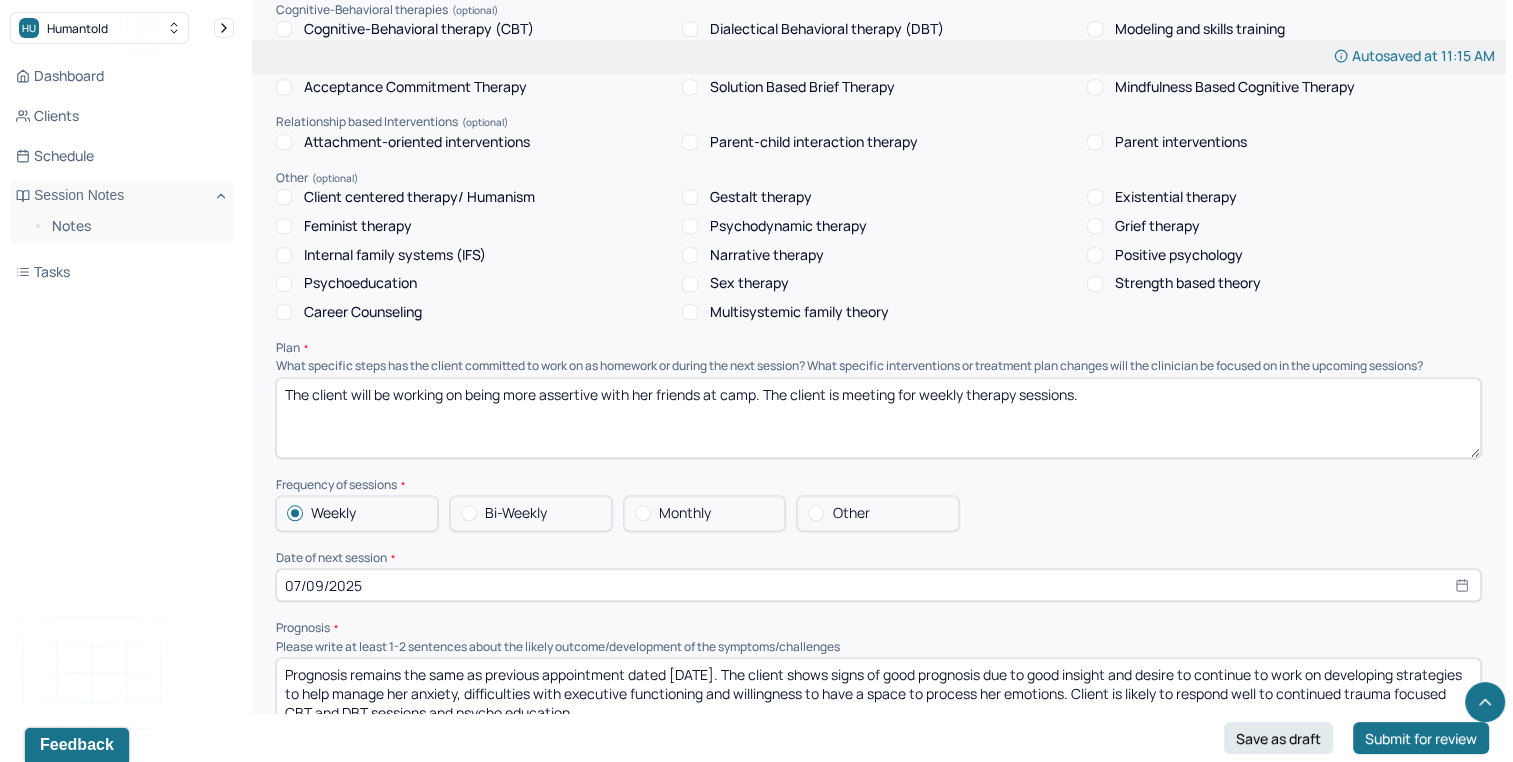 scroll, scrollTop: 1783, scrollLeft: 0, axis: vertical 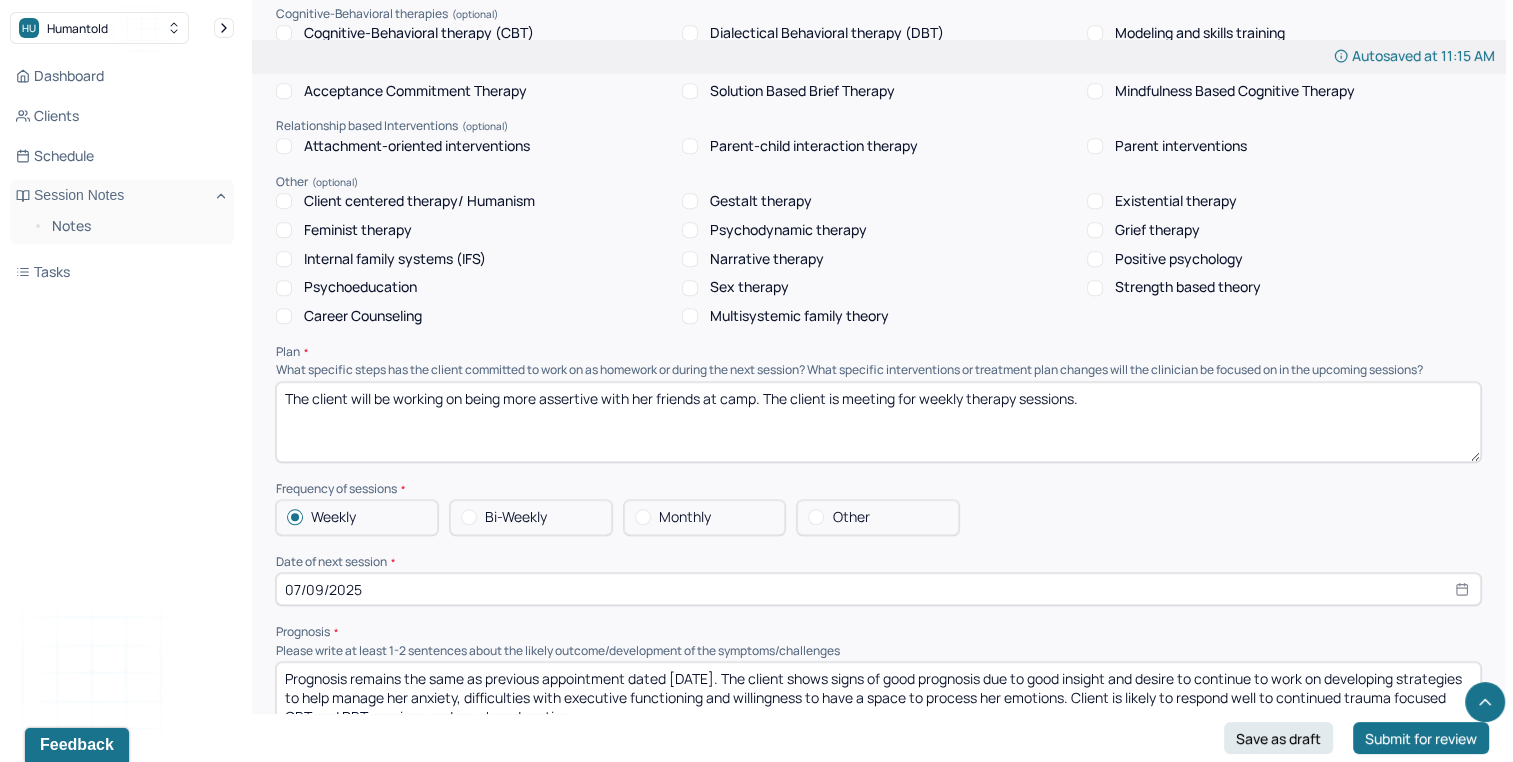 type on "The client struggles with managing her family dynamic and relationship with her brother. She also struggles with anxiety, assertive communication, people pleasing, and emotional caretaking. The client also struggles with cognitive distortions and difficulty reframing negative thoughts. The client can benefit from trauma informed CBT and DBT to help with cognitive distortions, interpersonal skills, and learn ways to manage her anxiety." 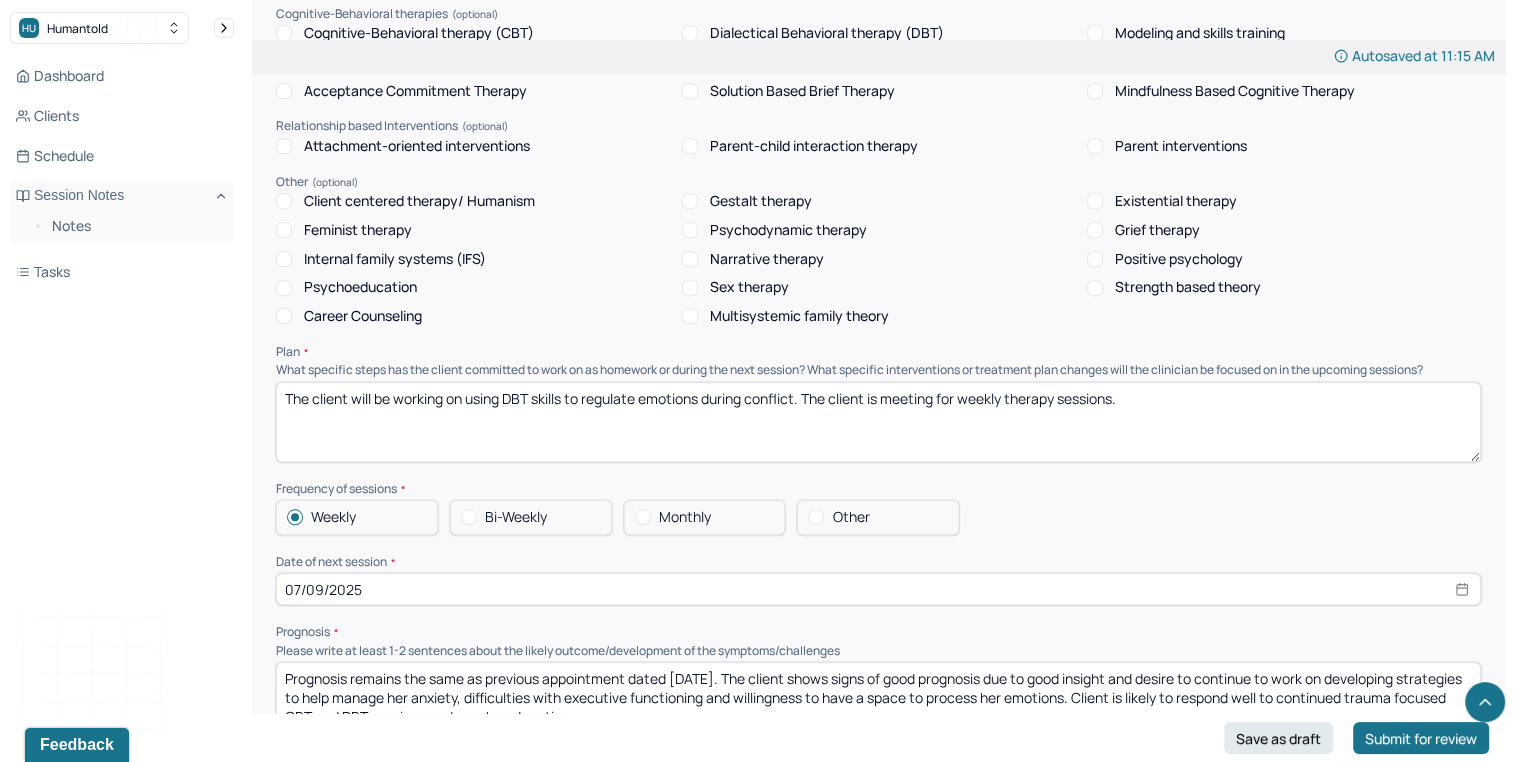 type on "The client will be working on using DBT skills to regulate emotions during conflict. The client is meeting for weekly therapy sessions." 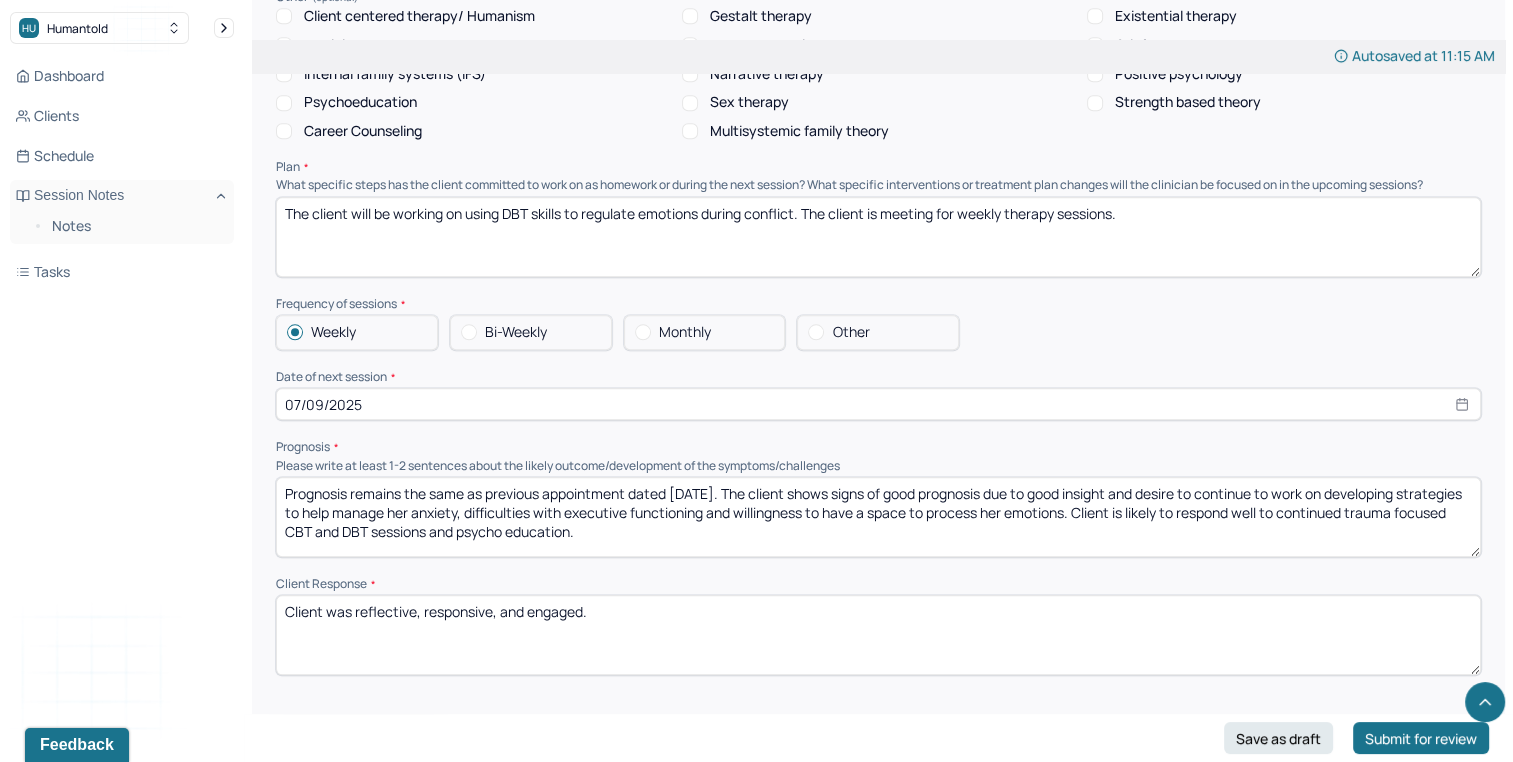 scroll, scrollTop: 1964, scrollLeft: 0, axis: vertical 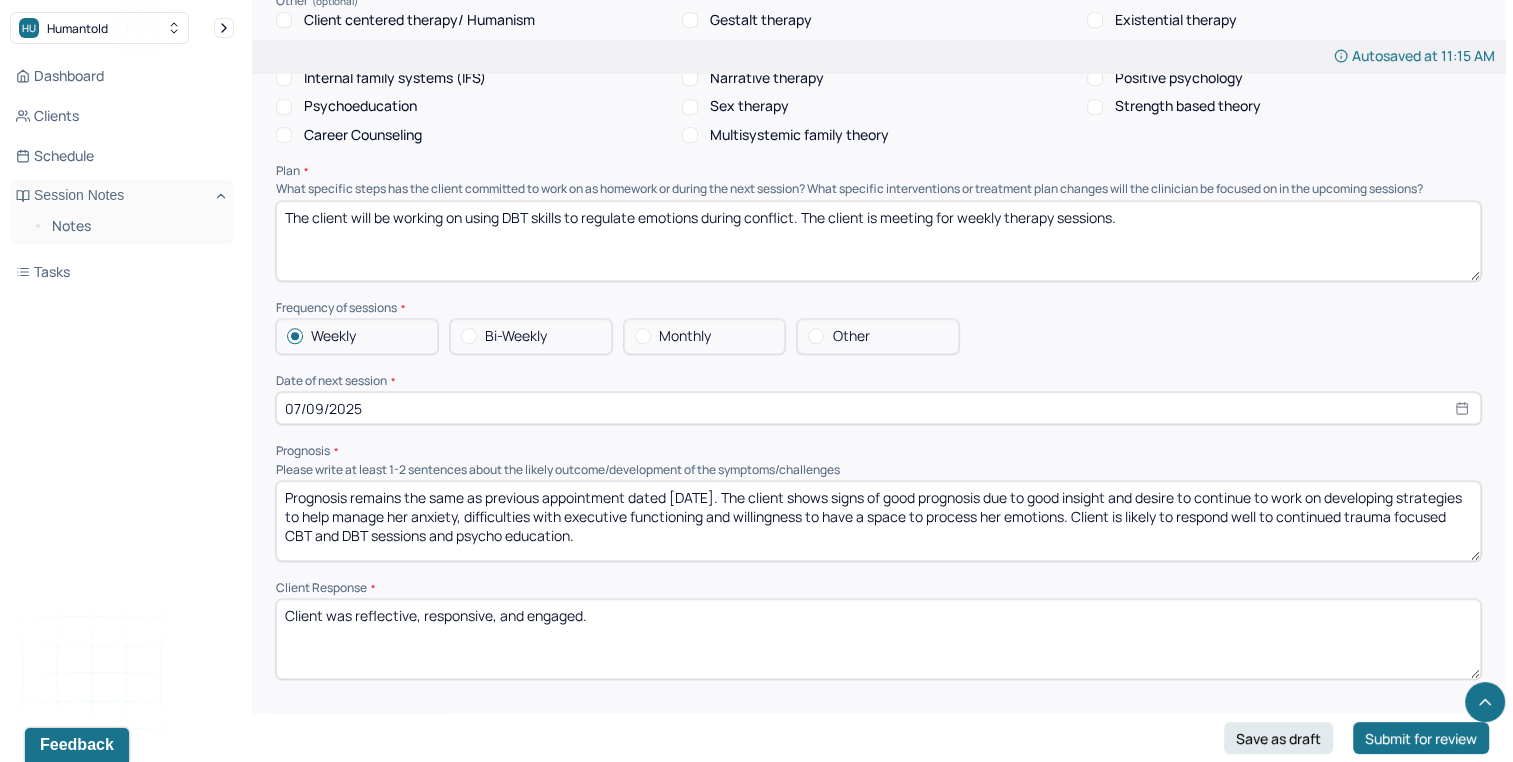 click on "Therapy Intervention Techniques Please select at least 1 intervention used Cognitive-Behavioral therapies Cognitive-Behavioral therapy (CBT) Dialectical Behavioral therapy (DBT) Modeling and skills training Trauma-focused CBT EDMR Rational Emotive Behaviour therapy Acceptance Commitment Therapy Solution Based Brief Therapy Mindfulness Based Cognitive Therapy Relationship based Interventions Attachment-oriented interventions Parent-child interaction therapy Parent interventions Other Client centered therapy/ Humanism Gestalt therapy Existential therapy Feminist therapy Psychodynamic therapy Grief therapy Internal family systems (IFS) Narrative therapy Positive psychology Psychoeducation Sex therapy Strength based theory Career Counseling Multisystemic family theory Plan What specific steps has the client committed to work on as homework or during the next session? What specific interventions or treatment plan changes will the clinician be focused on in the upcoming sessions? Frequency of sessions Weekly Other" at bounding box center [878, 232] 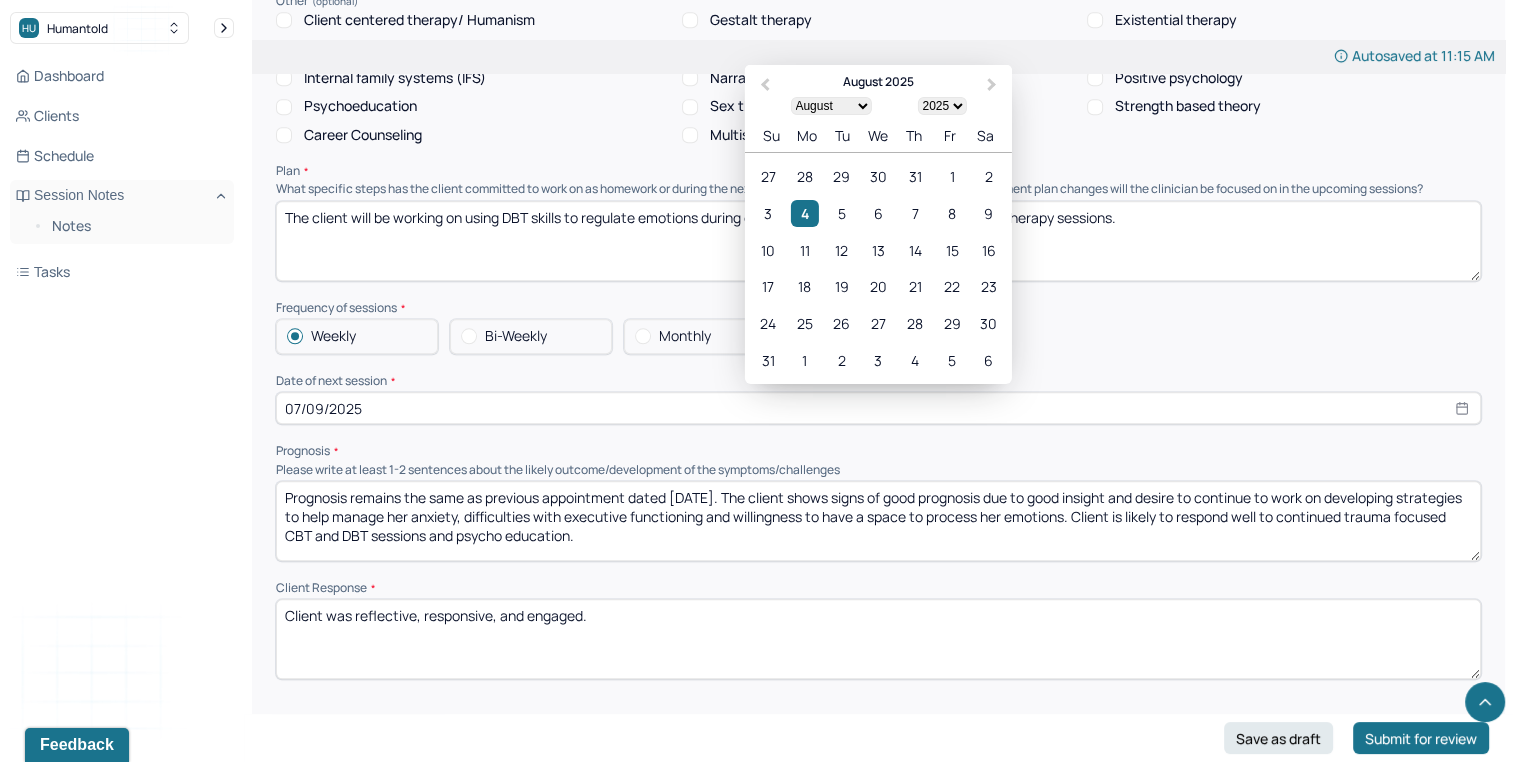 click on "07/09/2025" at bounding box center [878, 408] 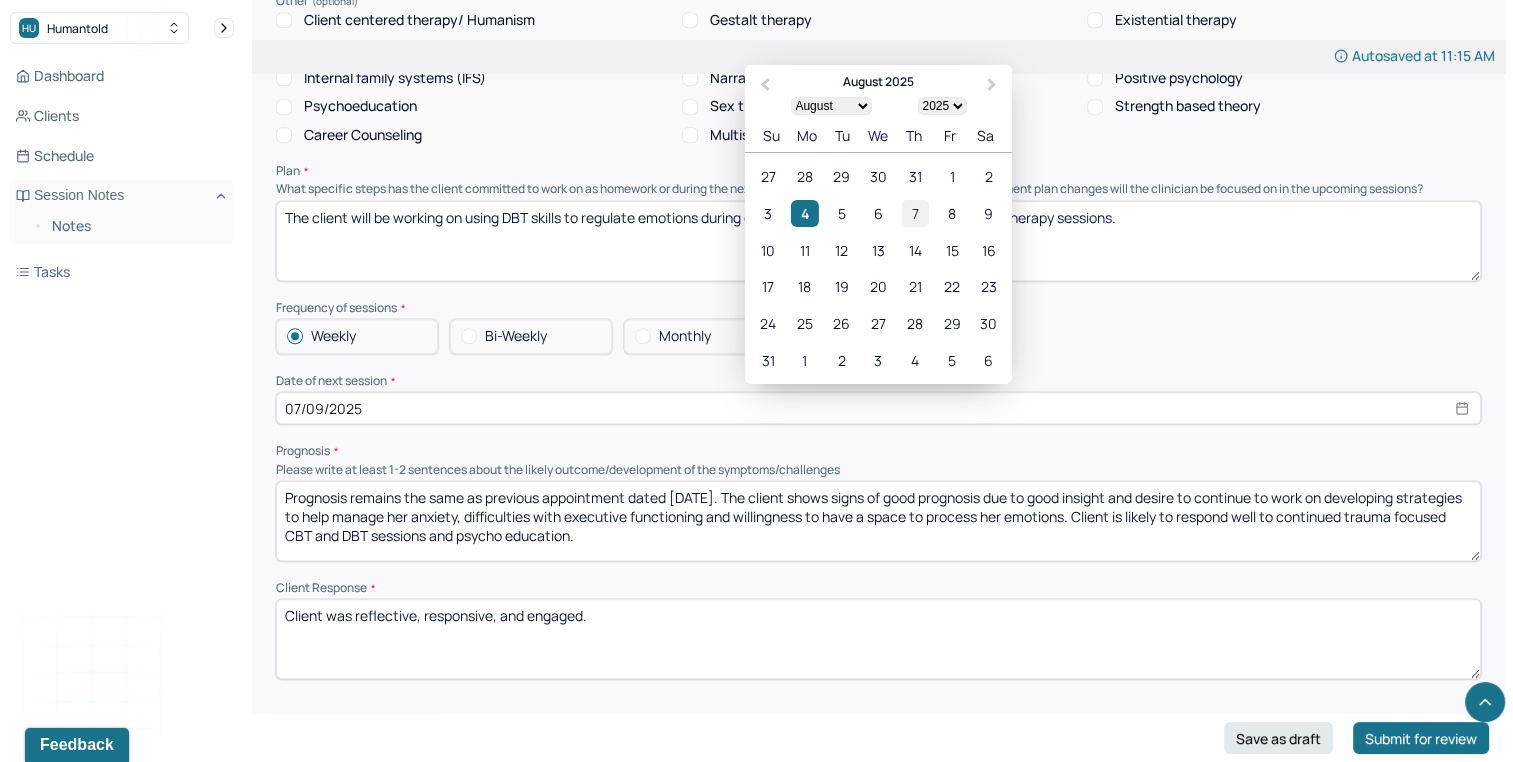 click on "7" at bounding box center (915, 213) 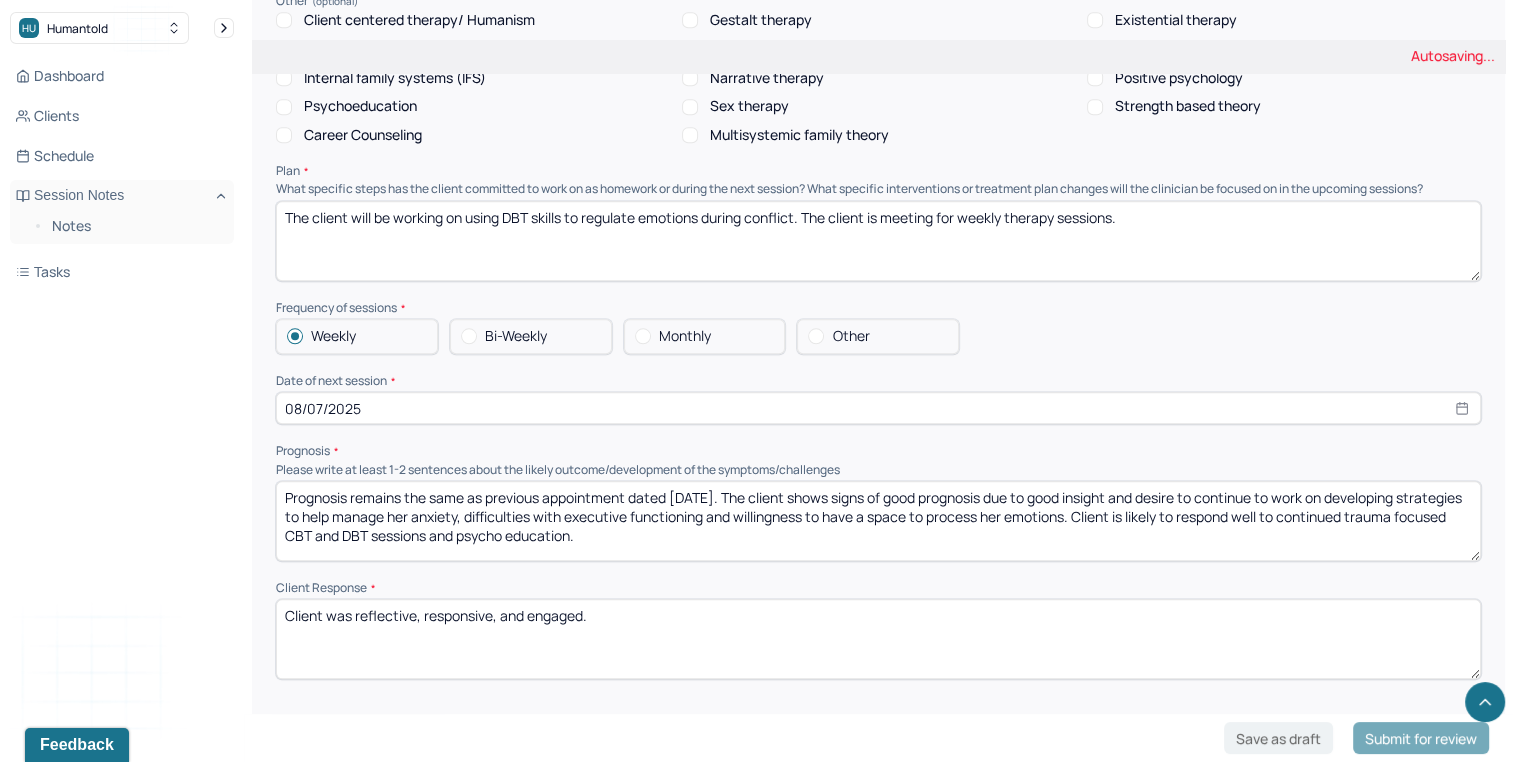 click on "Prognosis remains the same as previous appointment dated [DATE]. The client shows signs of good prognosis due to good insight and desire to continue to work on developing strategies to help manage her anxiety, difficulties with executive functioning and willingness to have a space to process her emotions. Client is likely to respond well to continued trauma focused CBT and DBT sessions and psycho education." at bounding box center (878, 521) 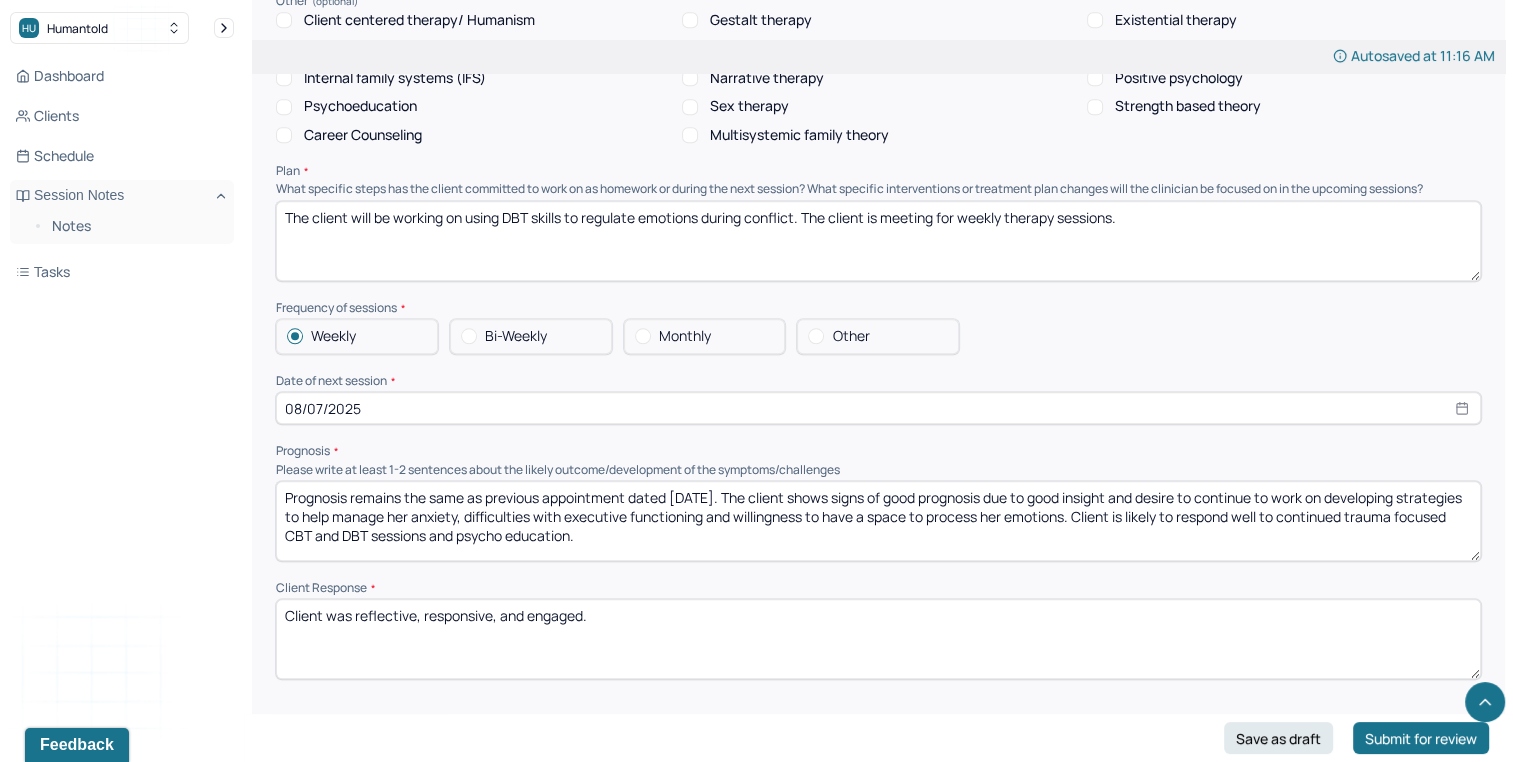 drag, startPoint x: 671, startPoint y: 507, endPoint x: 701, endPoint y: 506, distance: 30.016663 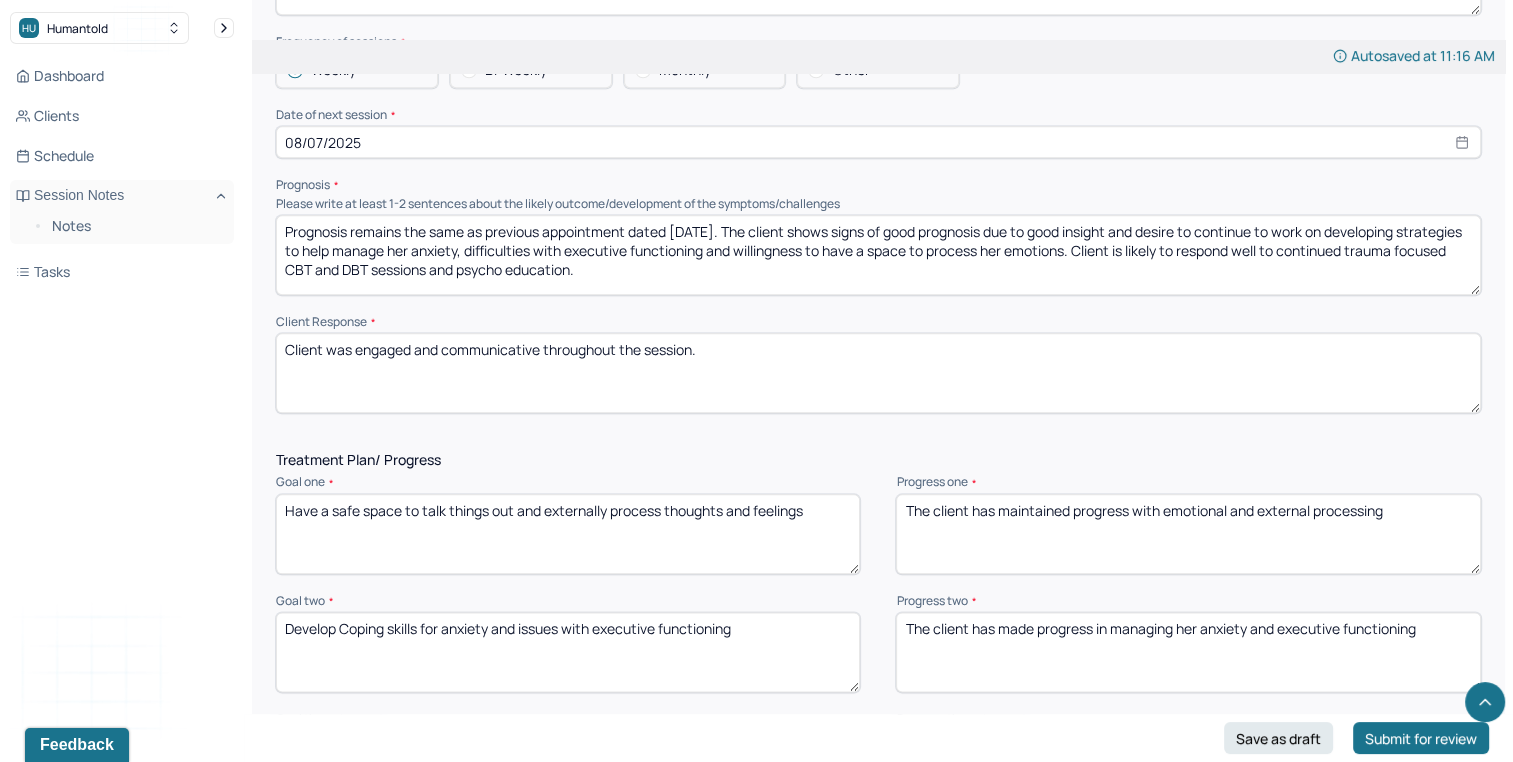 scroll, scrollTop: 2226, scrollLeft: 0, axis: vertical 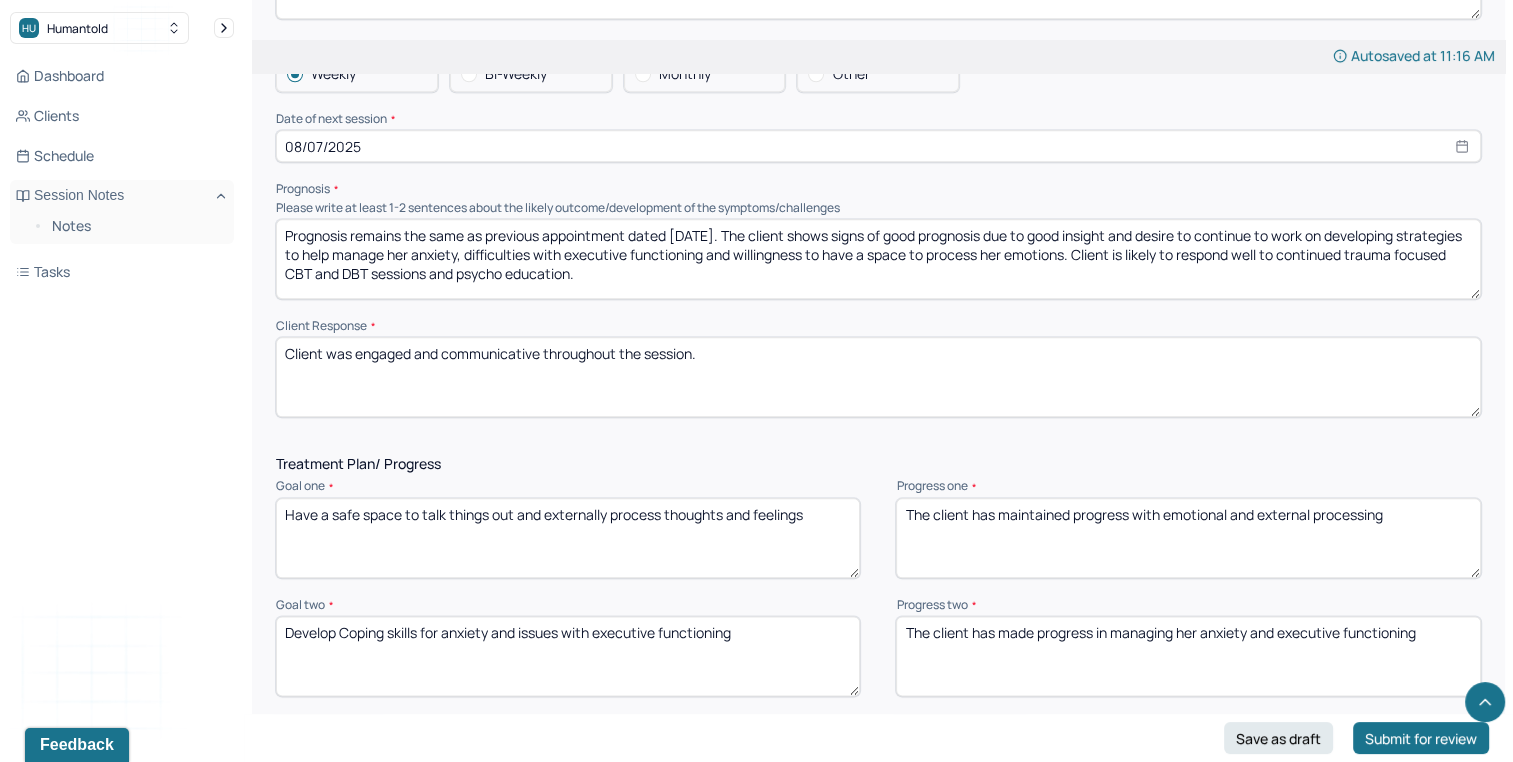 type on "Client was engaged and communicative throughout the session." 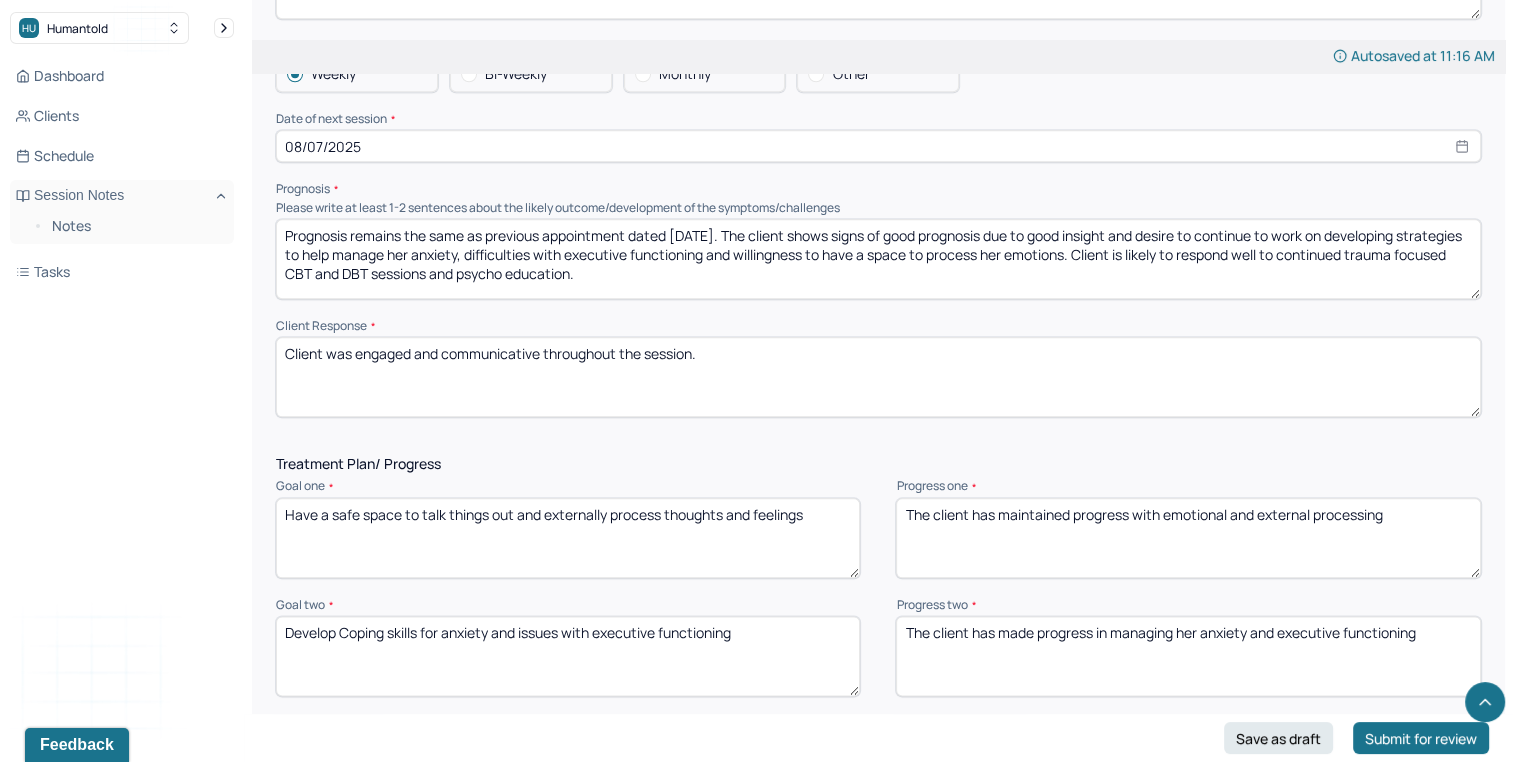 drag, startPoint x: 1180, startPoint y: 522, endPoint x: 1251, endPoint y: 519, distance: 71.063354 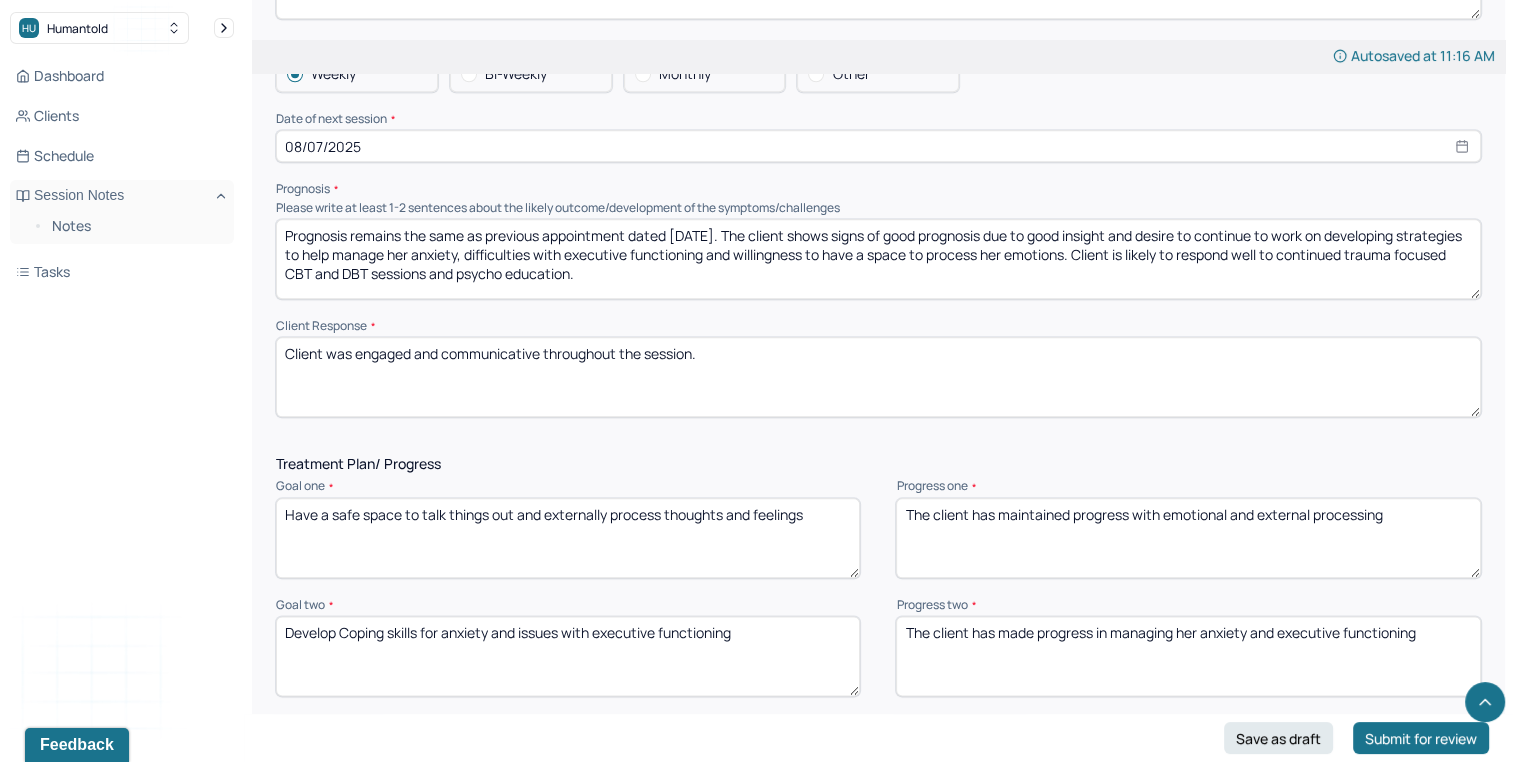 click on "The client has maintained progress with emotional and external processing" at bounding box center [1188, 538] 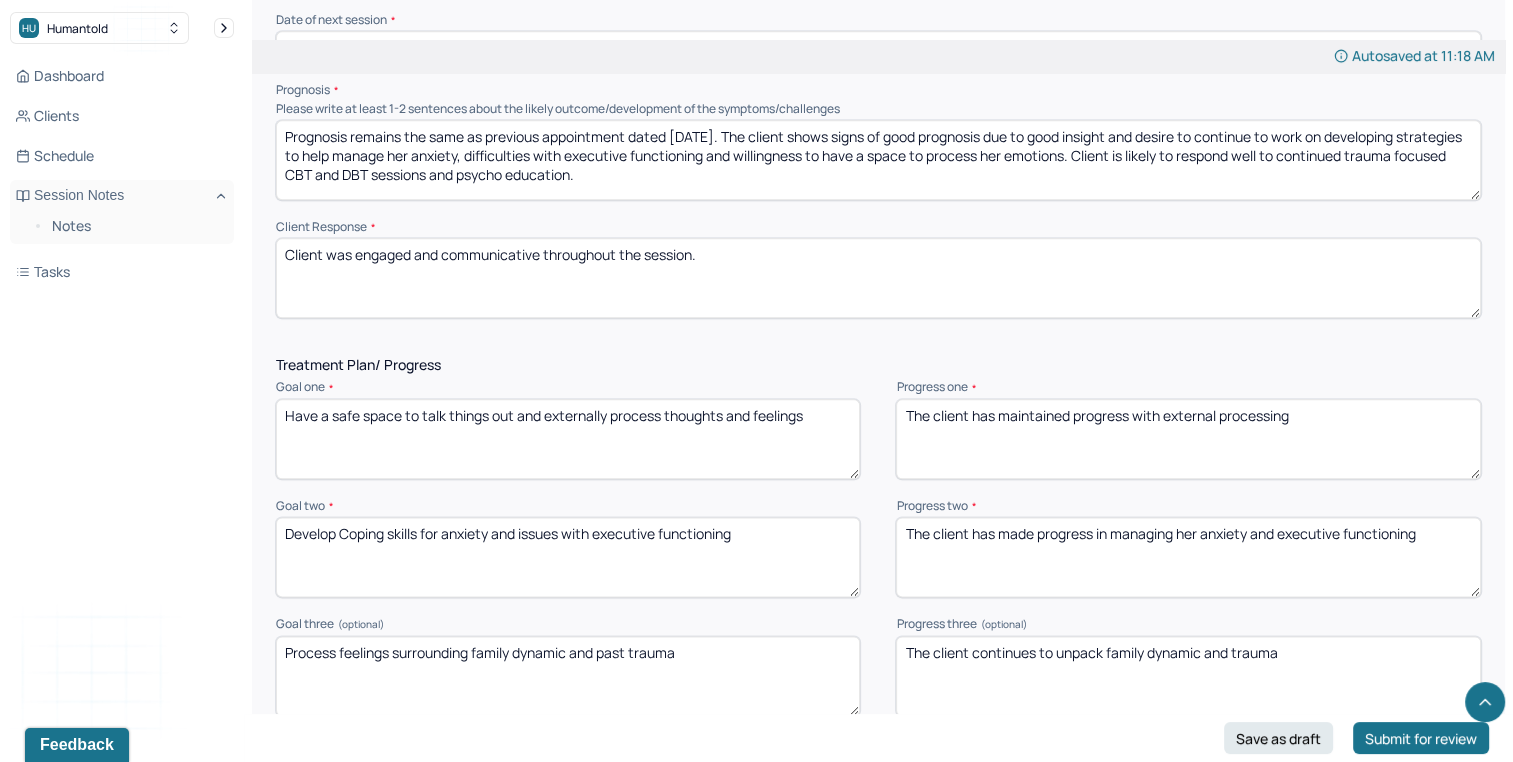 scroll, scrollTop: 2333, scrollLeft: 0, axis: vertical 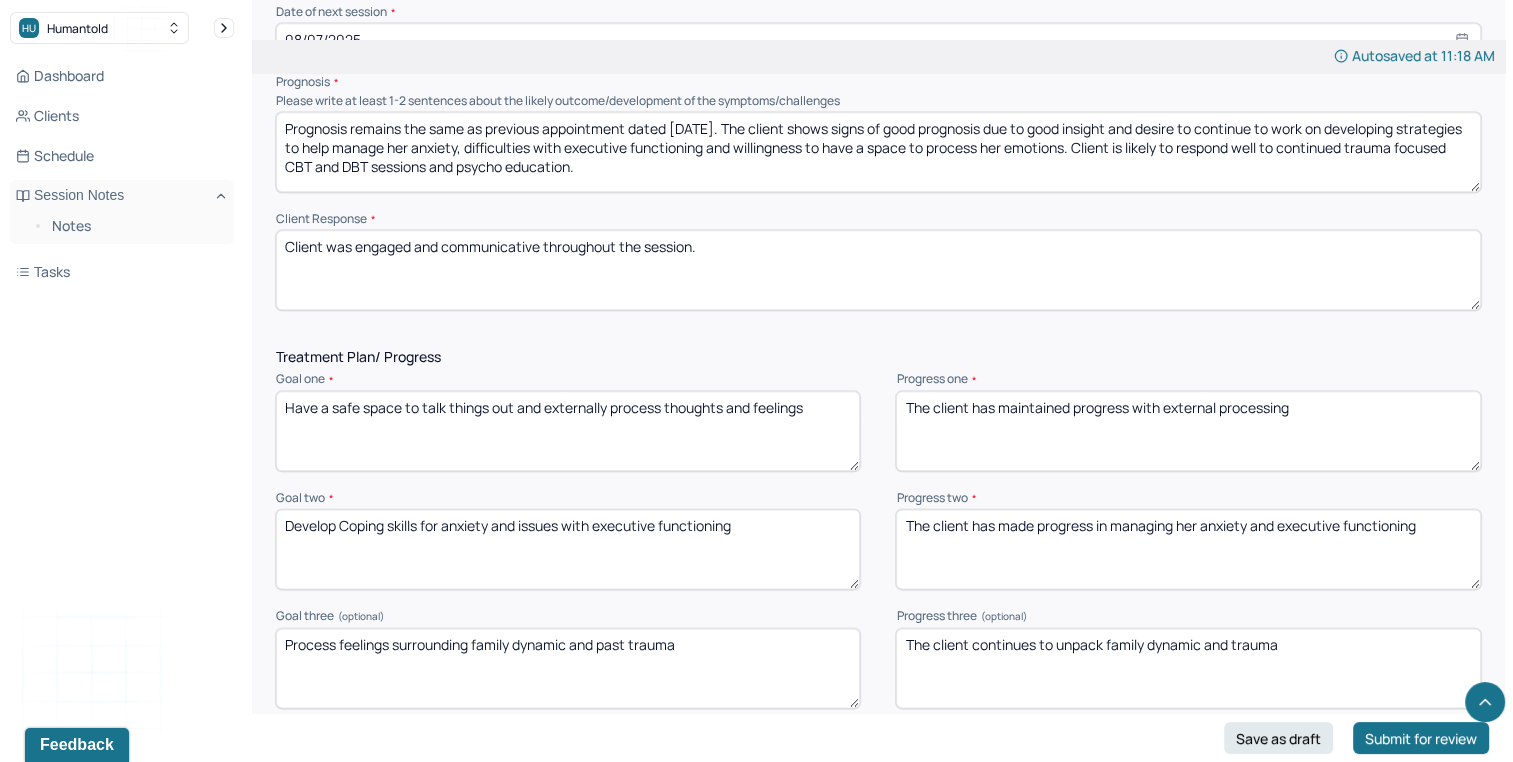 type on "The client has maintained progress with external processing" 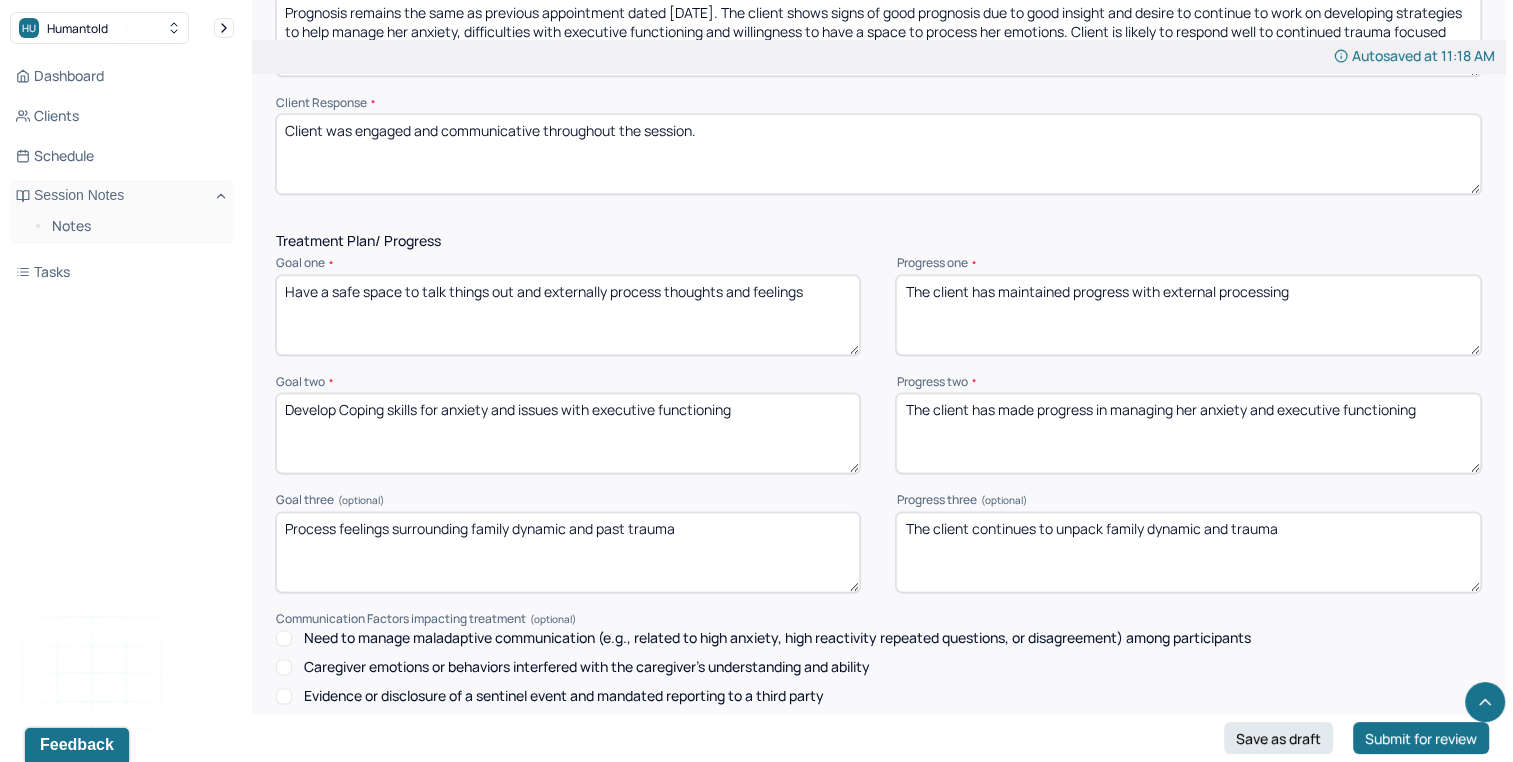 scroll, scrollTop: 2453, scrollLeft: 0, axis: vertical 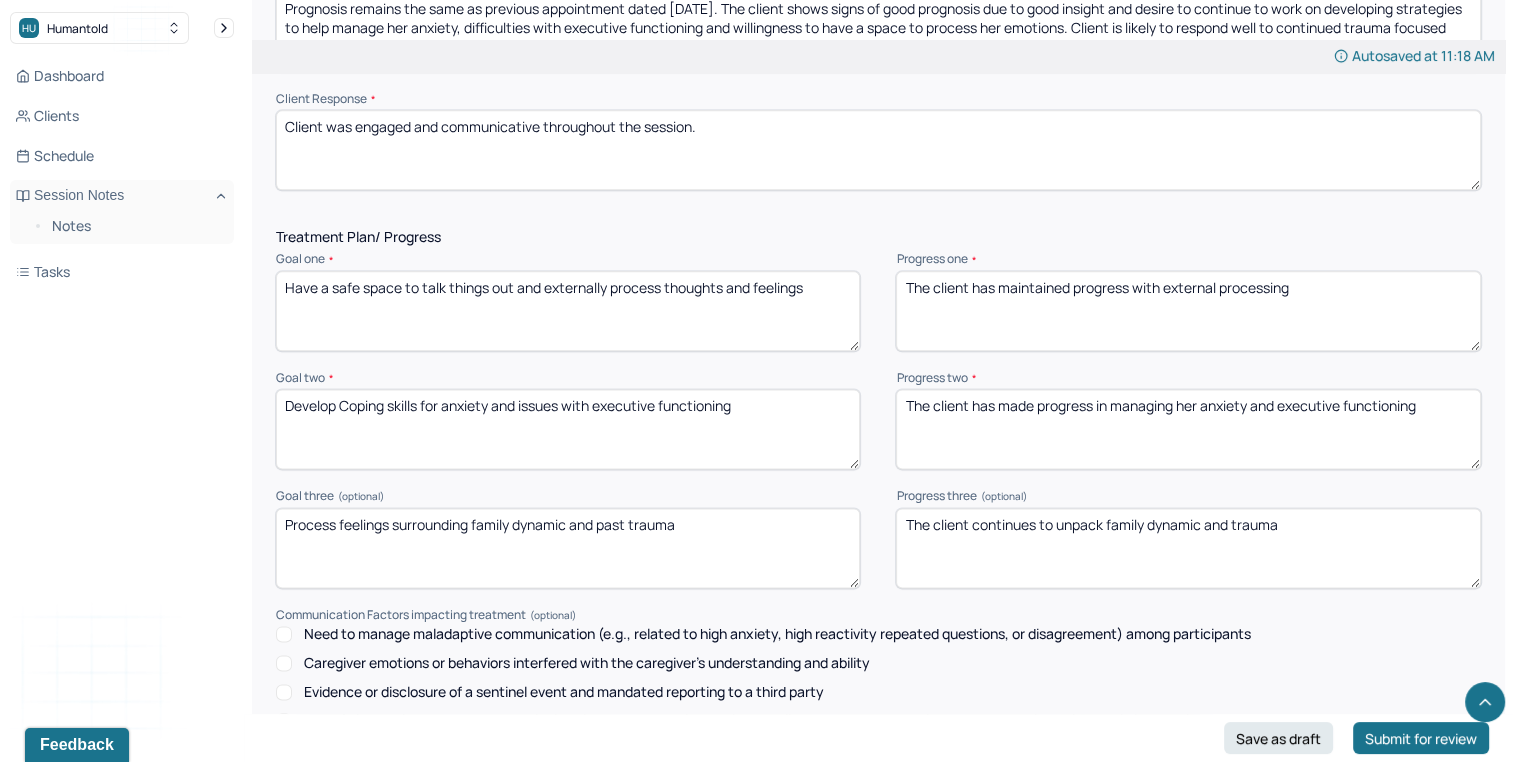 click on "The client continues to unpack family dynamic and trauma" at bounding box center [1188, 548] 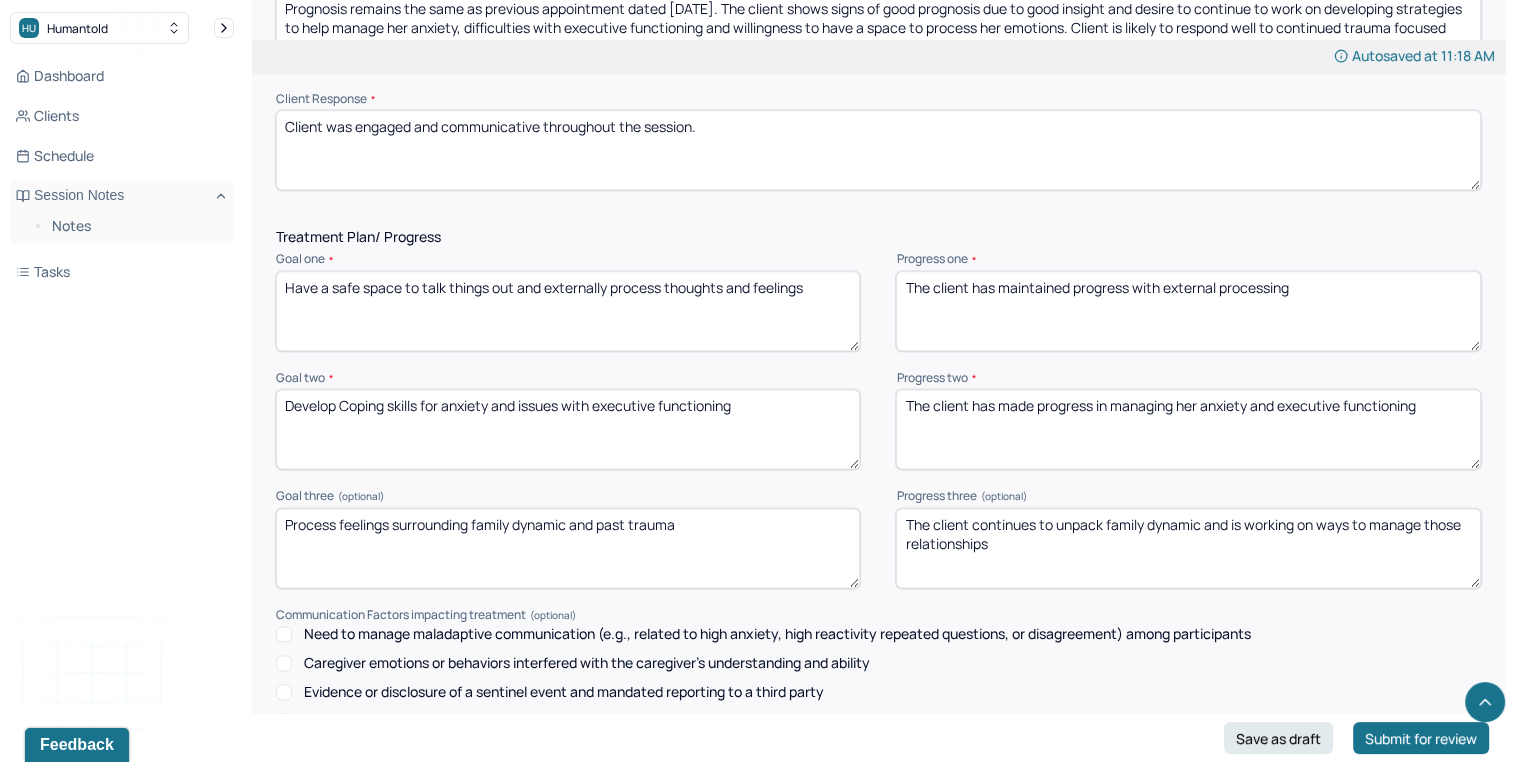 type on "The client continues to unpack family dynamic and is working on ways to manage those relationships" 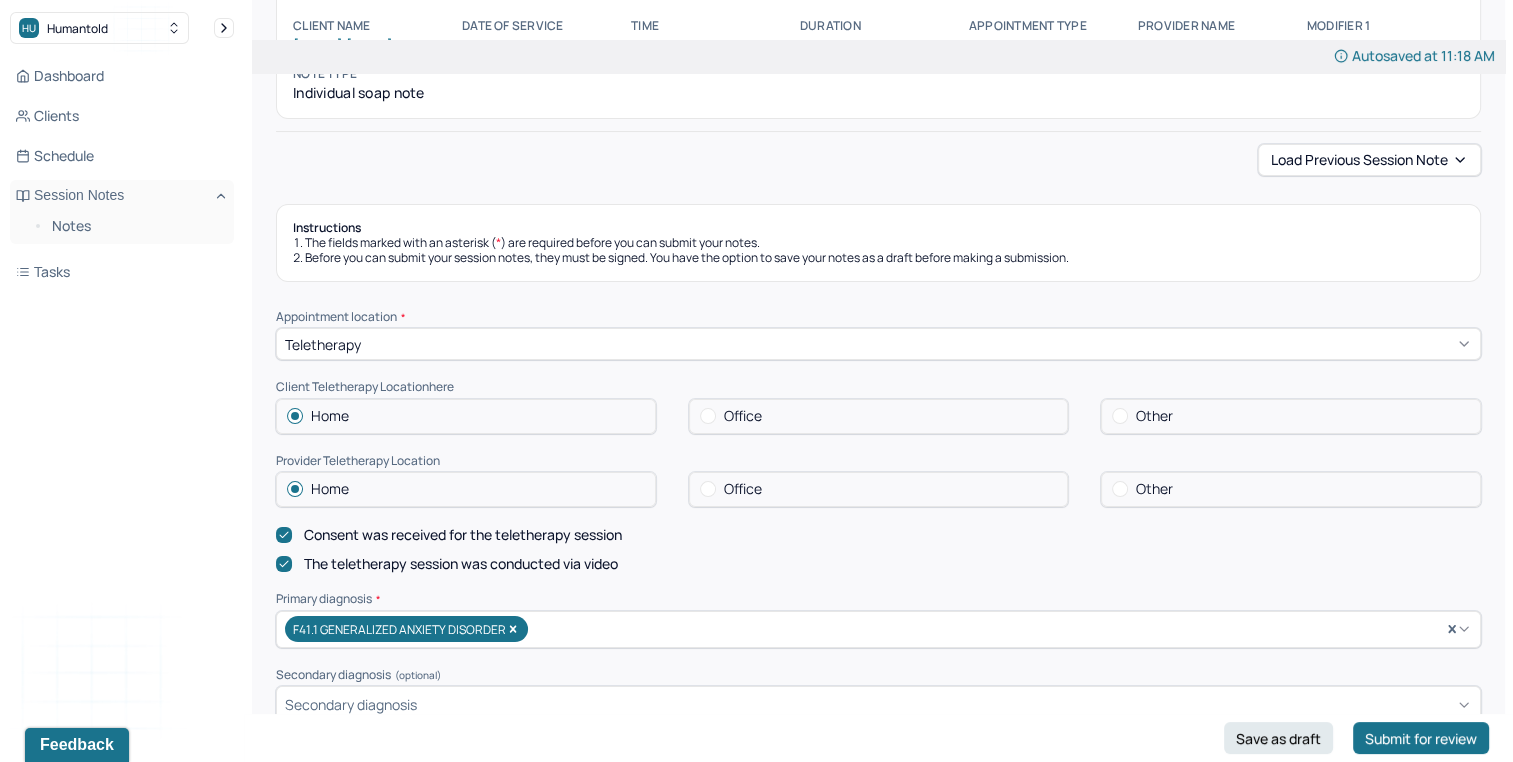 scroll, scrollTop: 148, scrollLeft: 0, axis: vertical 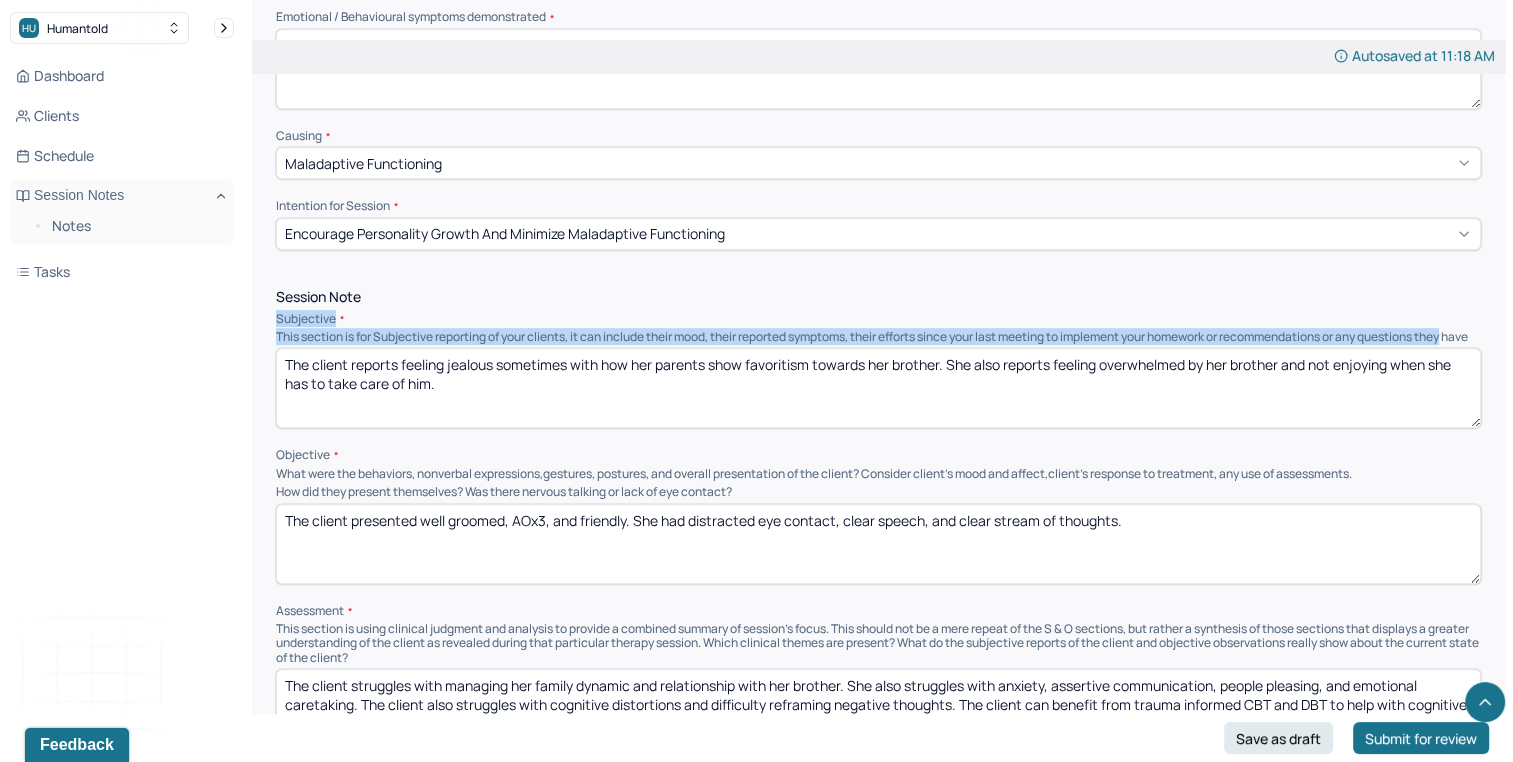 drag, startPoint x: 1488, startPoint y: 256, endPoint x: 1483, endPoint y: 314, distance: 58.21512 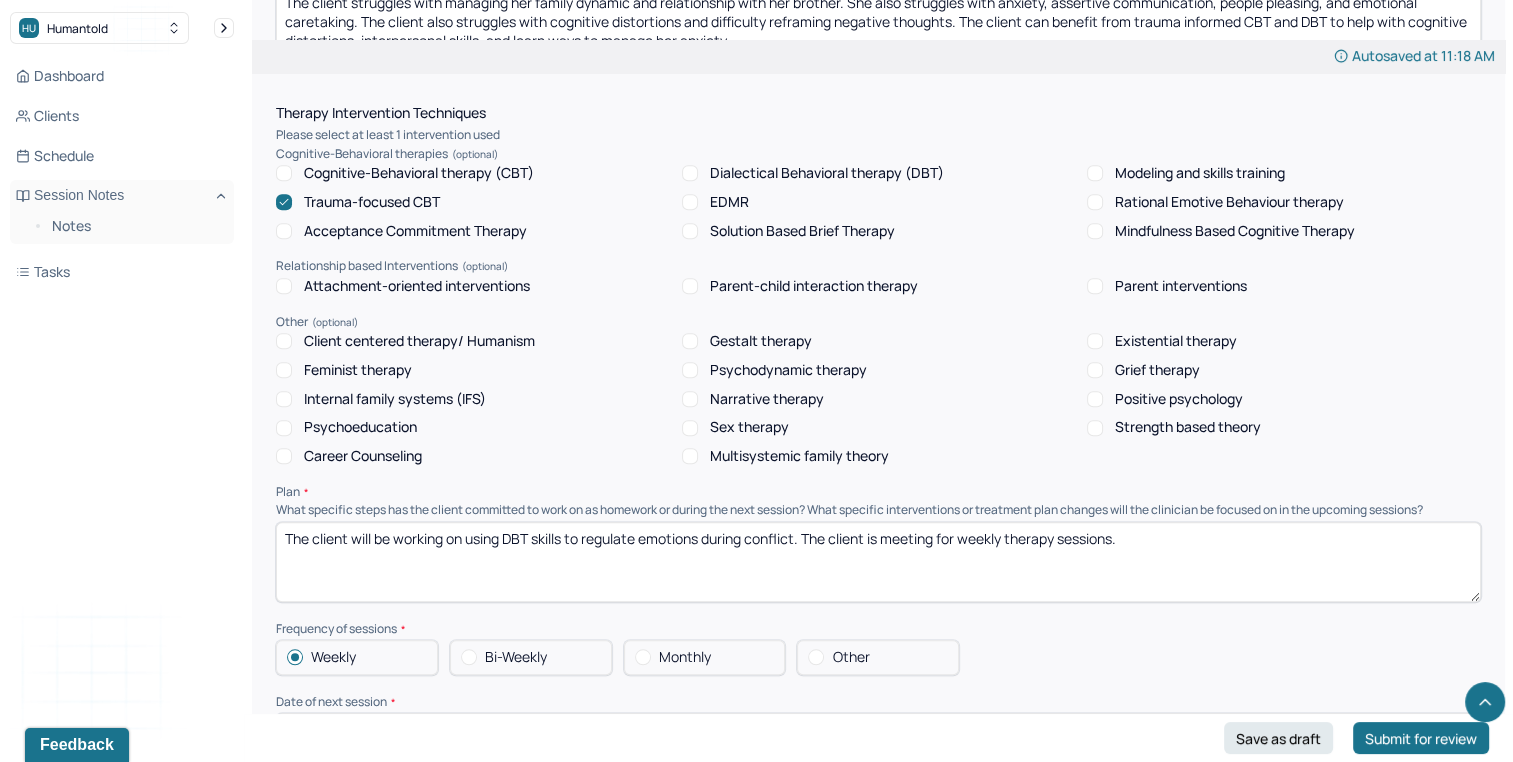 scroll, scrollTop: 1783, scrollLeft: 0, axis: vertical 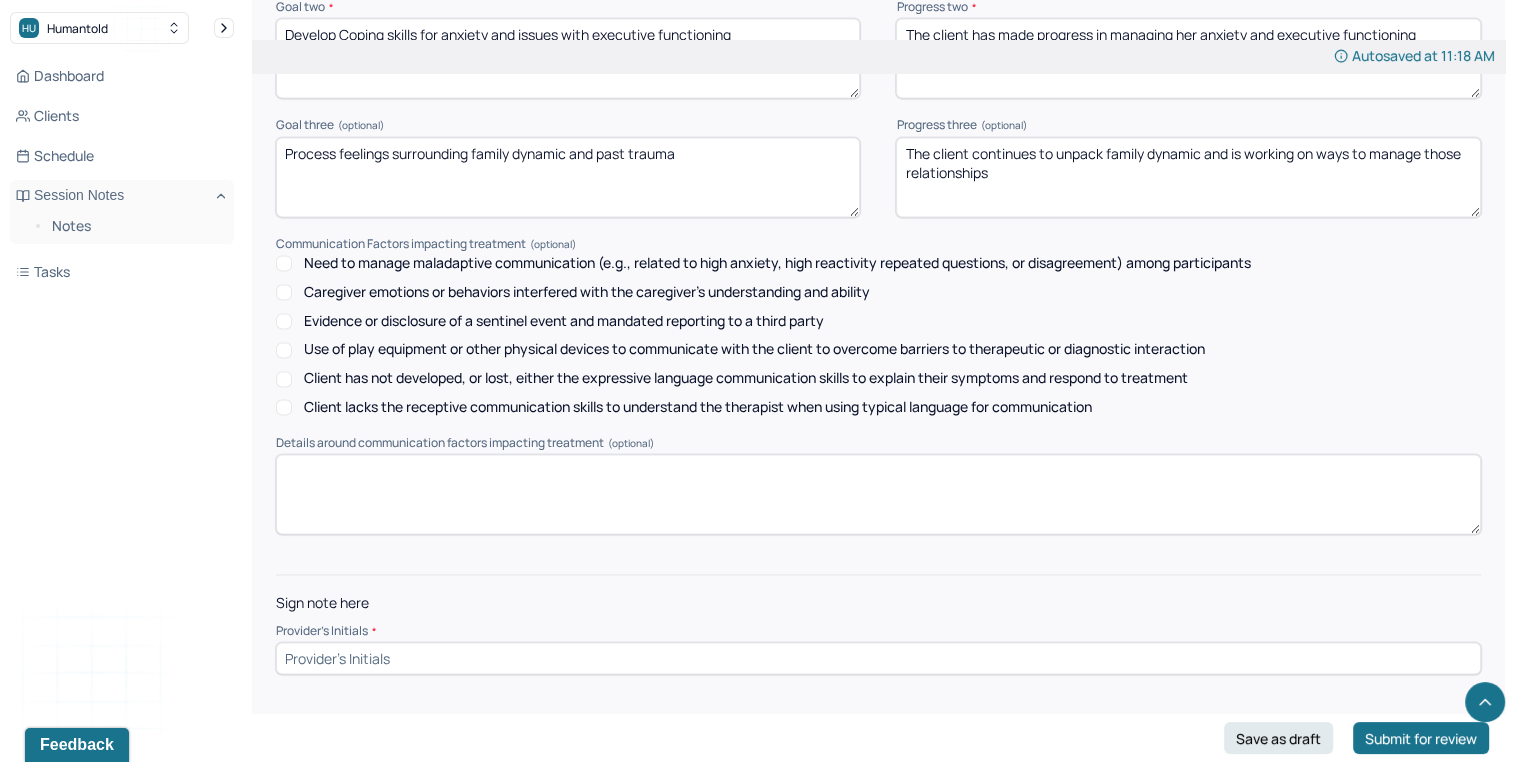 click on "Provider's Initials *" at bounding box center [878, 631] 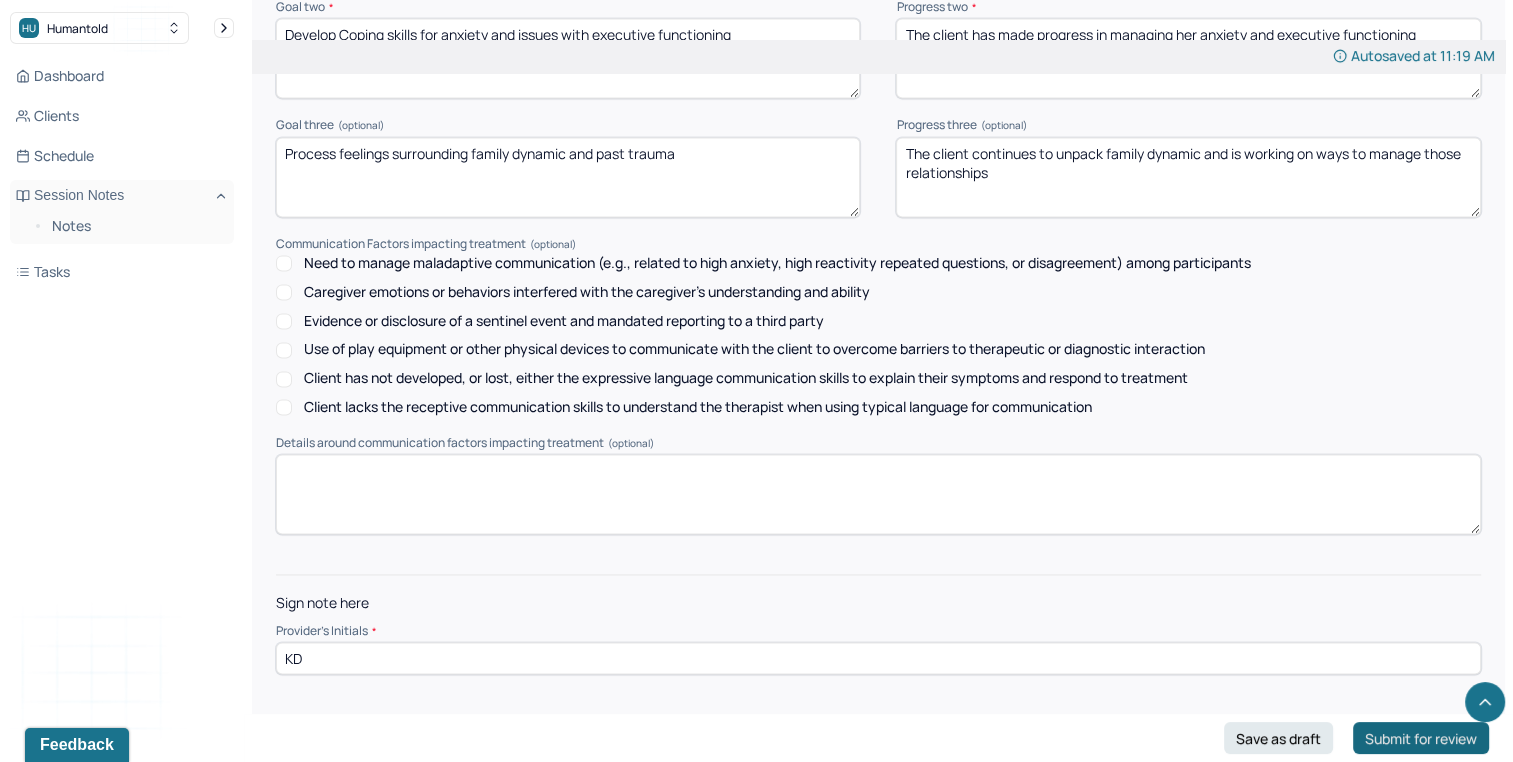 type on "KD" 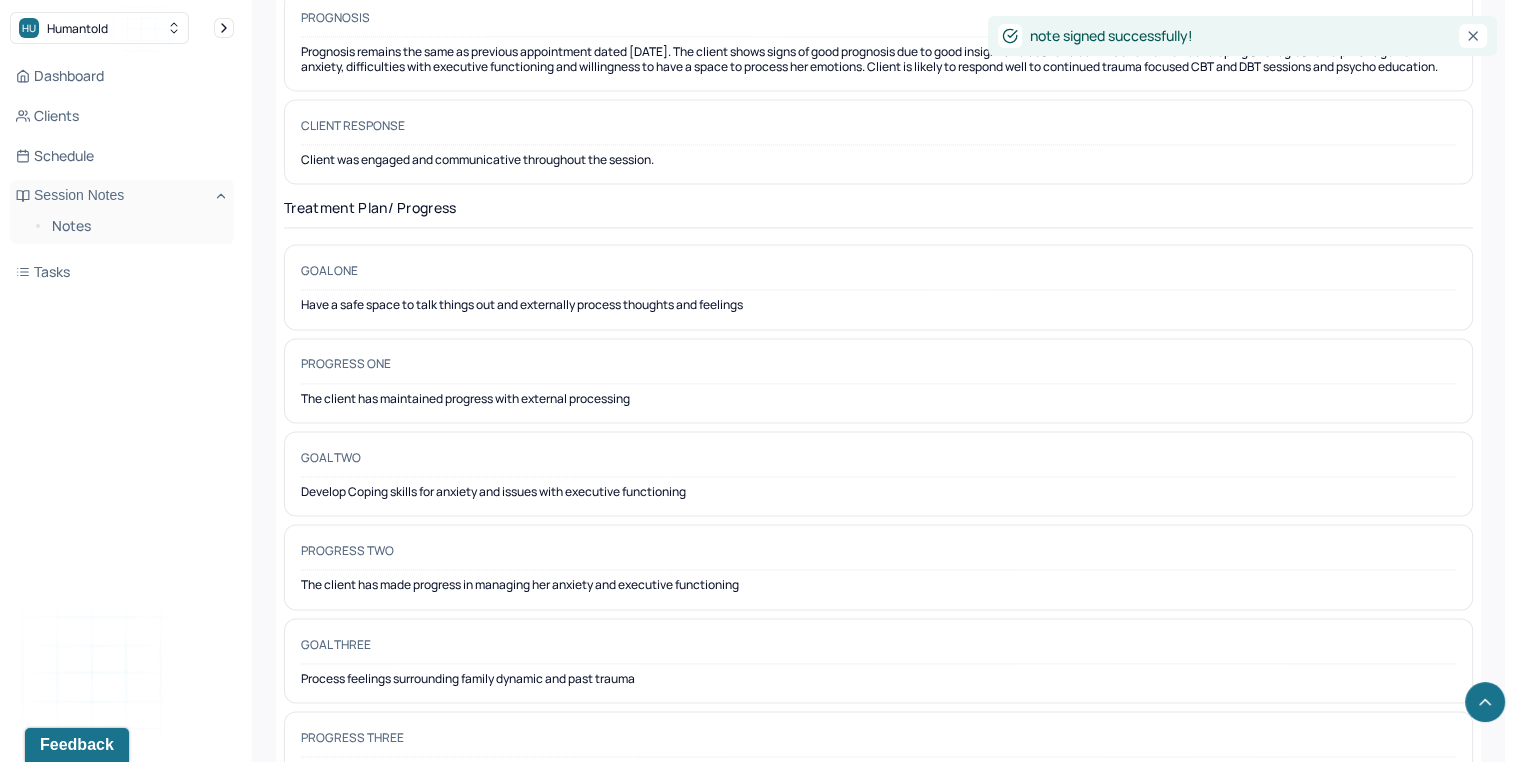 scroll, scrollTop: 0, scrollLeft: 0, axis: both 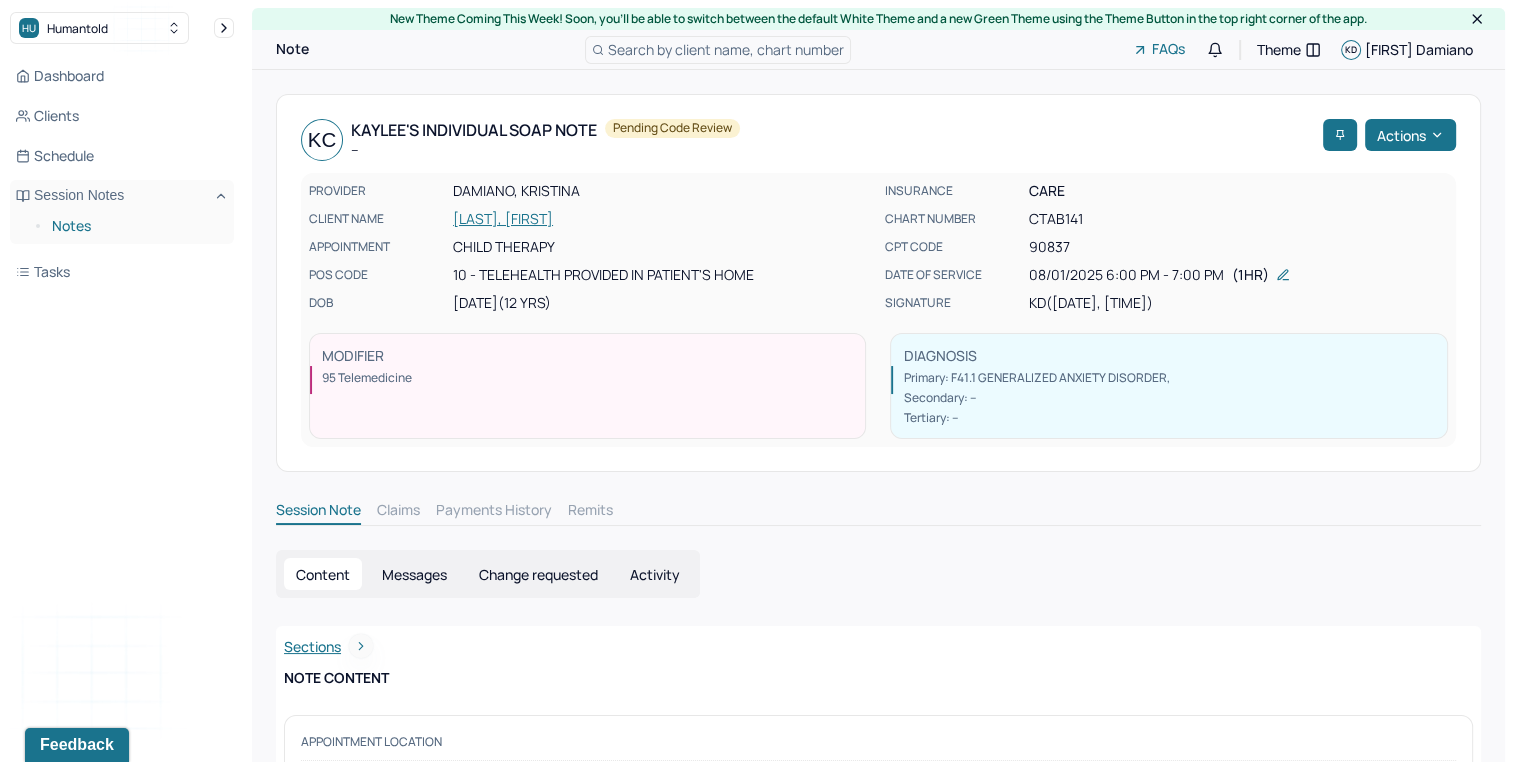 click on "Notes" at bounding box center (135, 226) 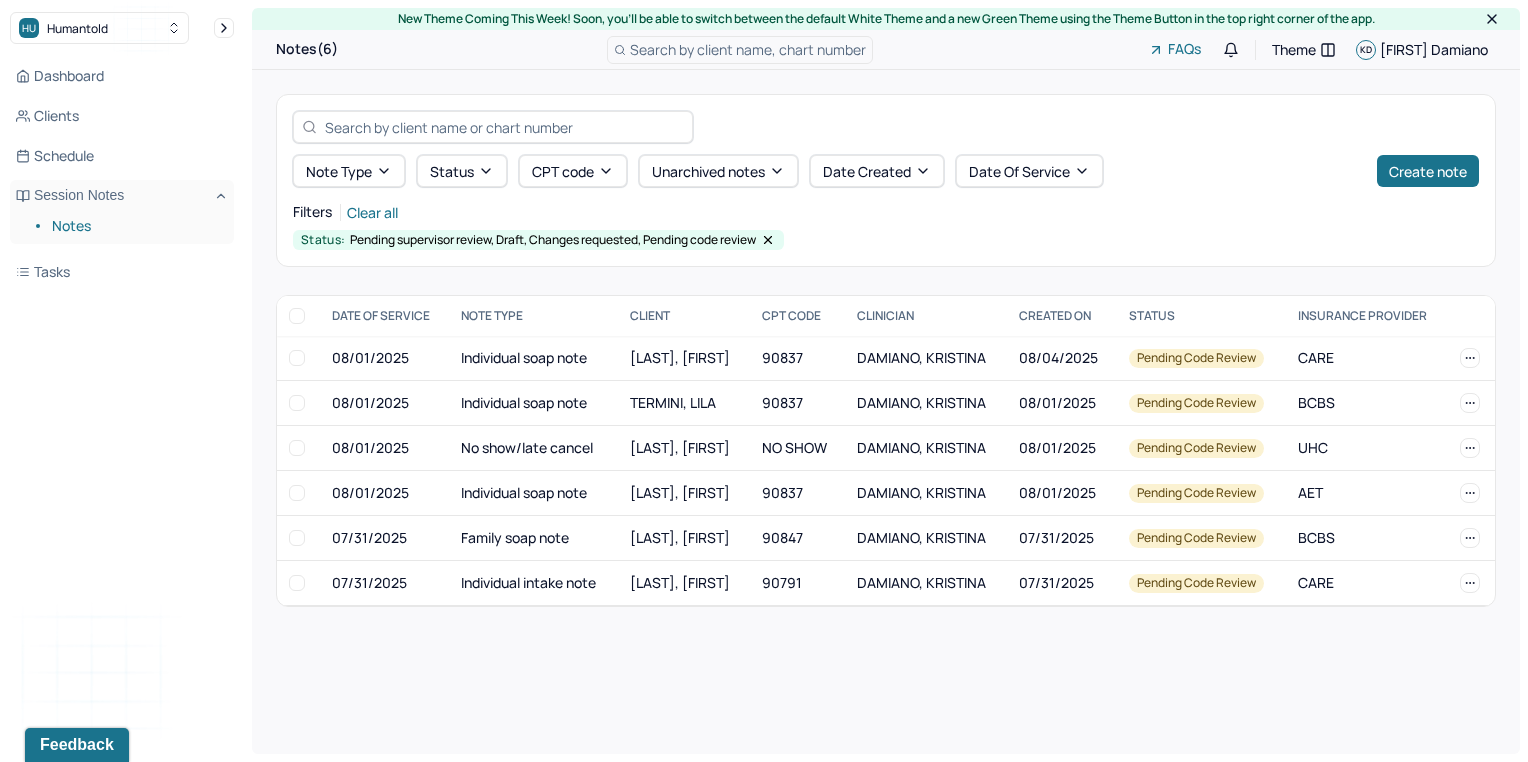 click on "Notes" at bounding box center (135, 226) 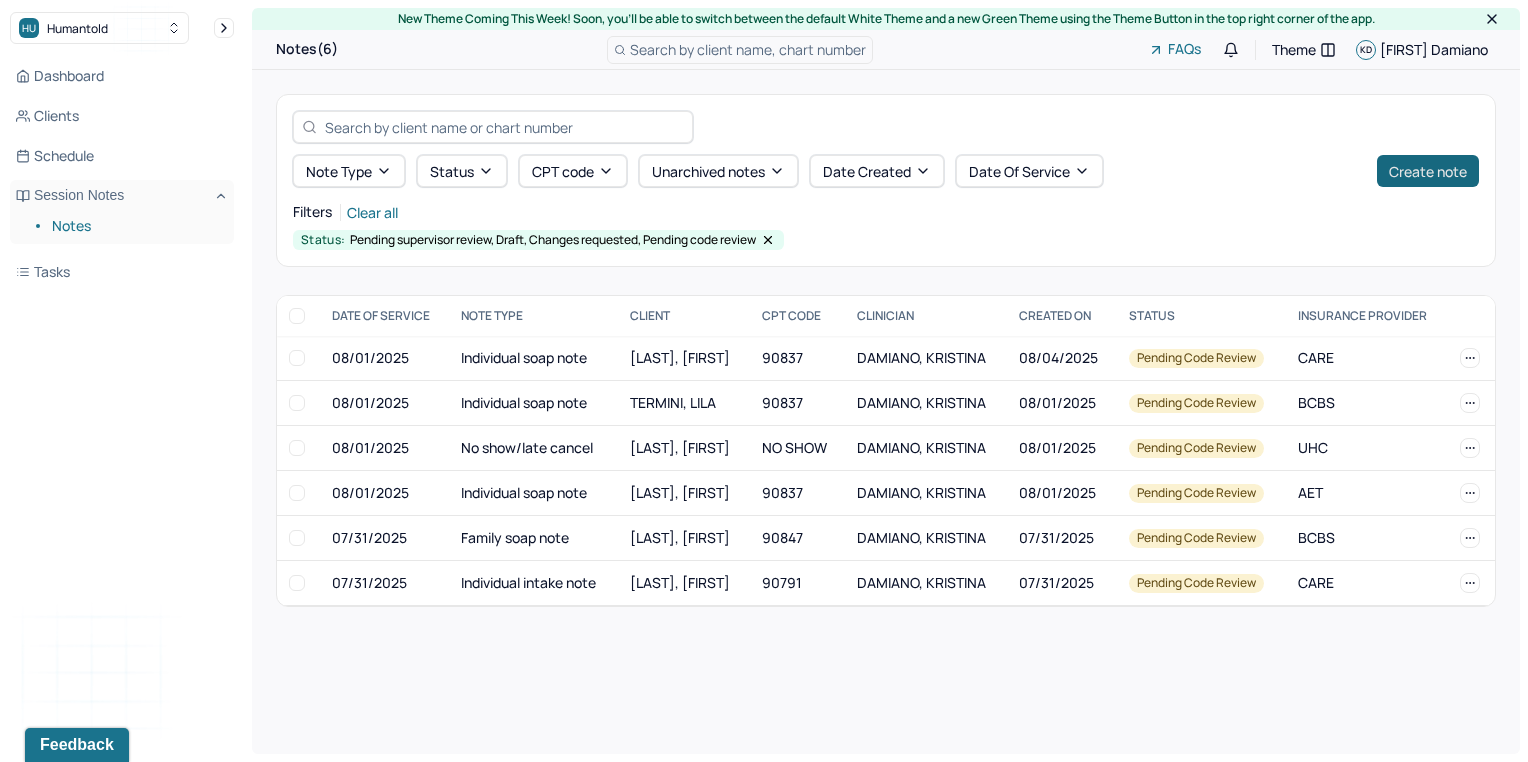 click on "Create note" at bounding box center [1428, 171] 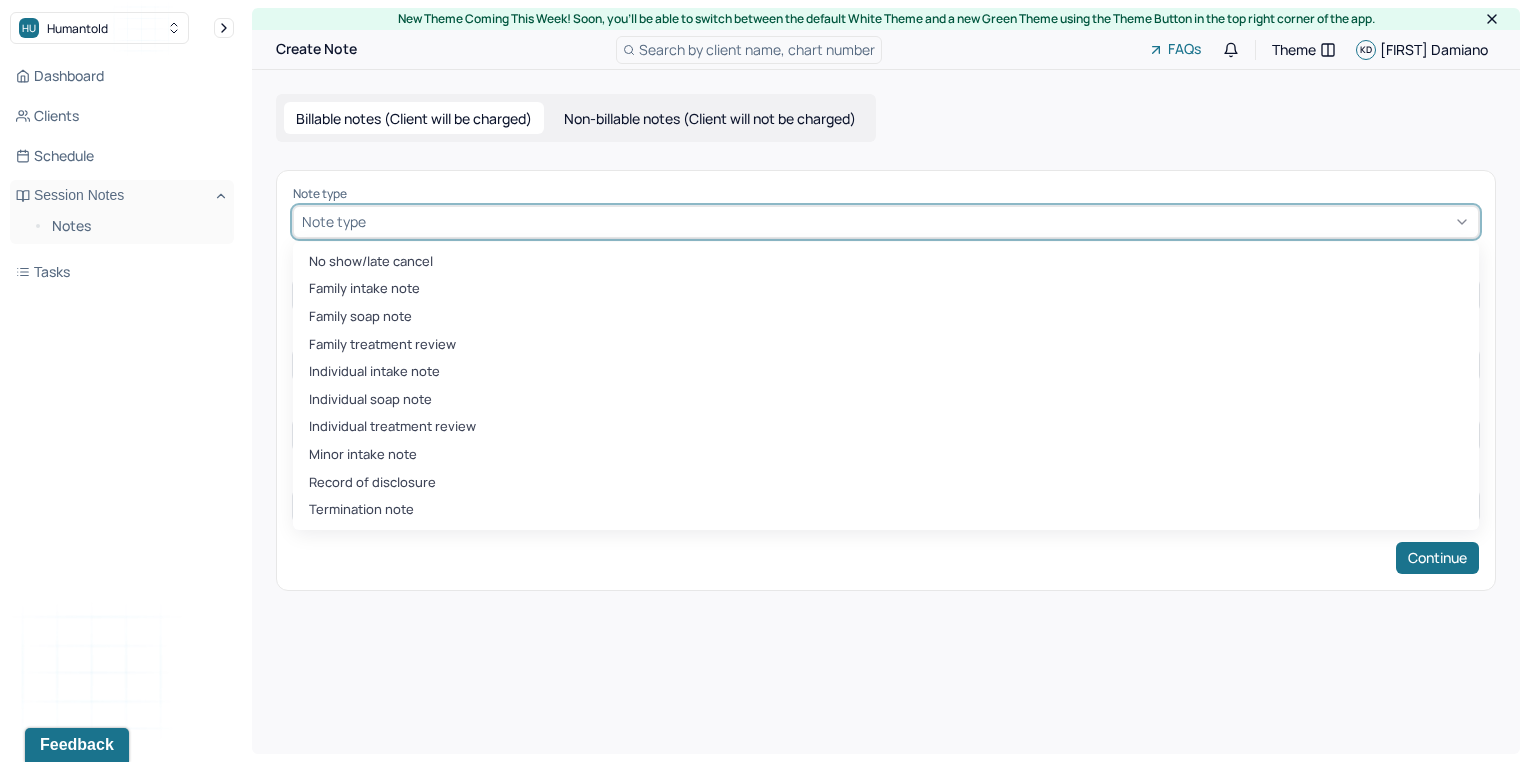 click at bounding box center [920, 221] 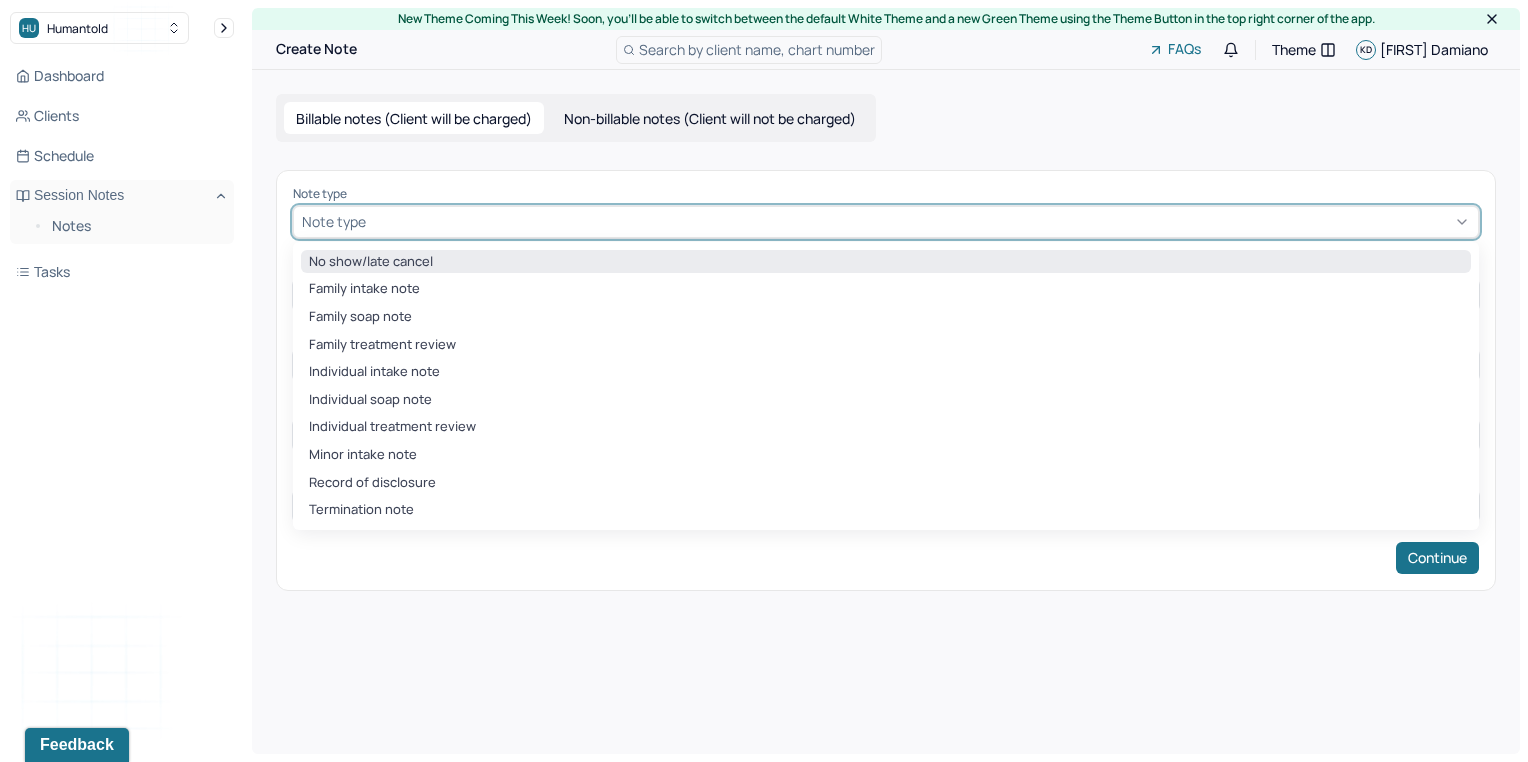 click on "No show/late cancel" at bounding box center (886, 262) 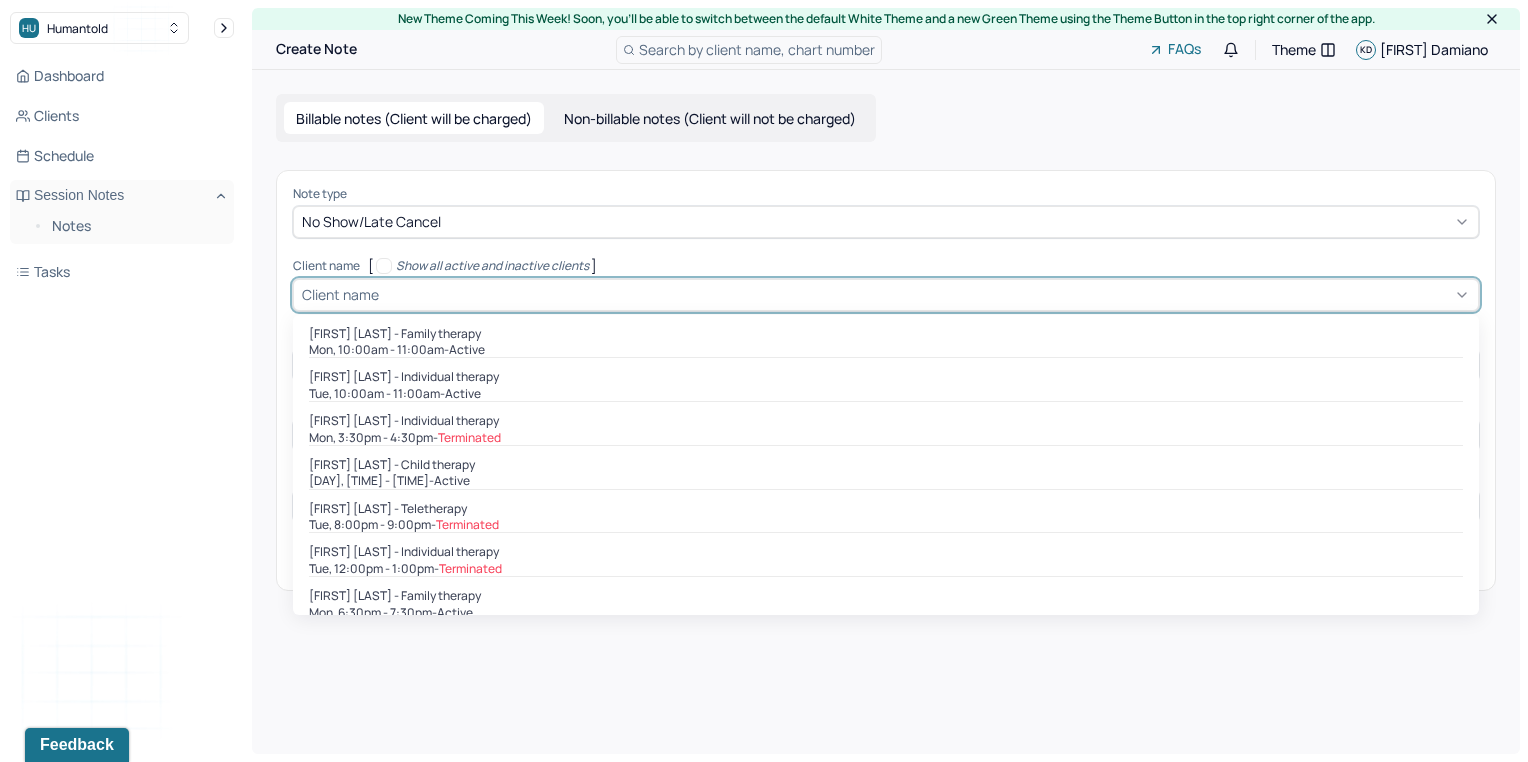 click at bounding box center (926, 294) 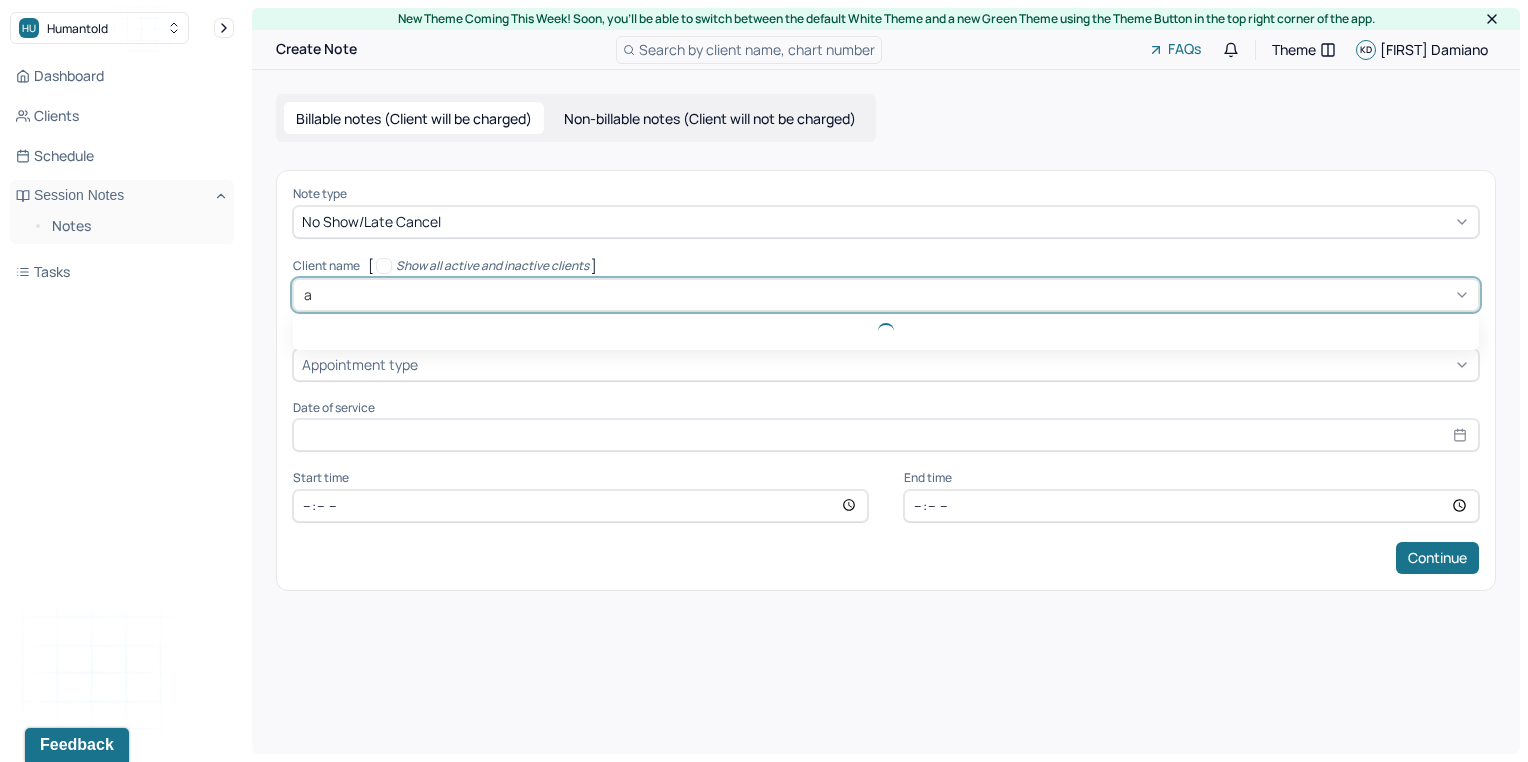 type on "ad" 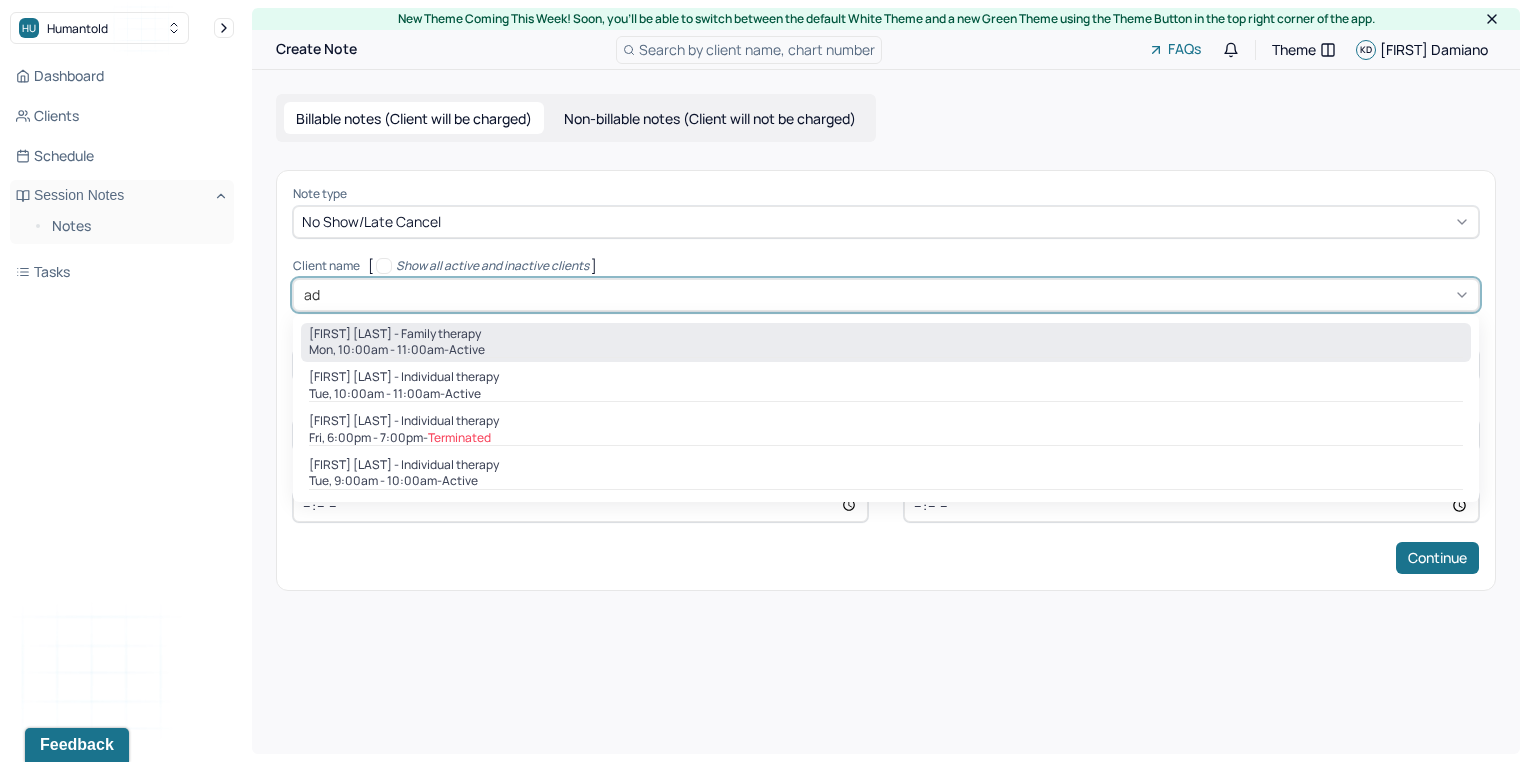 click on "[FIRST] [LAST] - Family therapy" at bounding box center (395, 334) 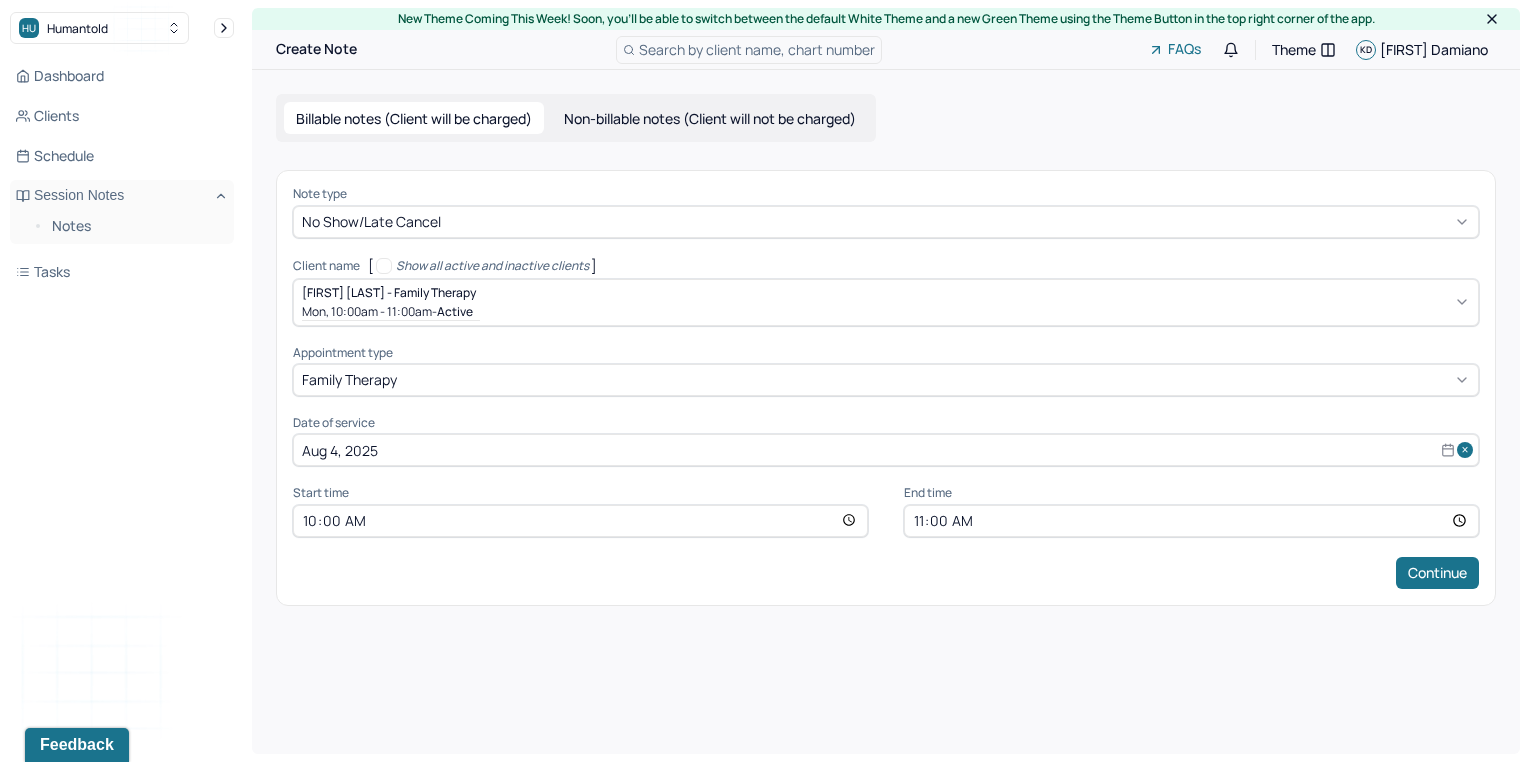 click on "Note type No show/late cancel Client name [ Show all active and inactive clients ] [FIRST] [LAST] - Family therapy [DAY], [TIME] - [TIME] - active Supervisee name Kristina Damiano Appointment type family therapy Date of service [MONTH] [NUMBER], [YEAR] Start time [TIME] End time [TIME] Continue" at bounding box center [886, 387] 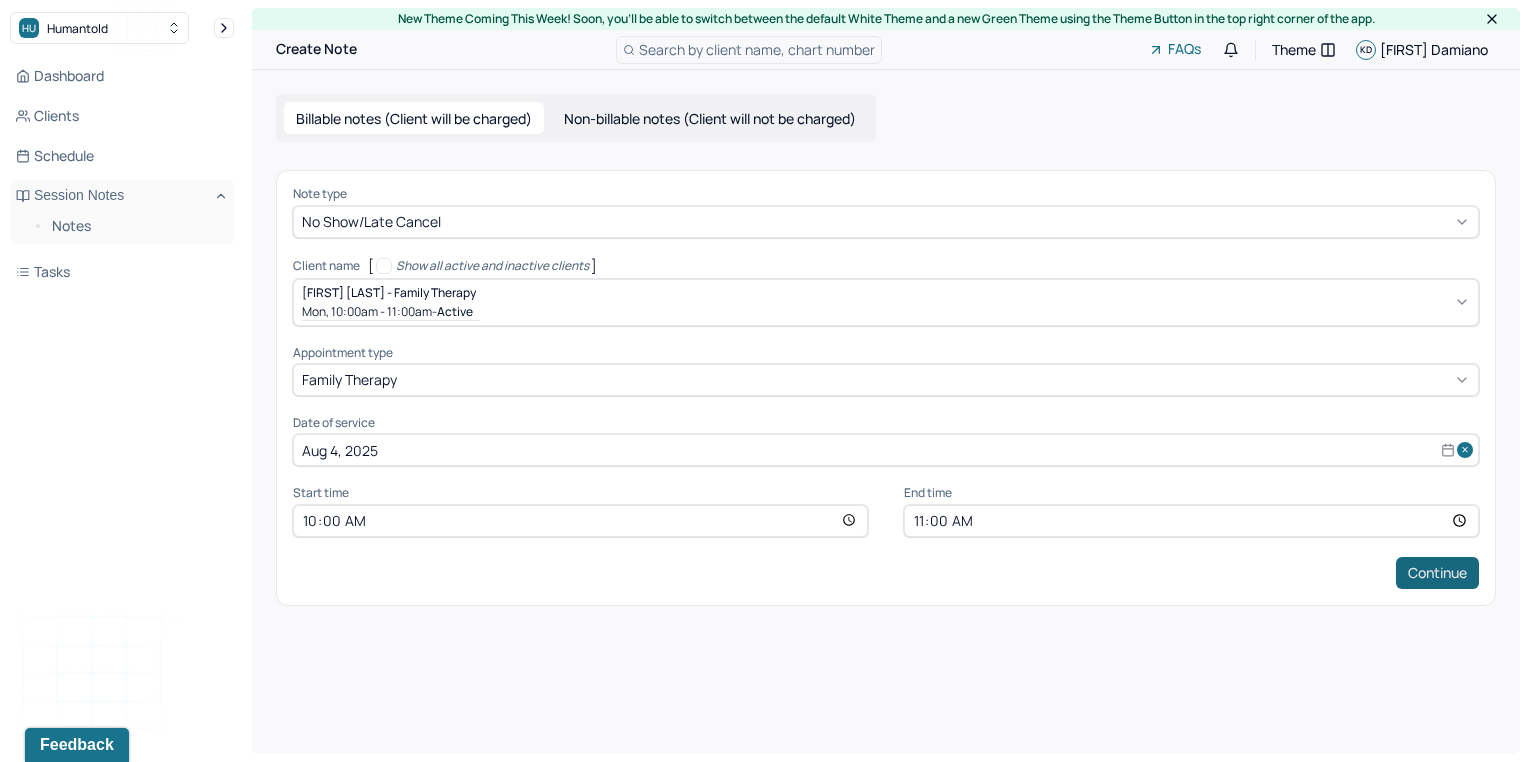 click on "Continue" at bounding box center (1437, 573) 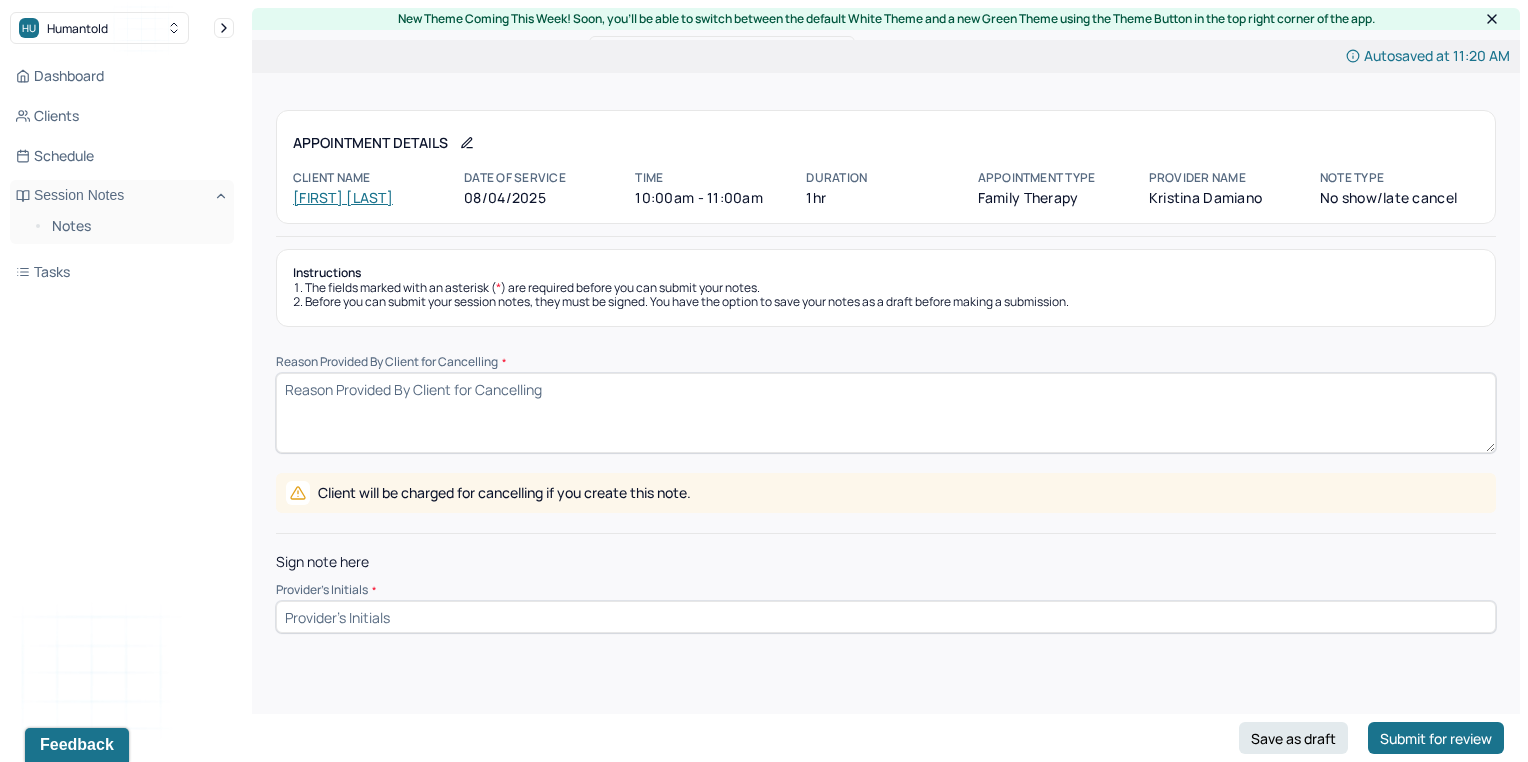 click on "Reason Provided By Client for Cancelling *" at bounding box center [886, 413] 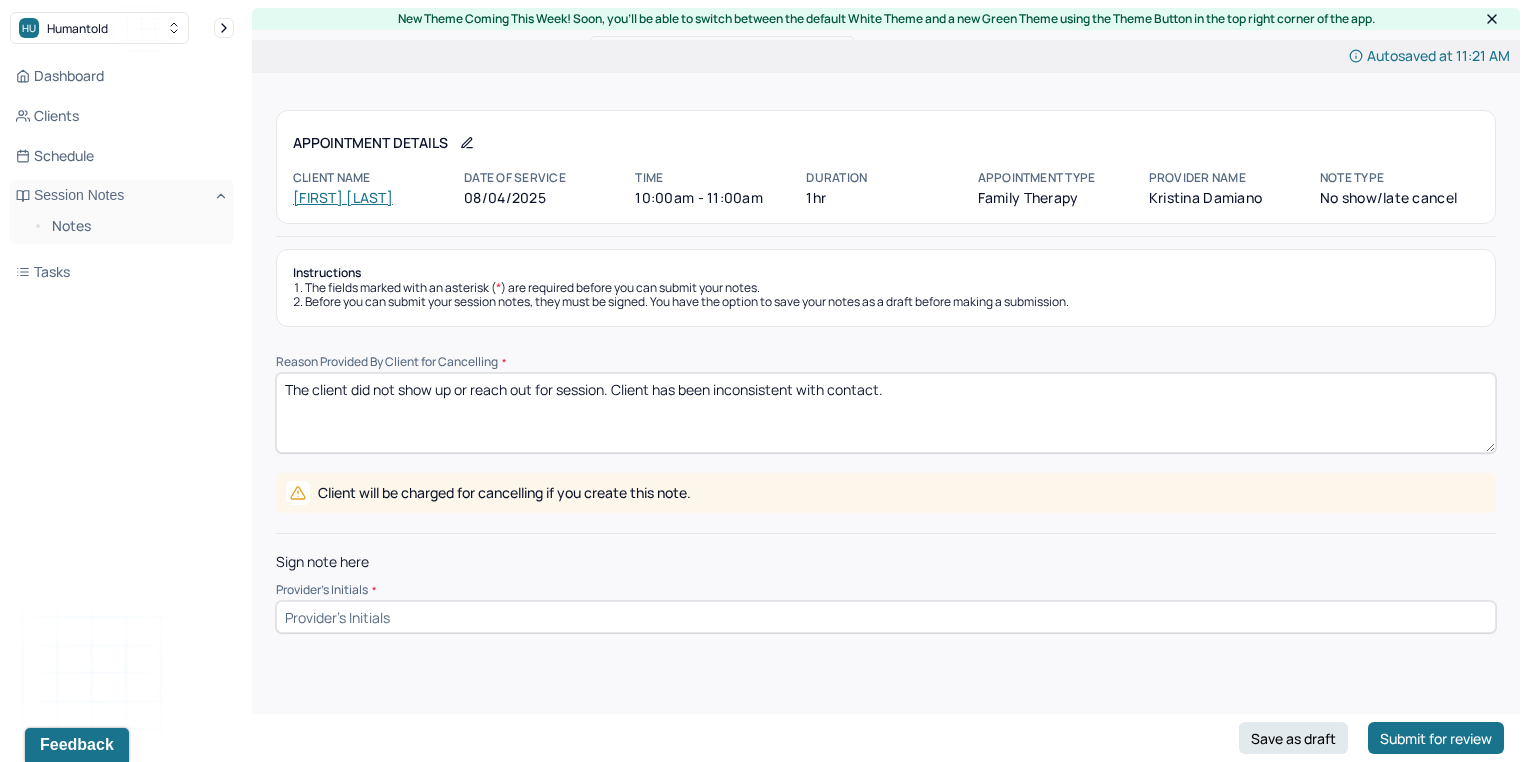 type on "The client did not show up or reach out for session. Client has been inconsistent with contact." 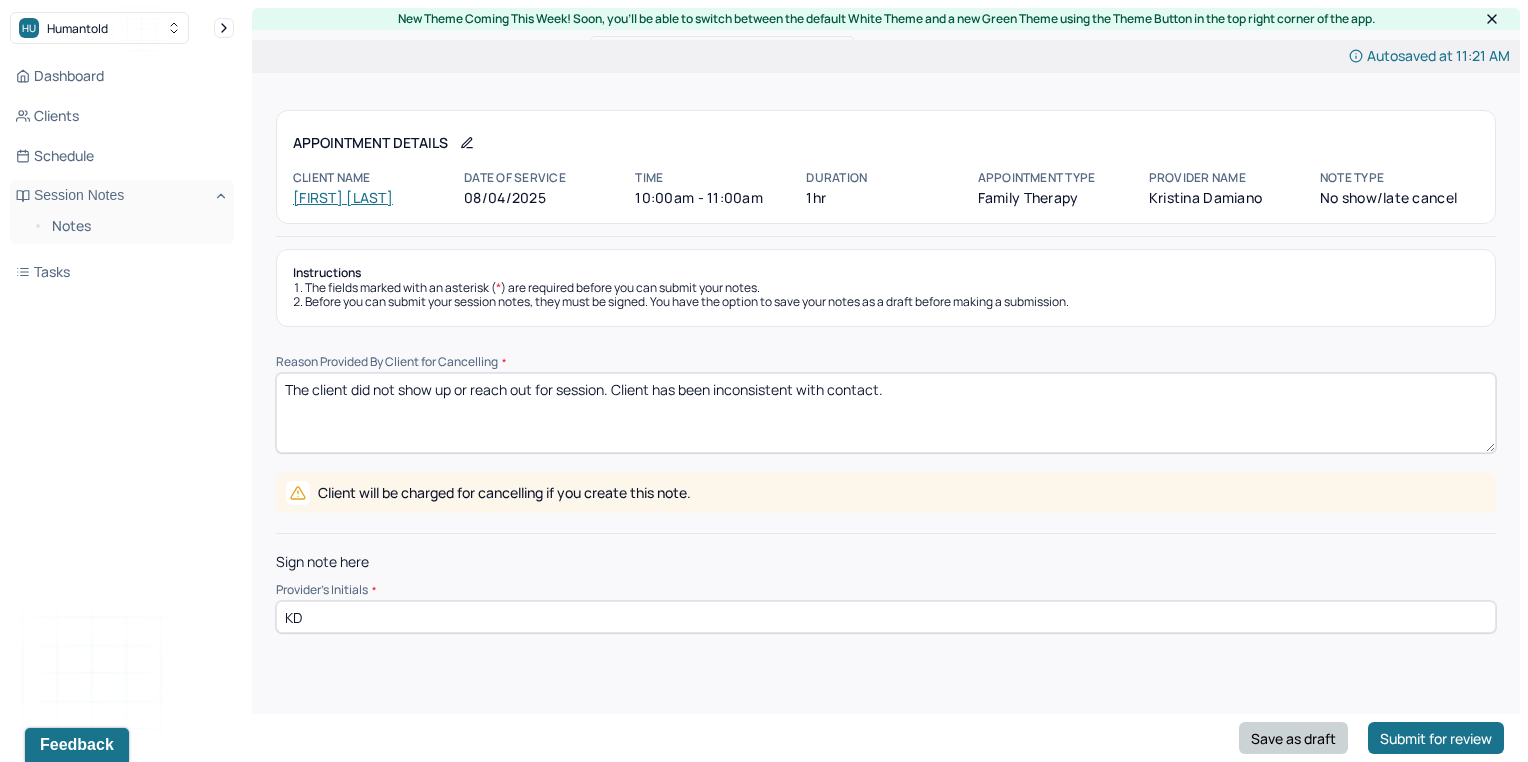type on "KD" 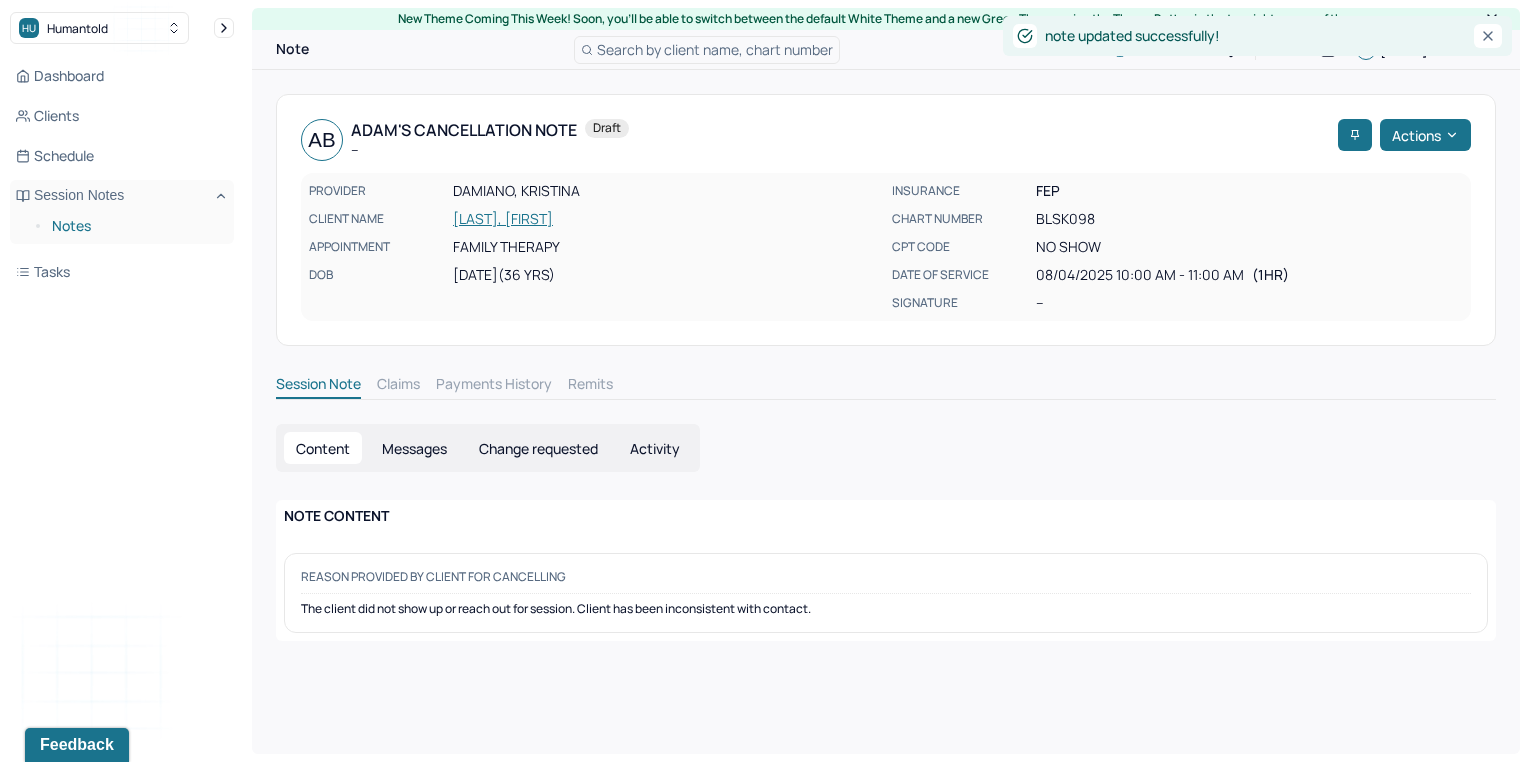 click on "Notes" at bounding box center [135, 226] 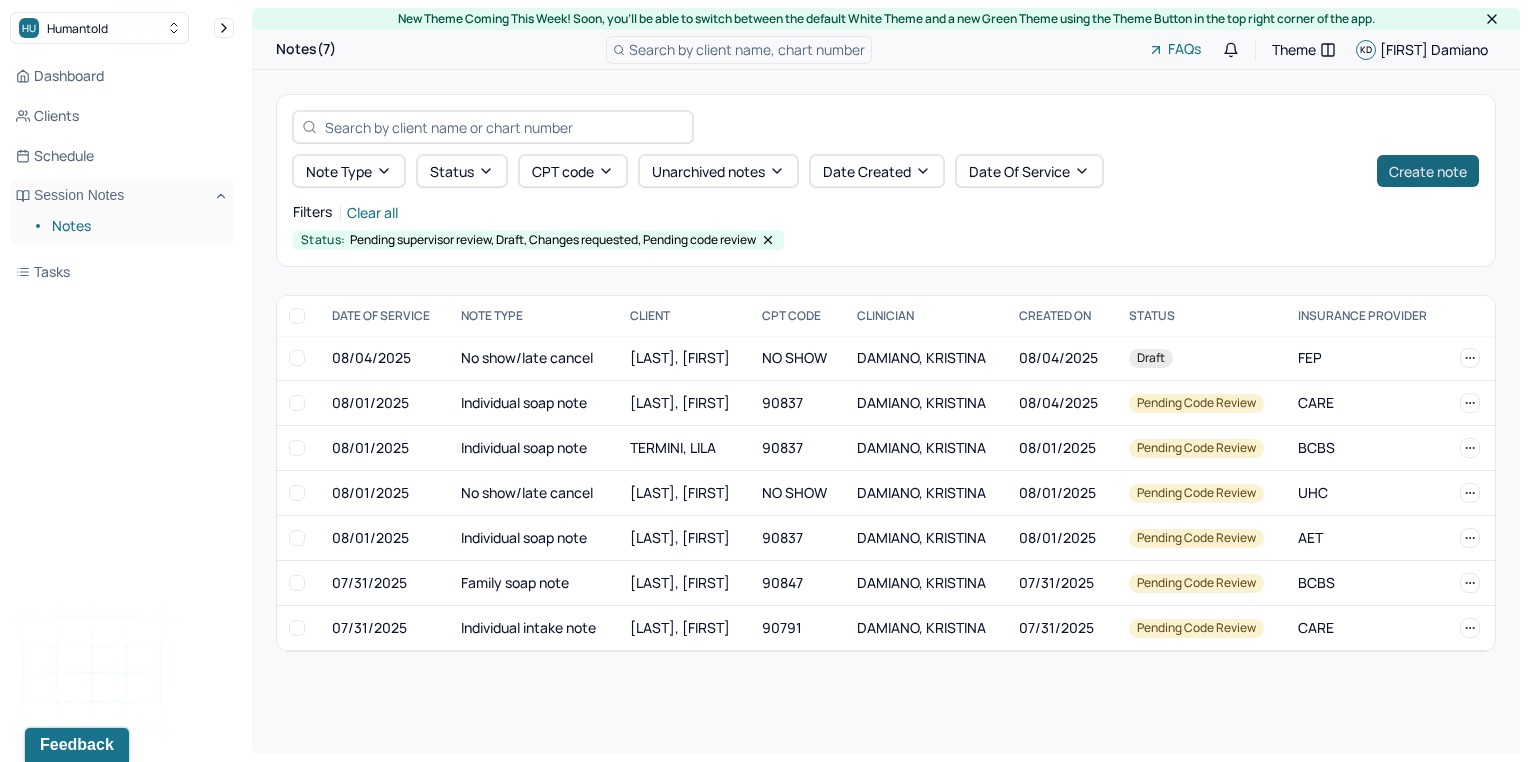 click on "Create note" at bounding box center (1428, 171) 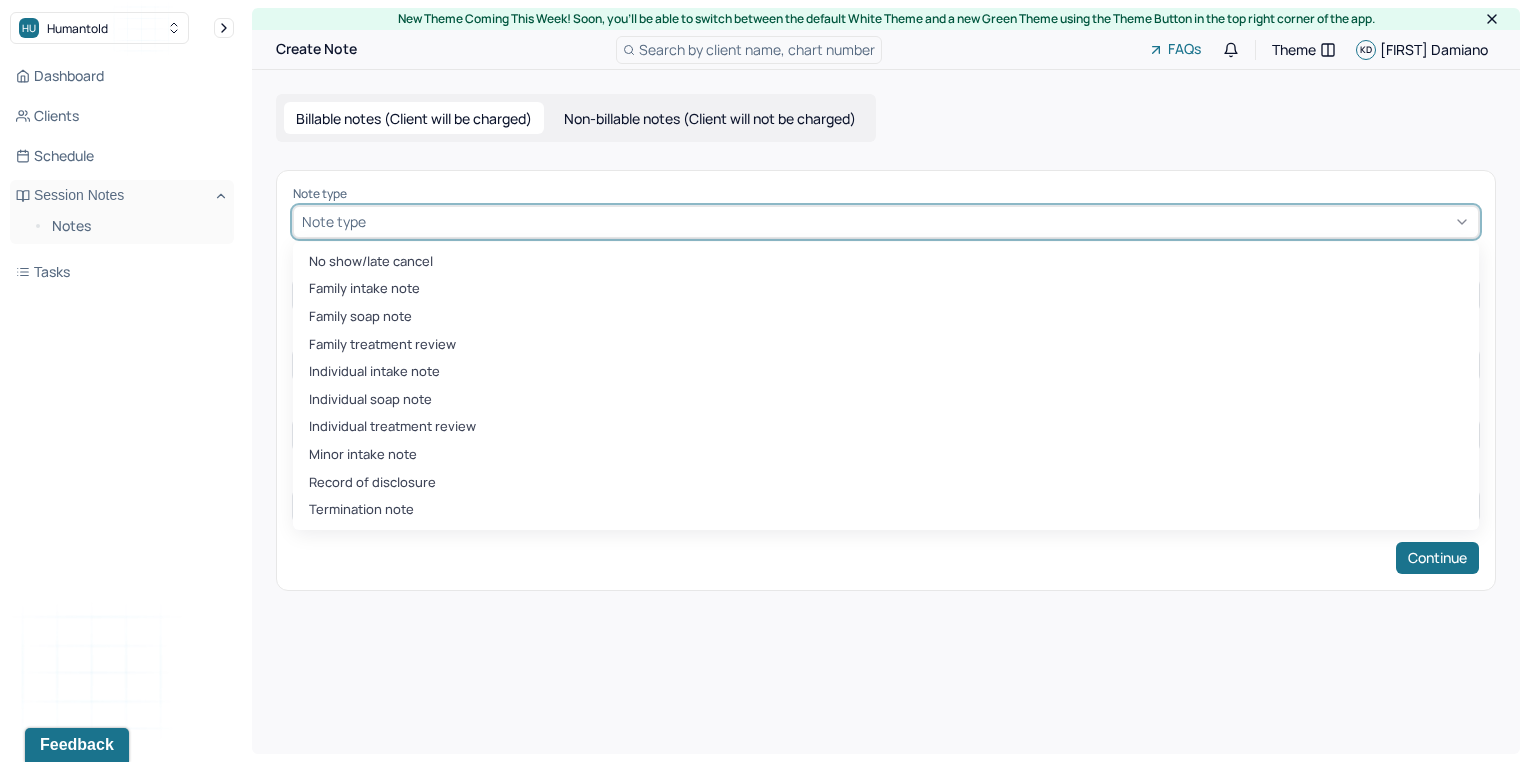 click at bounding box center [920, 221] 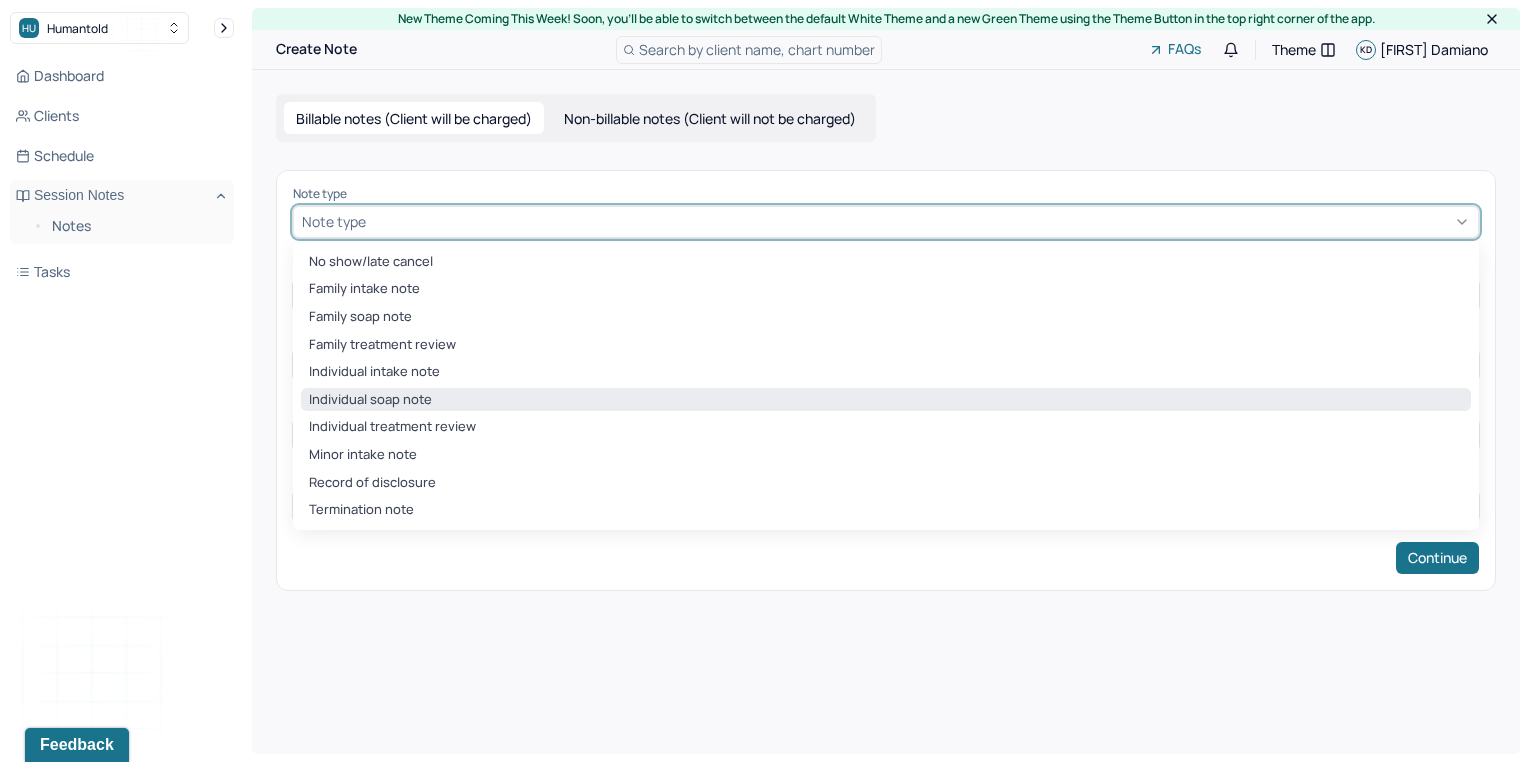 click on "Individual soap note" at bounding box center [886, 400] 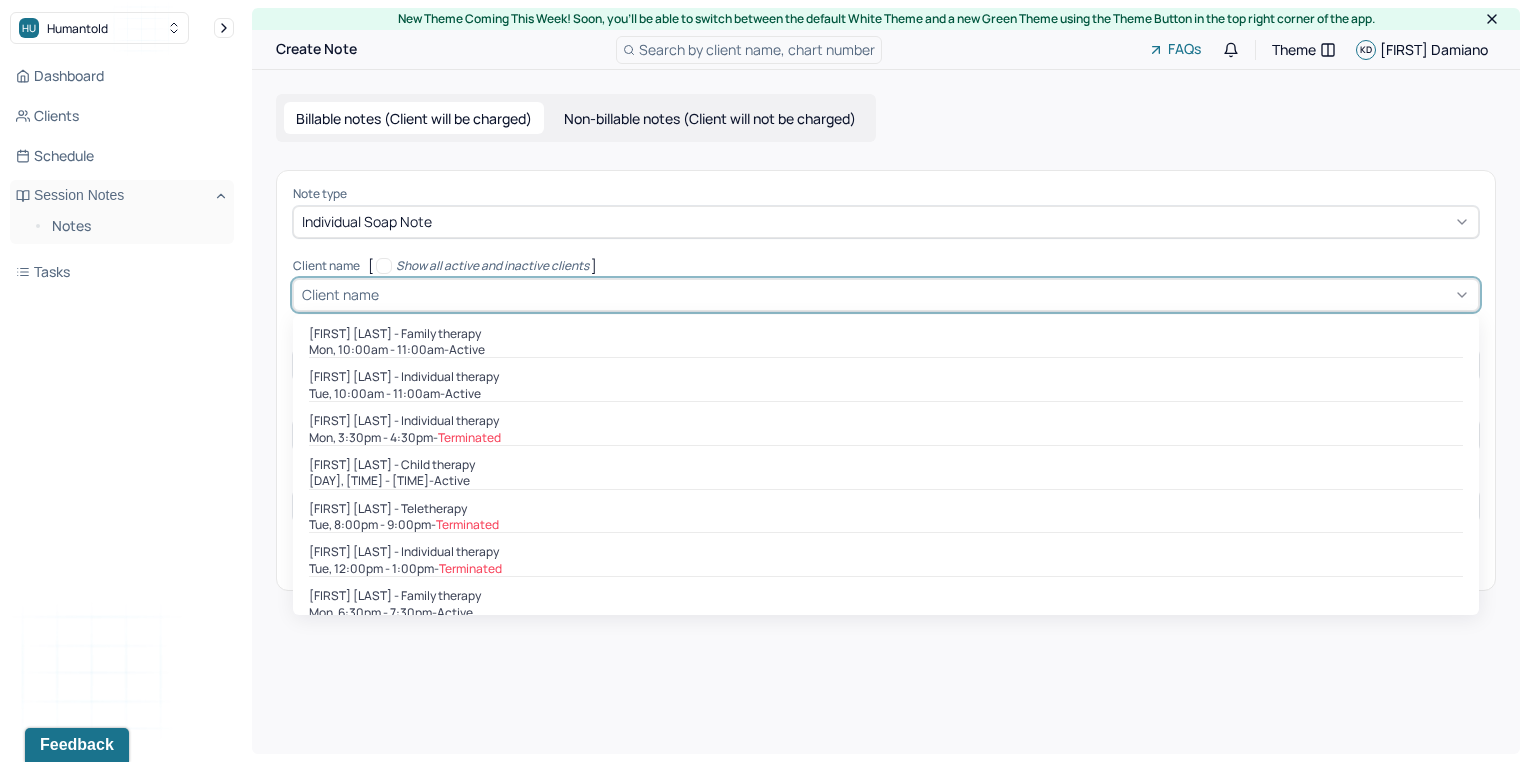 click at bounding box center (926, 294) 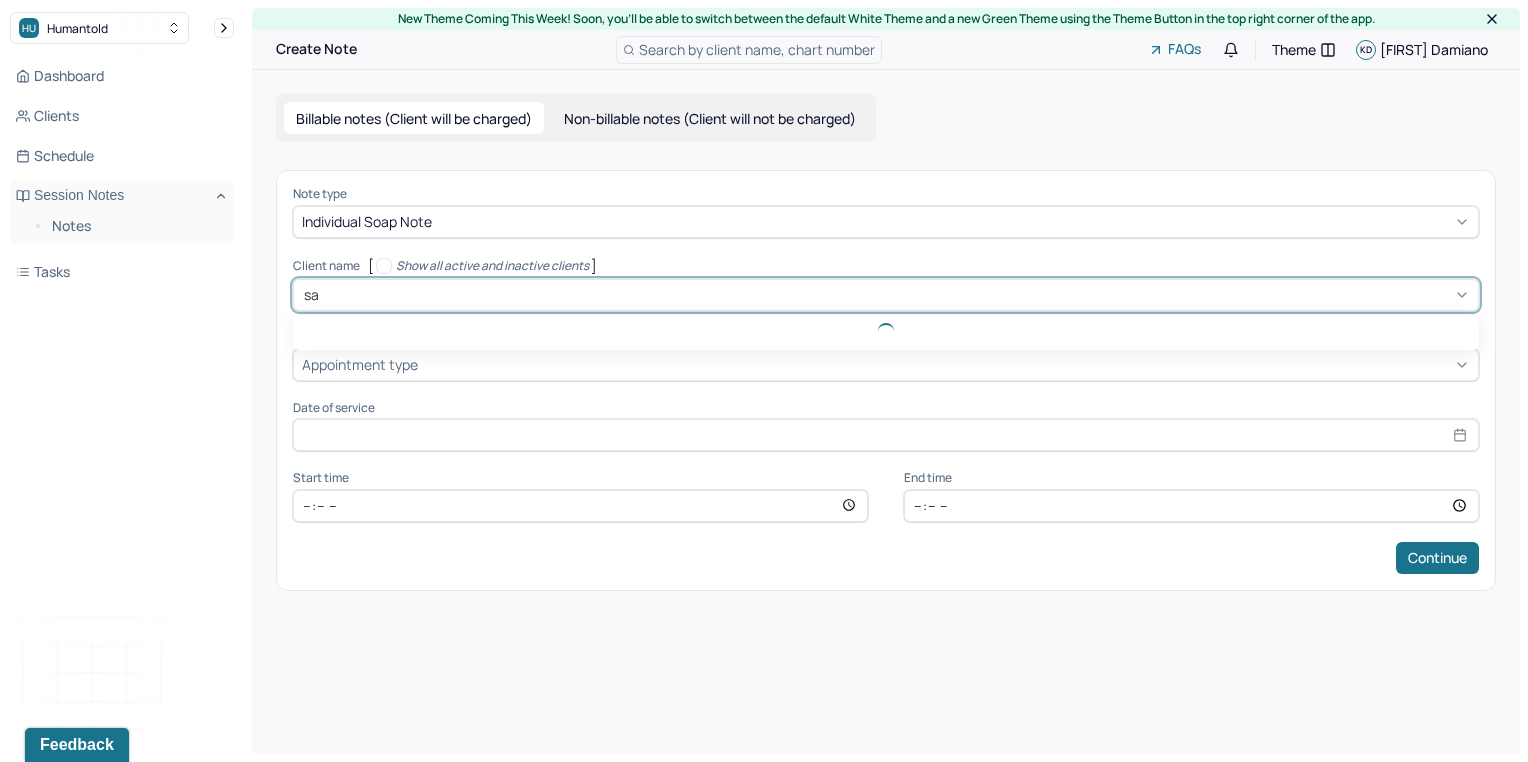 type on "sar" 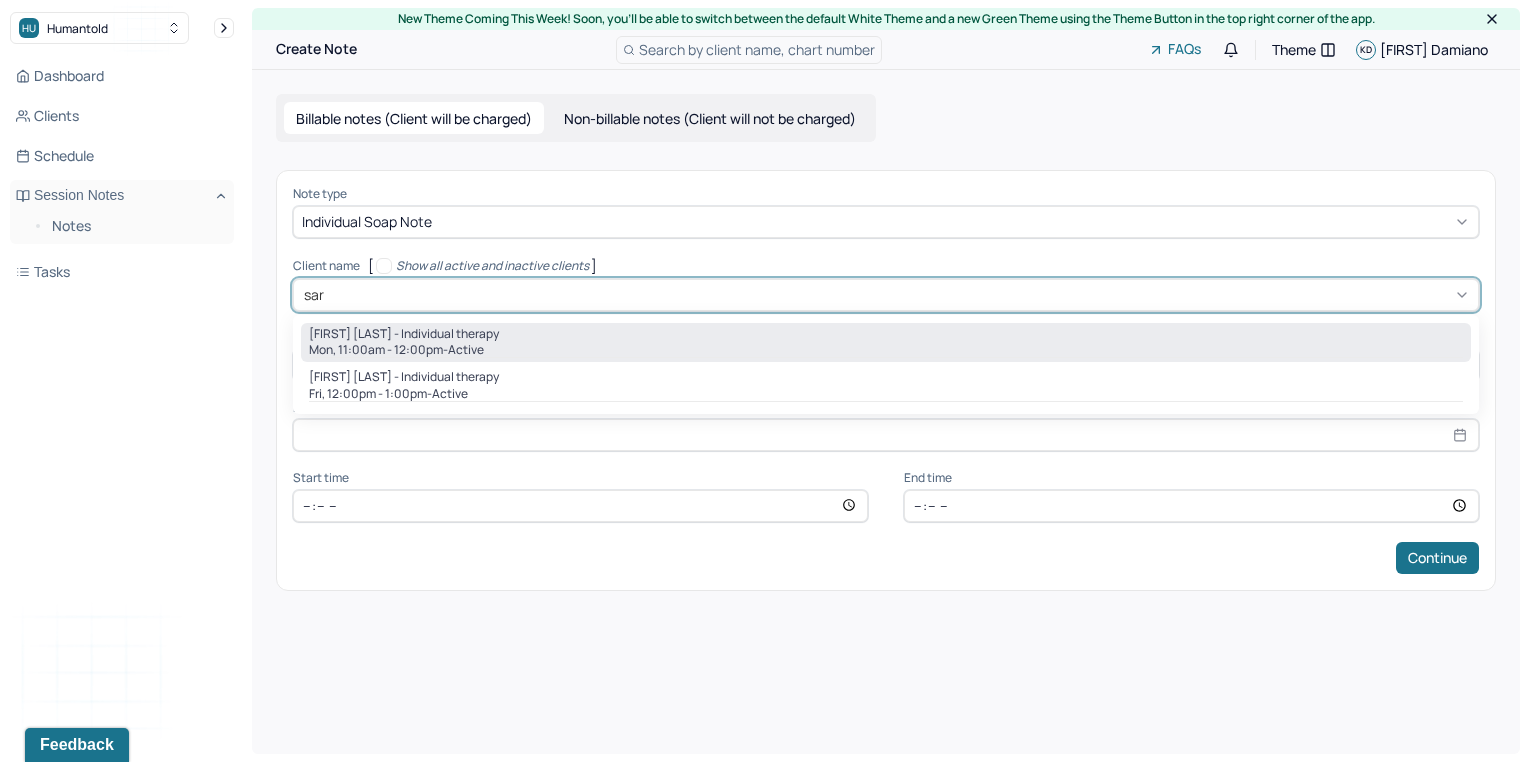 click on "[DAY], [TIME] - [TIME] - active" at bounding box center (886, 350) 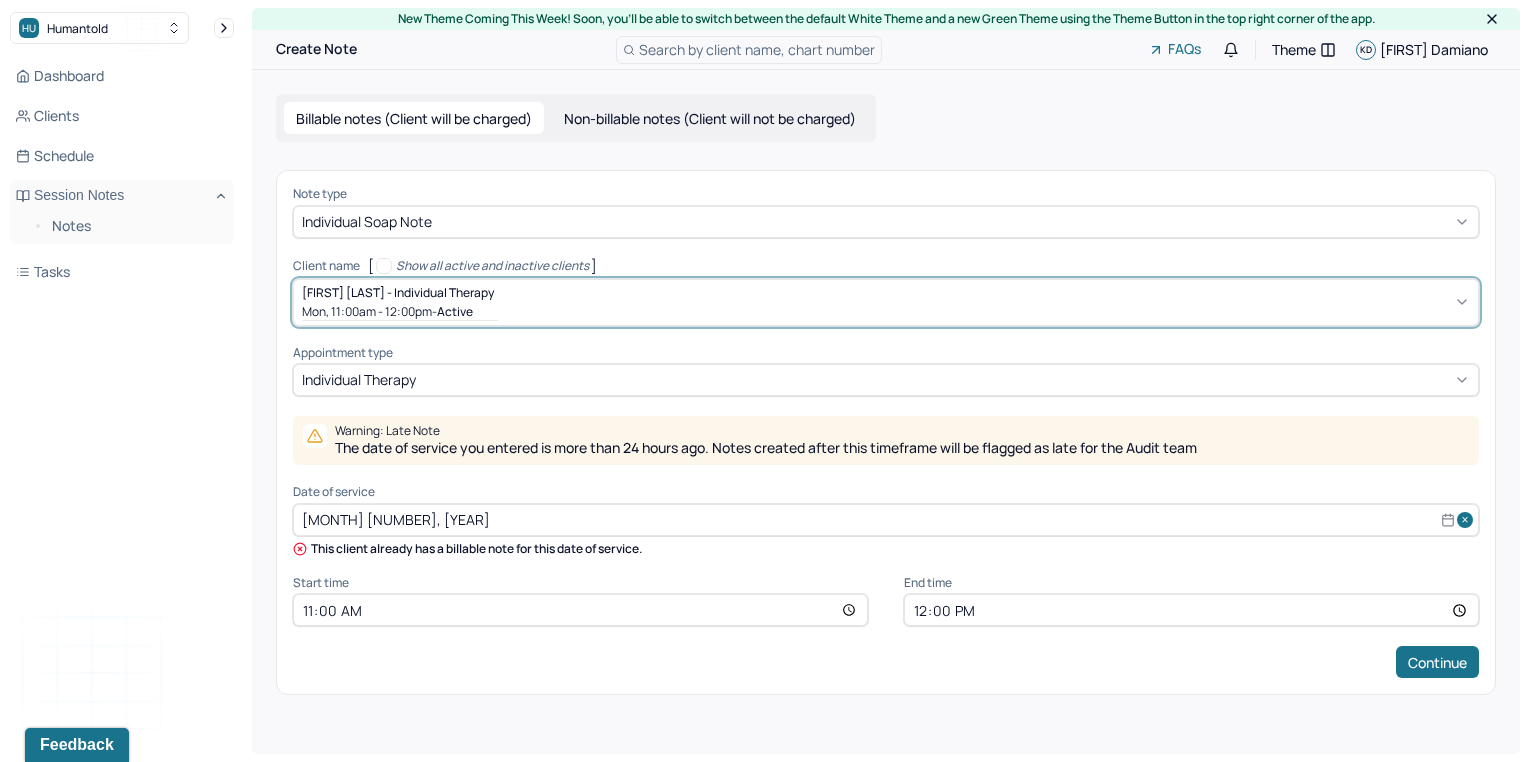 select on "6" 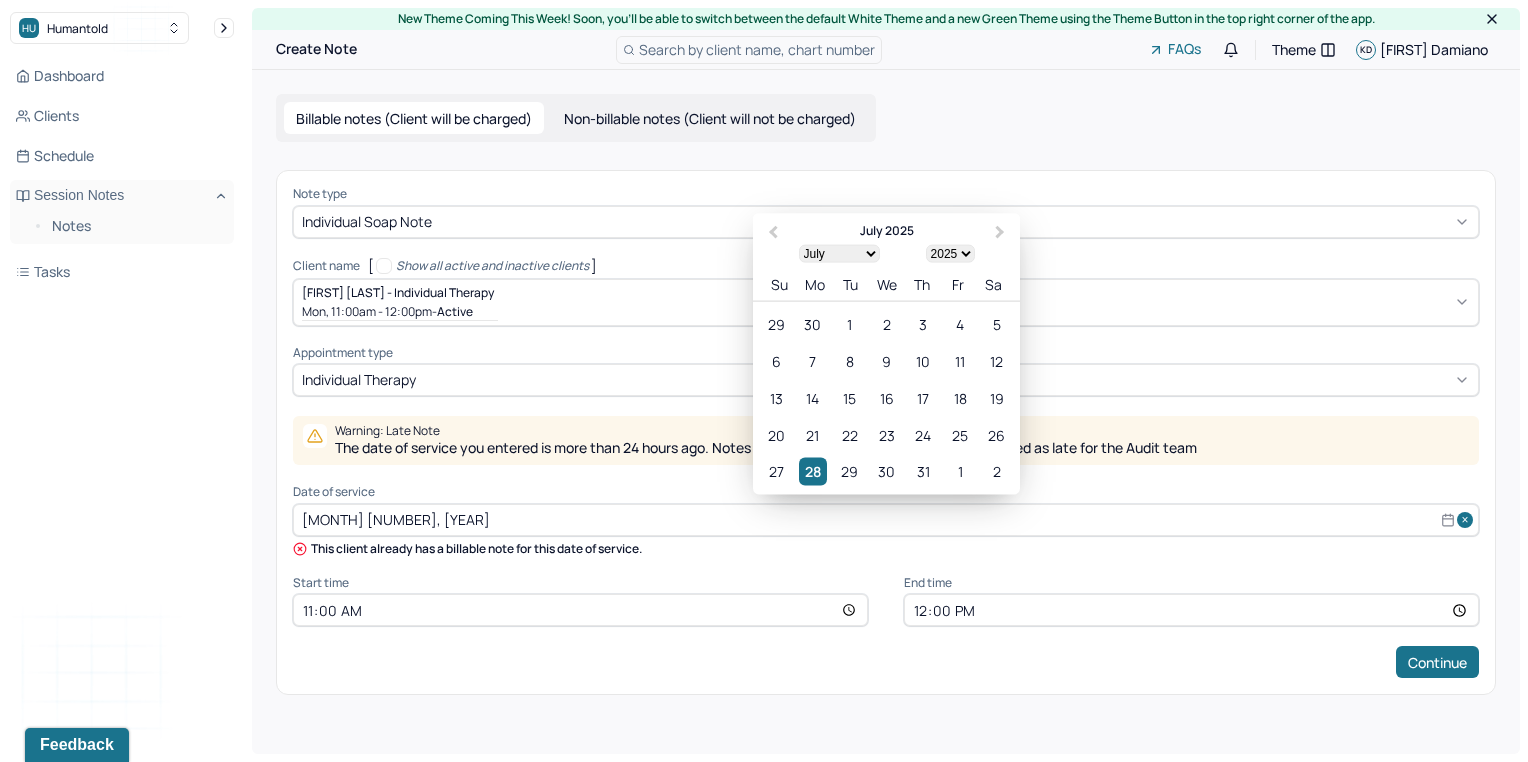 click on "[MONTH] [NUMBER], [YEAR]" at bounding box center (886, 520) 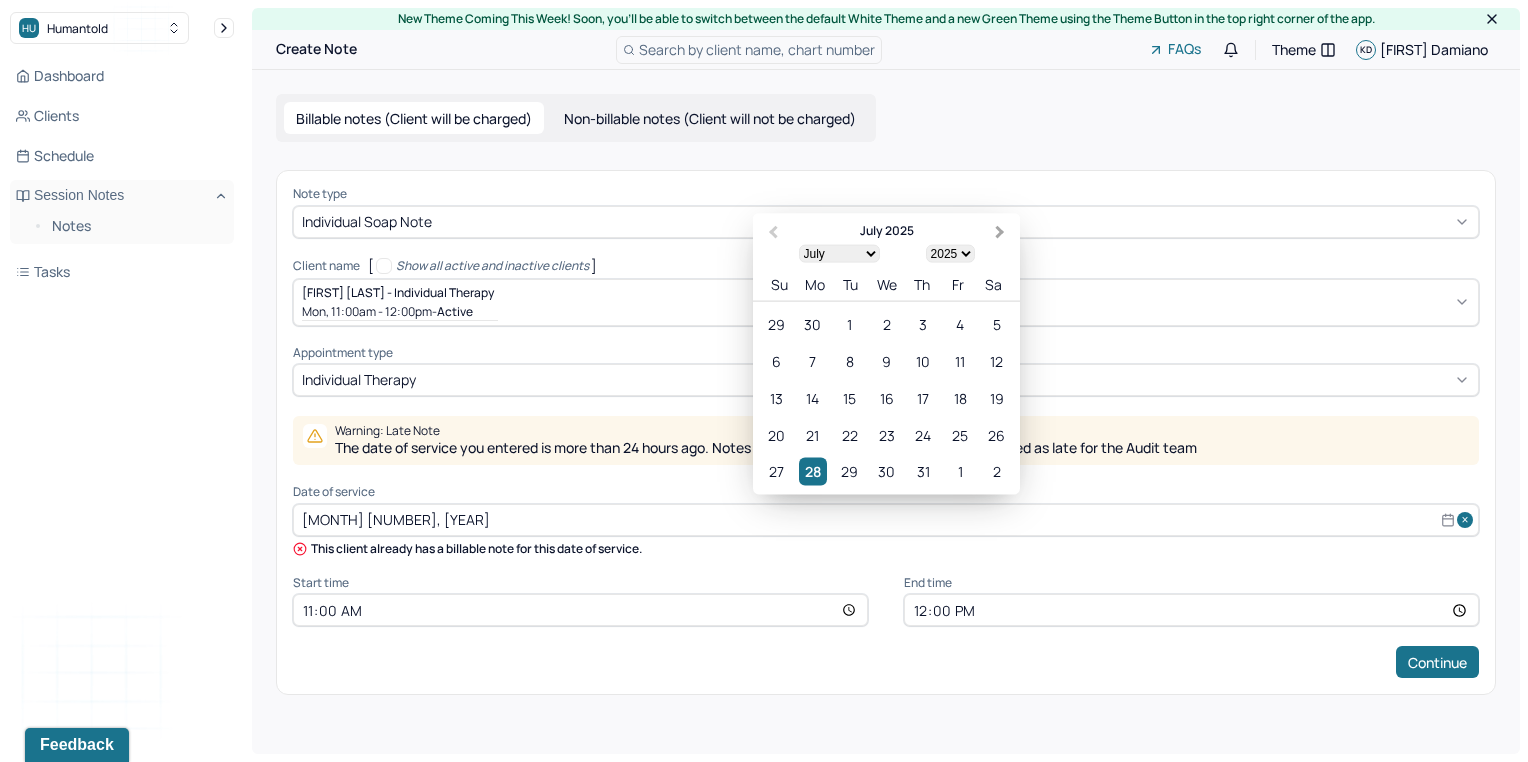 click on "Next Month" at bounding box center [1002, 234] 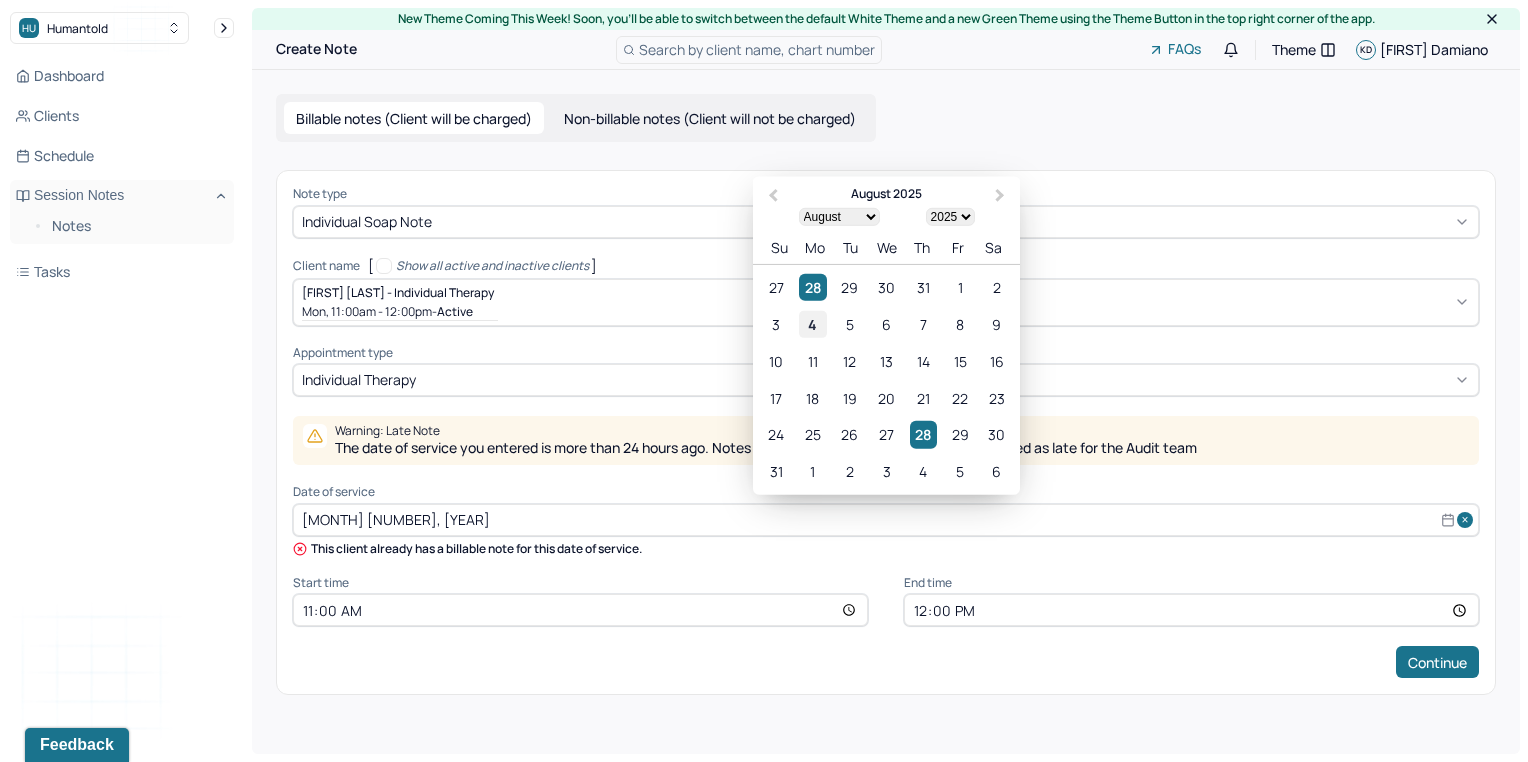 click on "4" at bounding box center (812, 324) 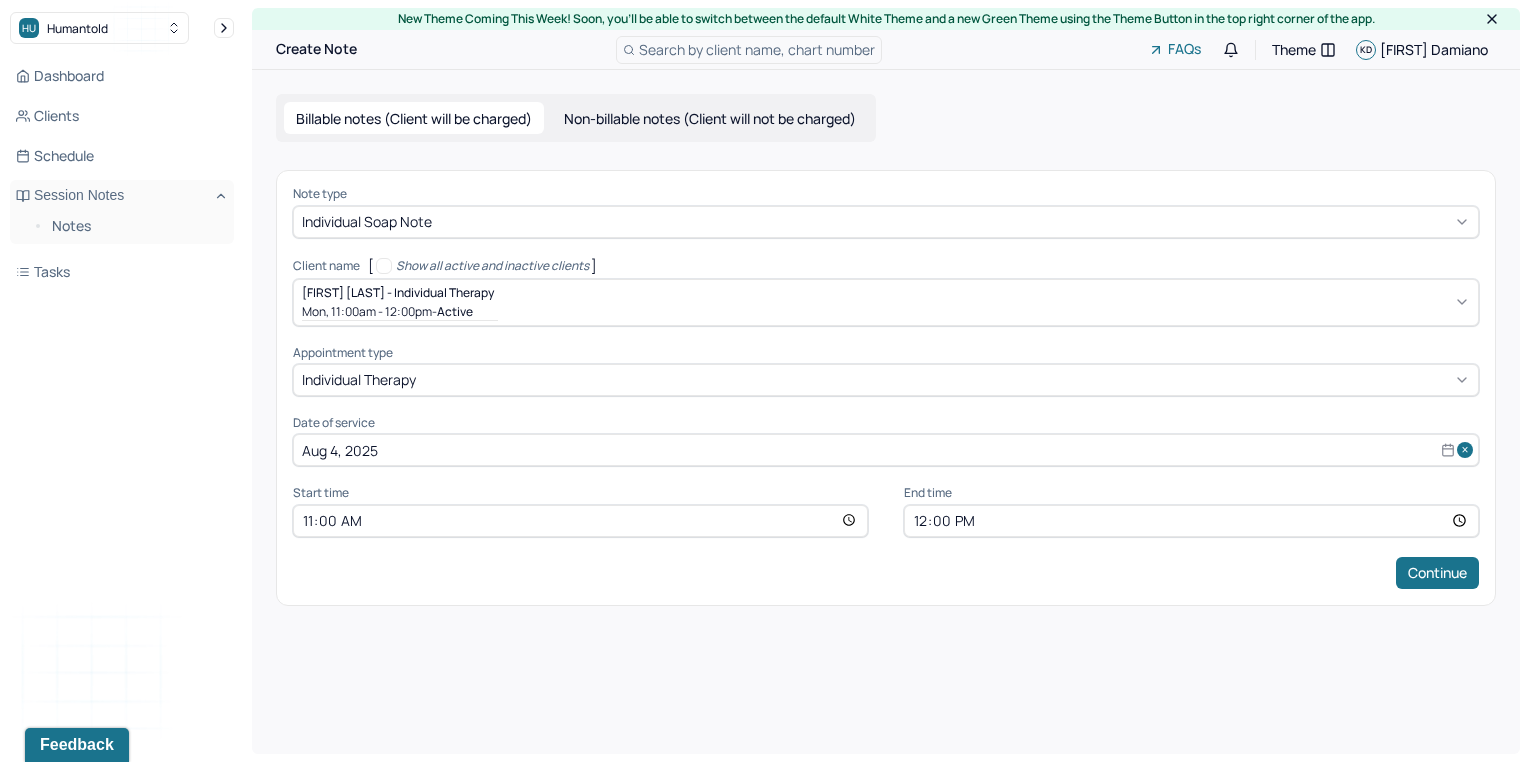 click on "Note type Individual soap note Client name [ Show all active and inactive clients ] [FIRST] [LAST] - Individual therapy [DAY], [TIME] - [TIME] - active Supervisee name Kristina Damiano Appointment type individual therapy Date of service [MONTH] [NUMBER], [YEAR] Start time [TIME] End time [TIME] Continue" at bounding box center [886, 387] 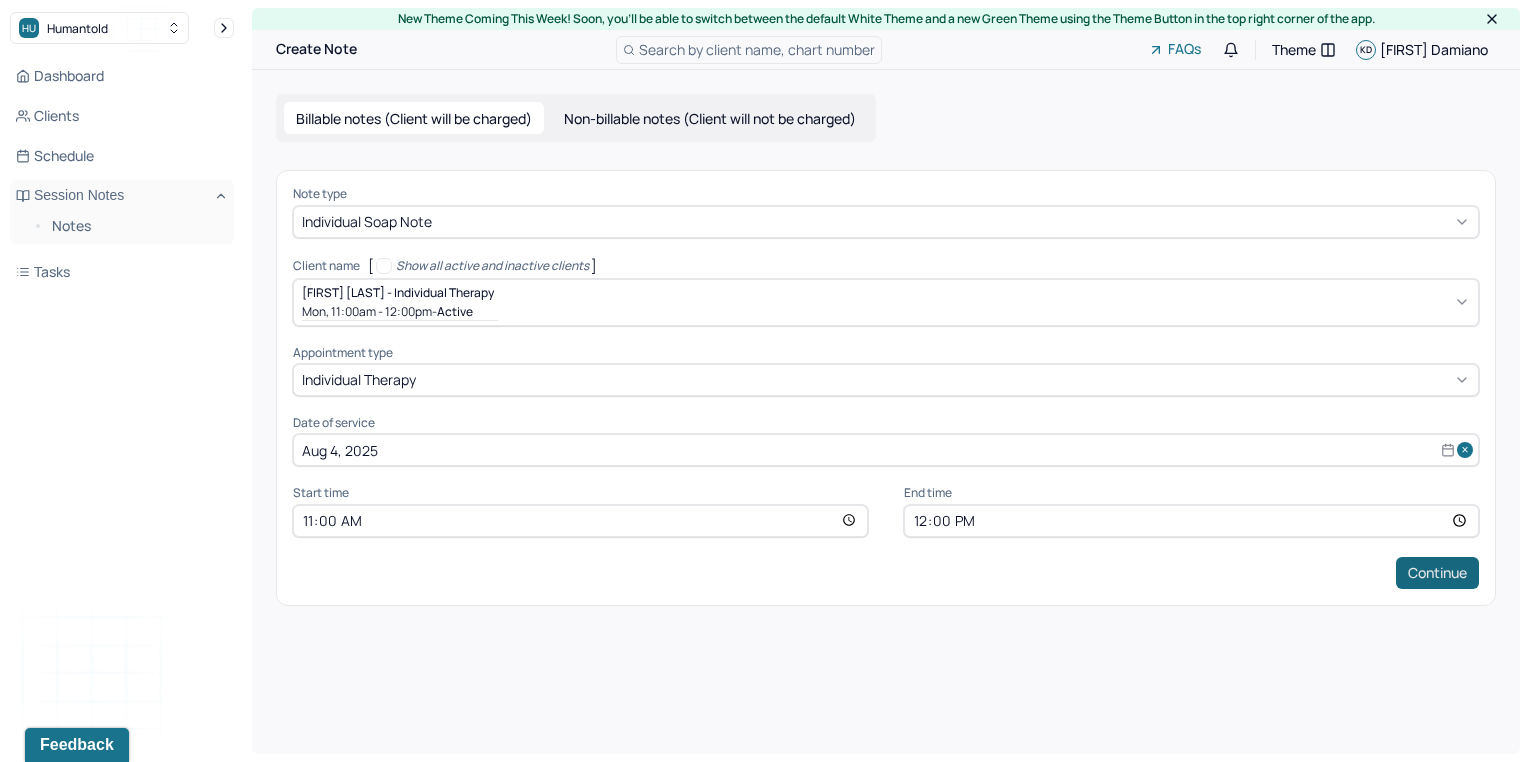 click on "Continue" at bounding box center [1437, 573] 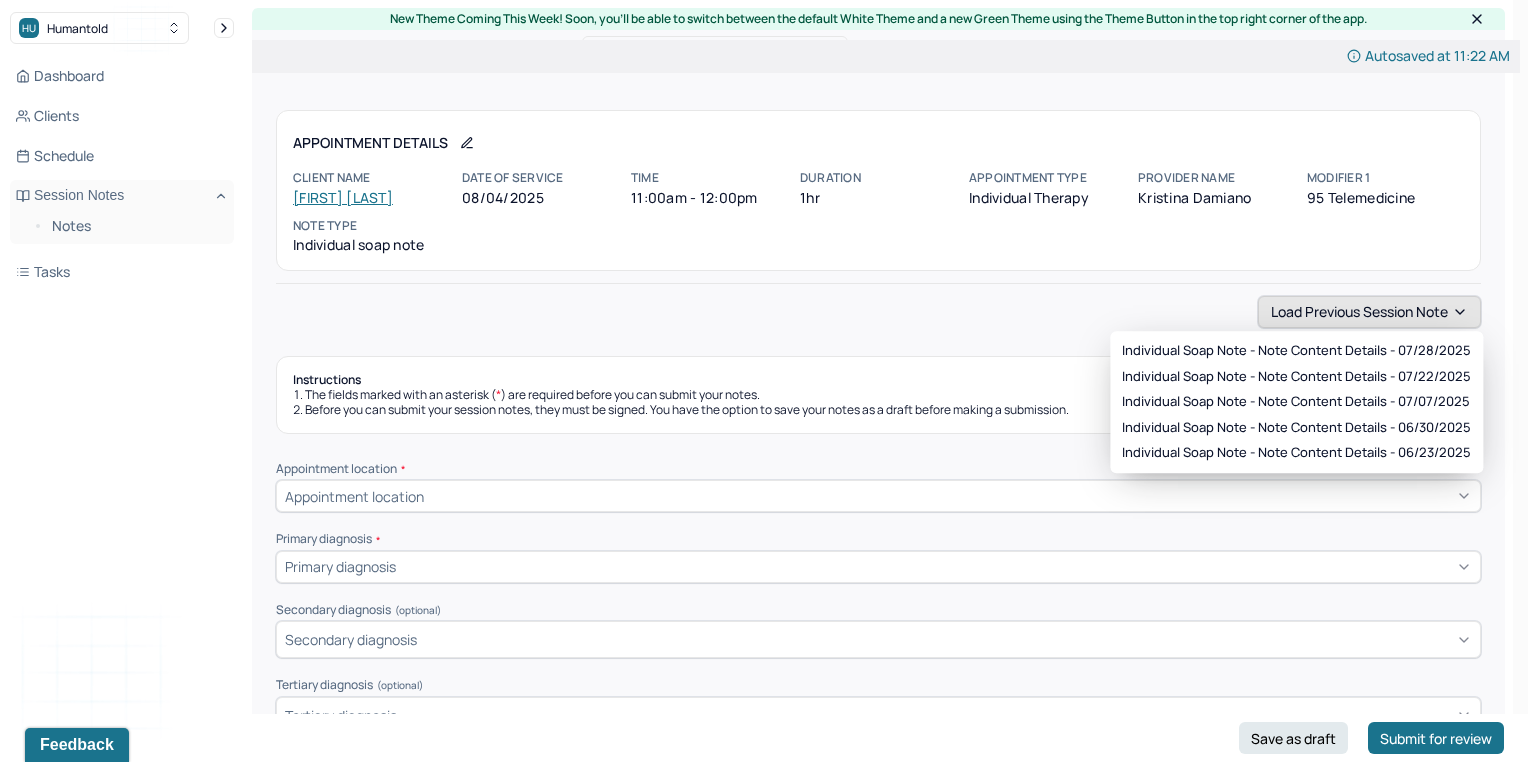 click on "Load previous session note" at bounding box center (1369, 312) 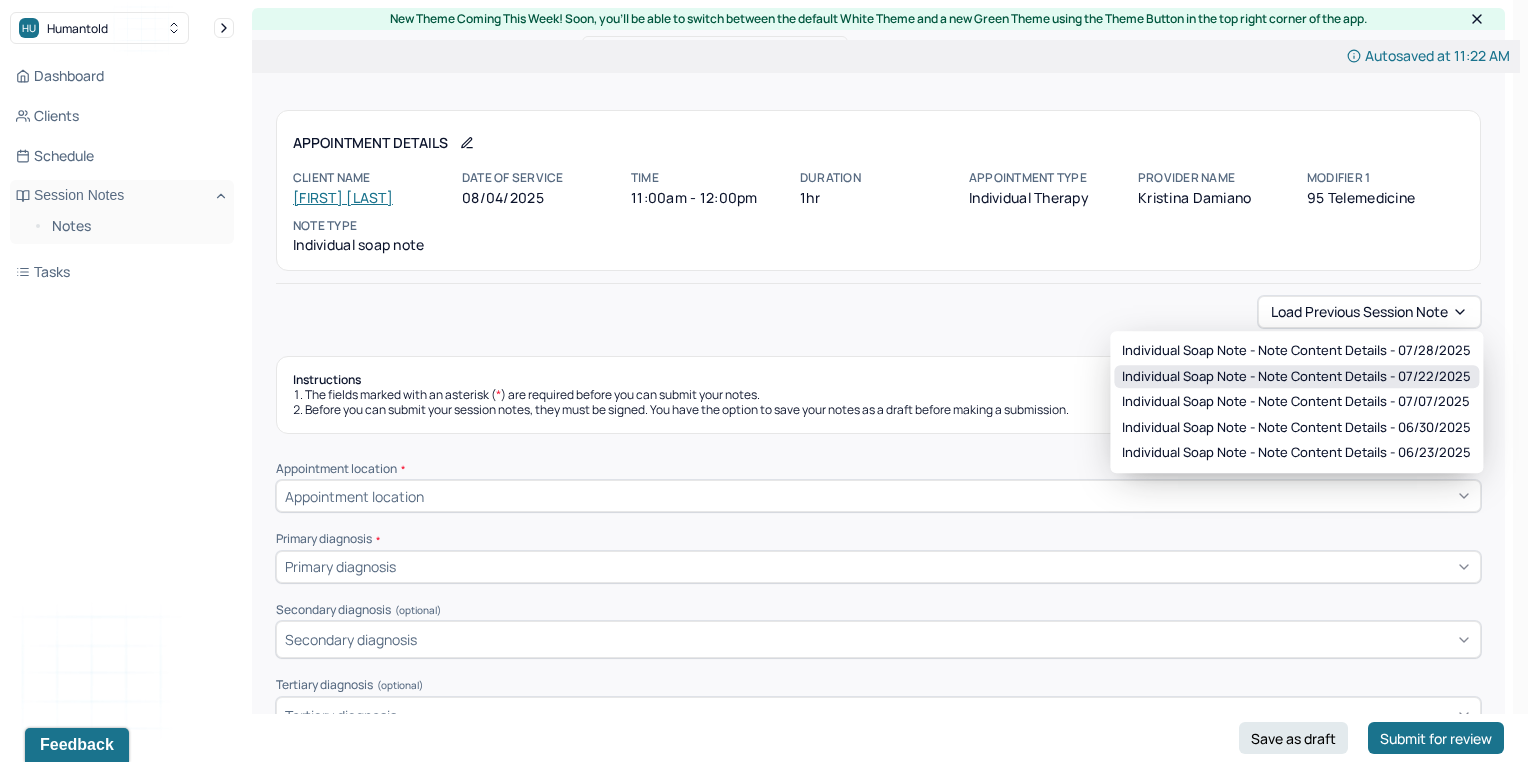 click on "Individual soap note   - Note content Details -   07/22/2025" at bounding box center [1296, 377] 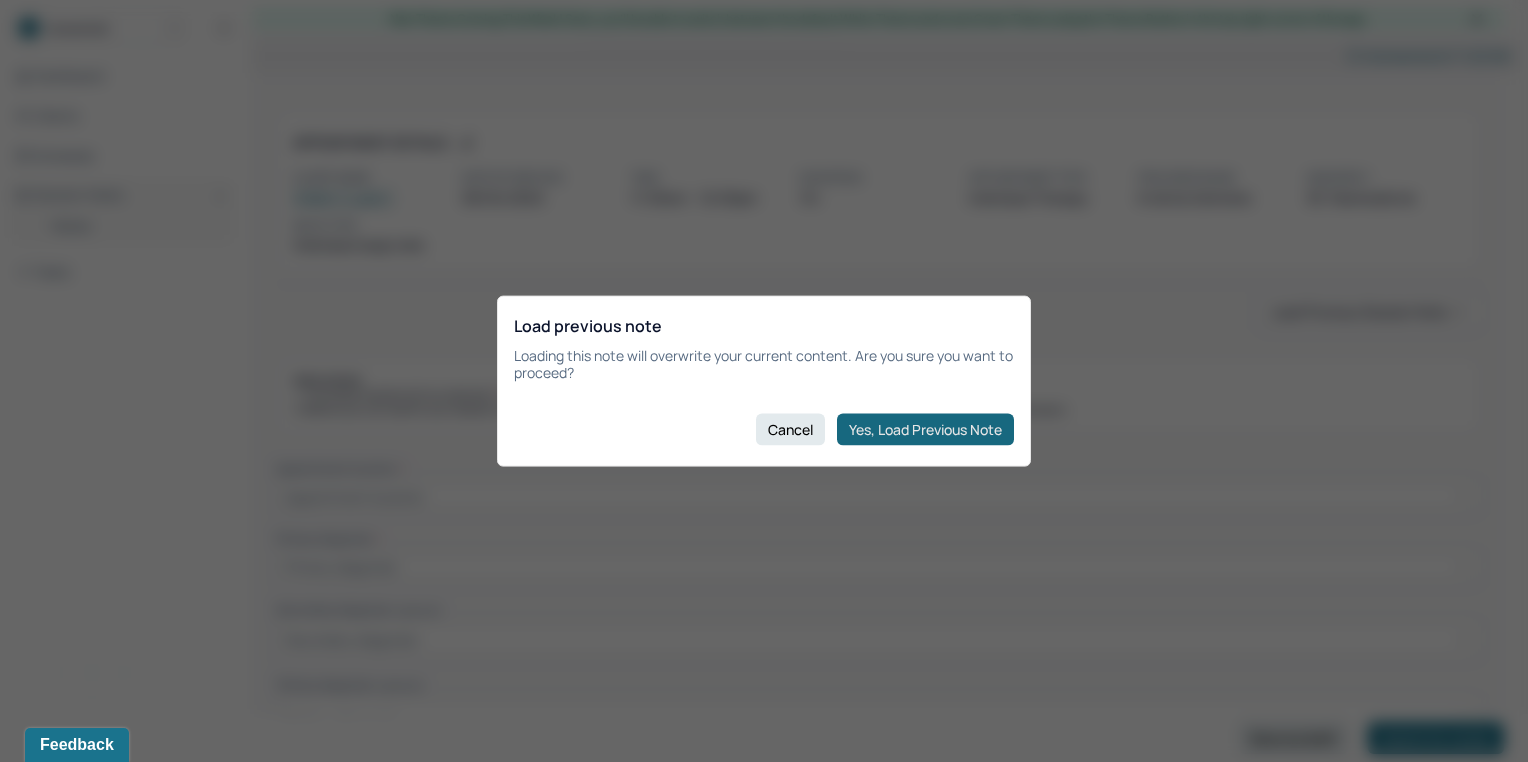 click on "Yes, Load Previous Note" at bounding box center [925, 429] 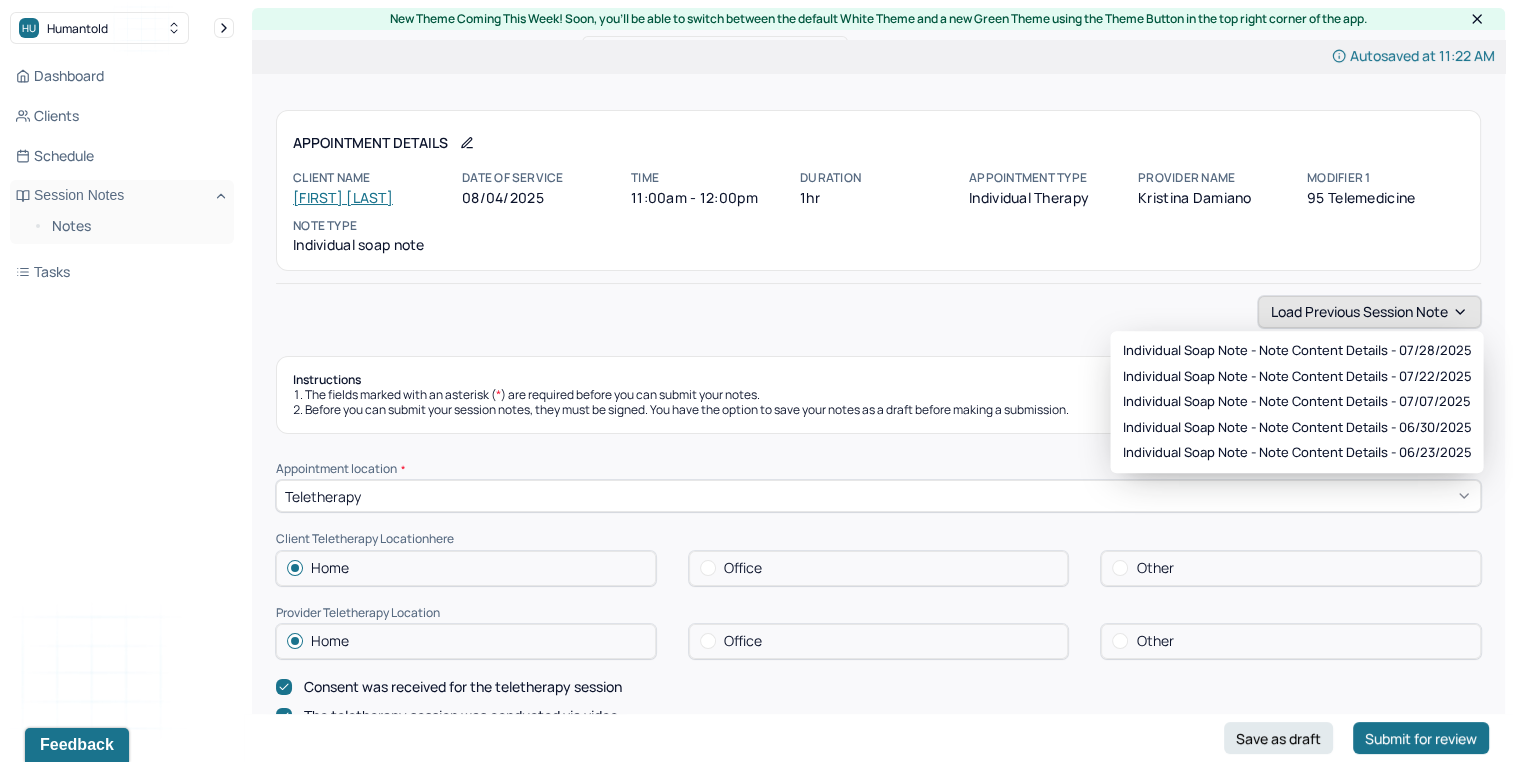 click on "Load previous session note" at bounding box center [1369, 312] 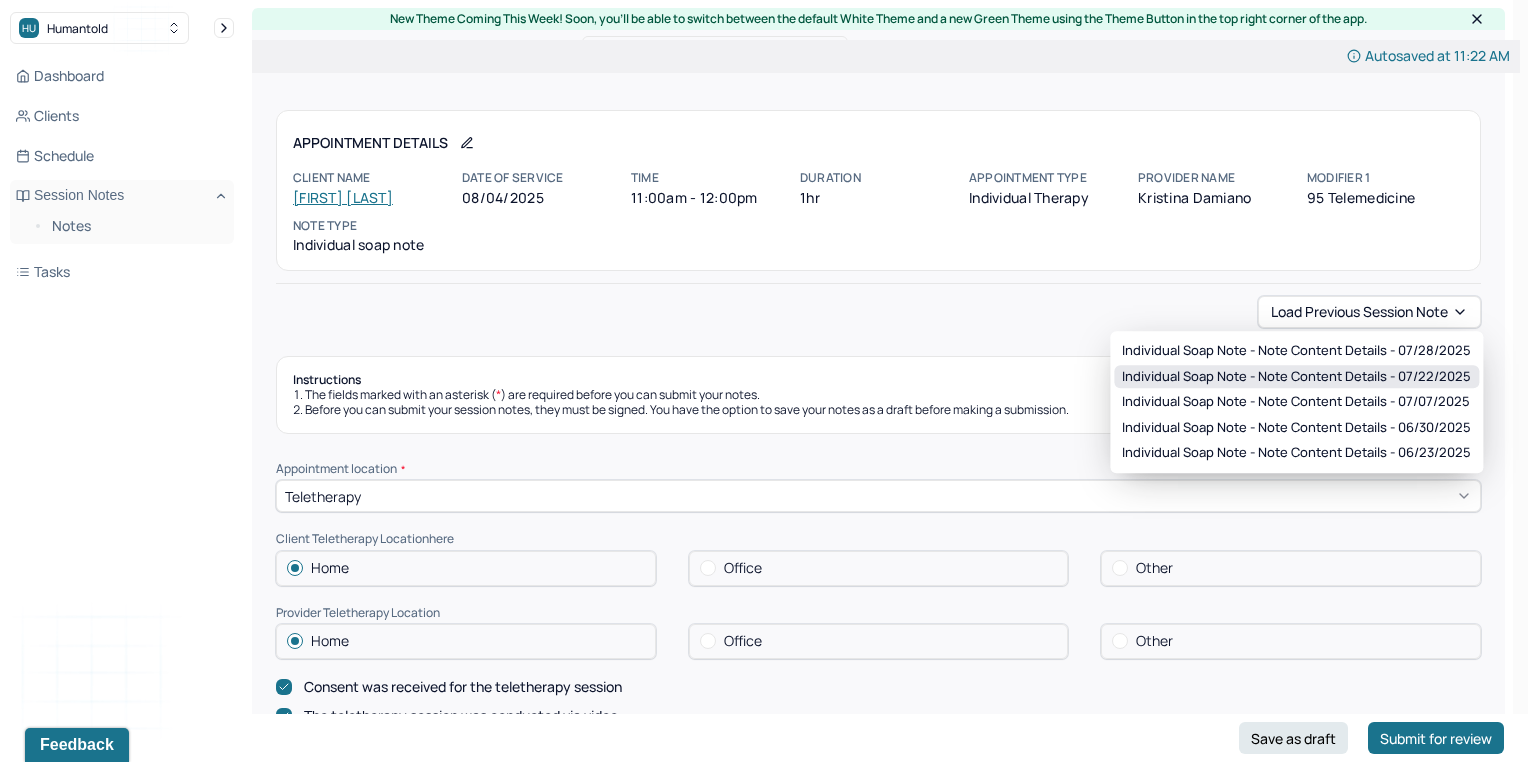 click on "Individual soap note   - Note content Details -   07/22/2025" at bounding box center [1296, 377] 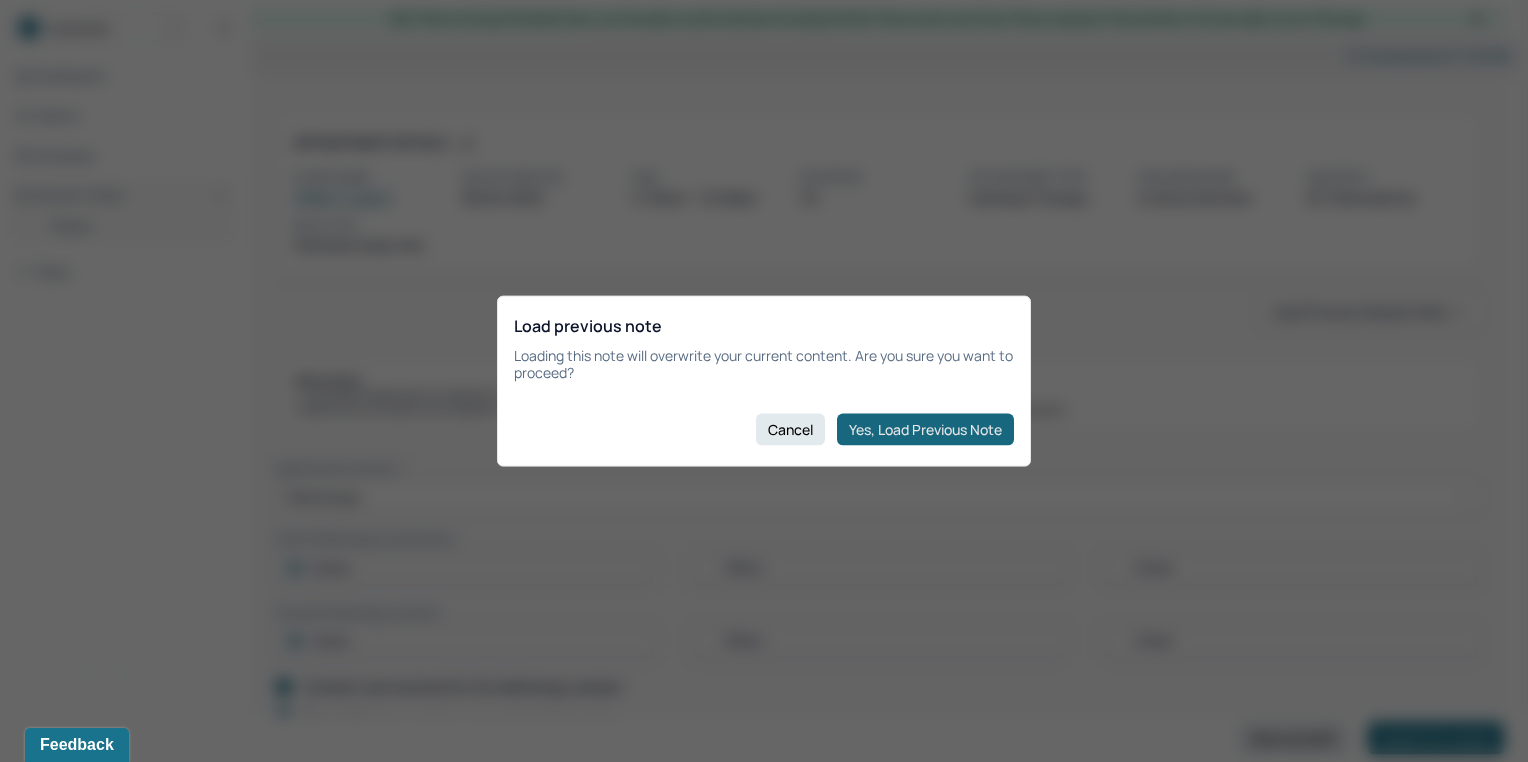 click on "Yes, Load Previous Note" at bounding box center [925, 429] 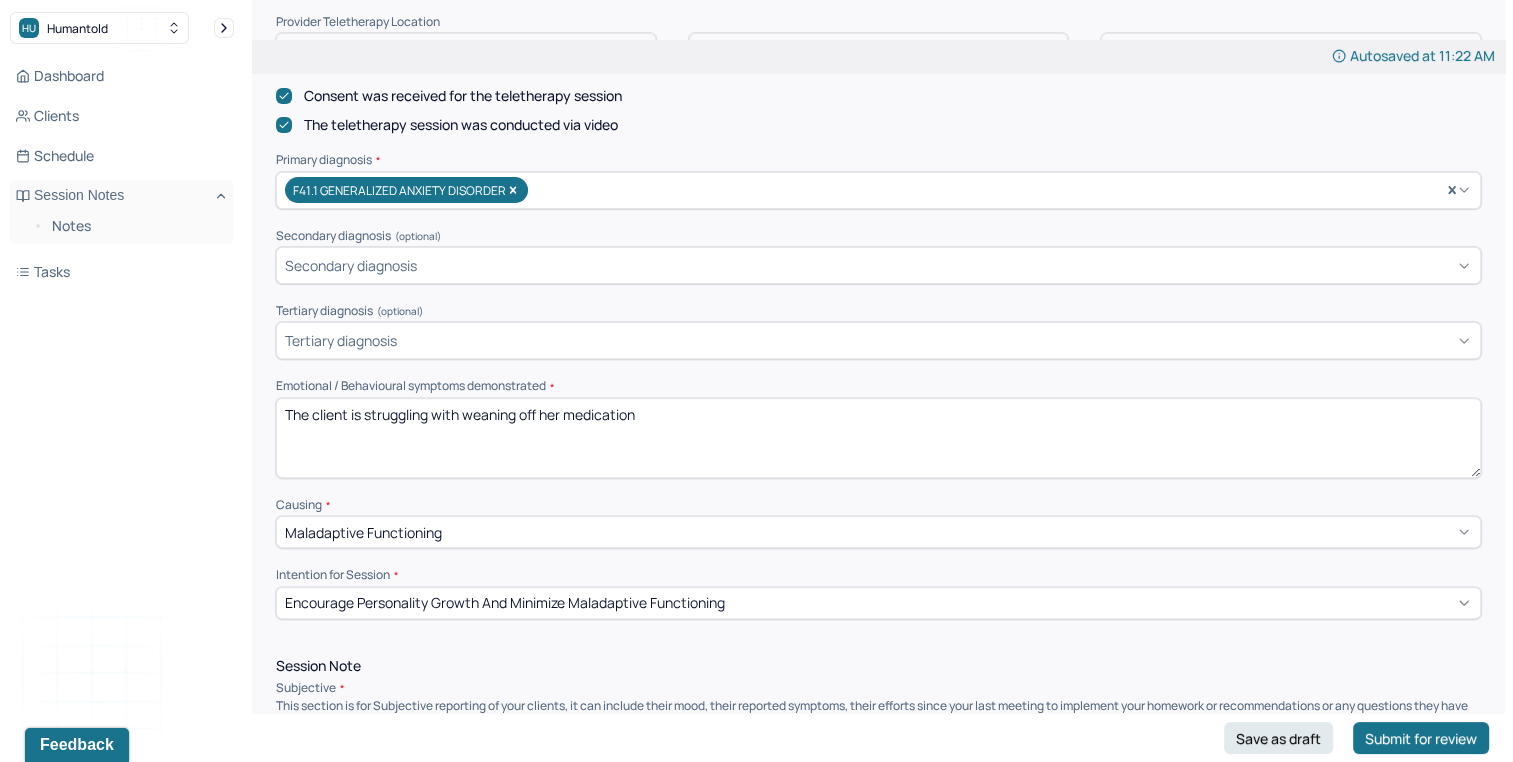 scroll, scrollTop: 603, scrollLeft: 0, axis: vertical 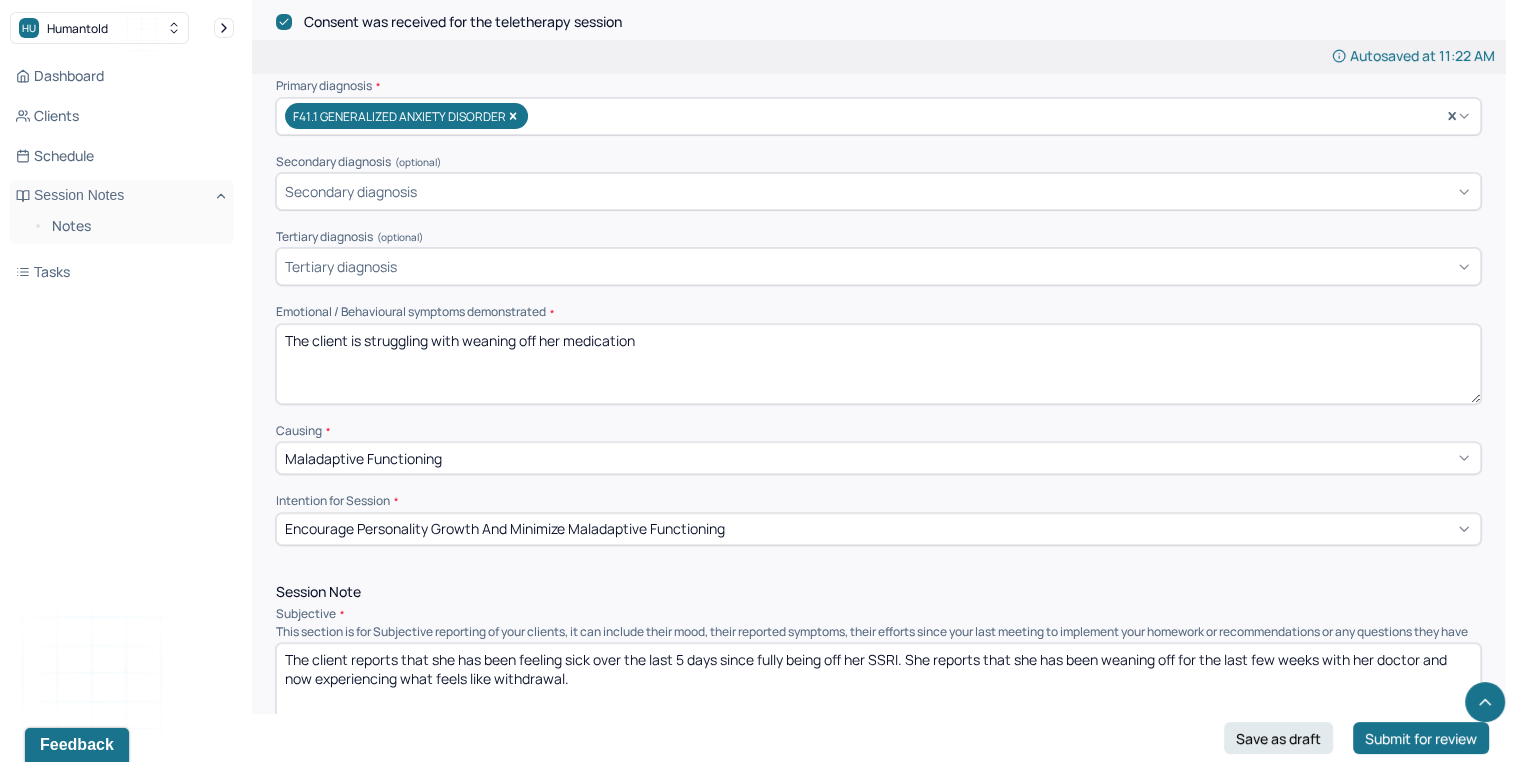 drag, startPoint x: 463, startPoint y: 344, endPoint x: 965, endPoint y: 350, distance: 502.03586 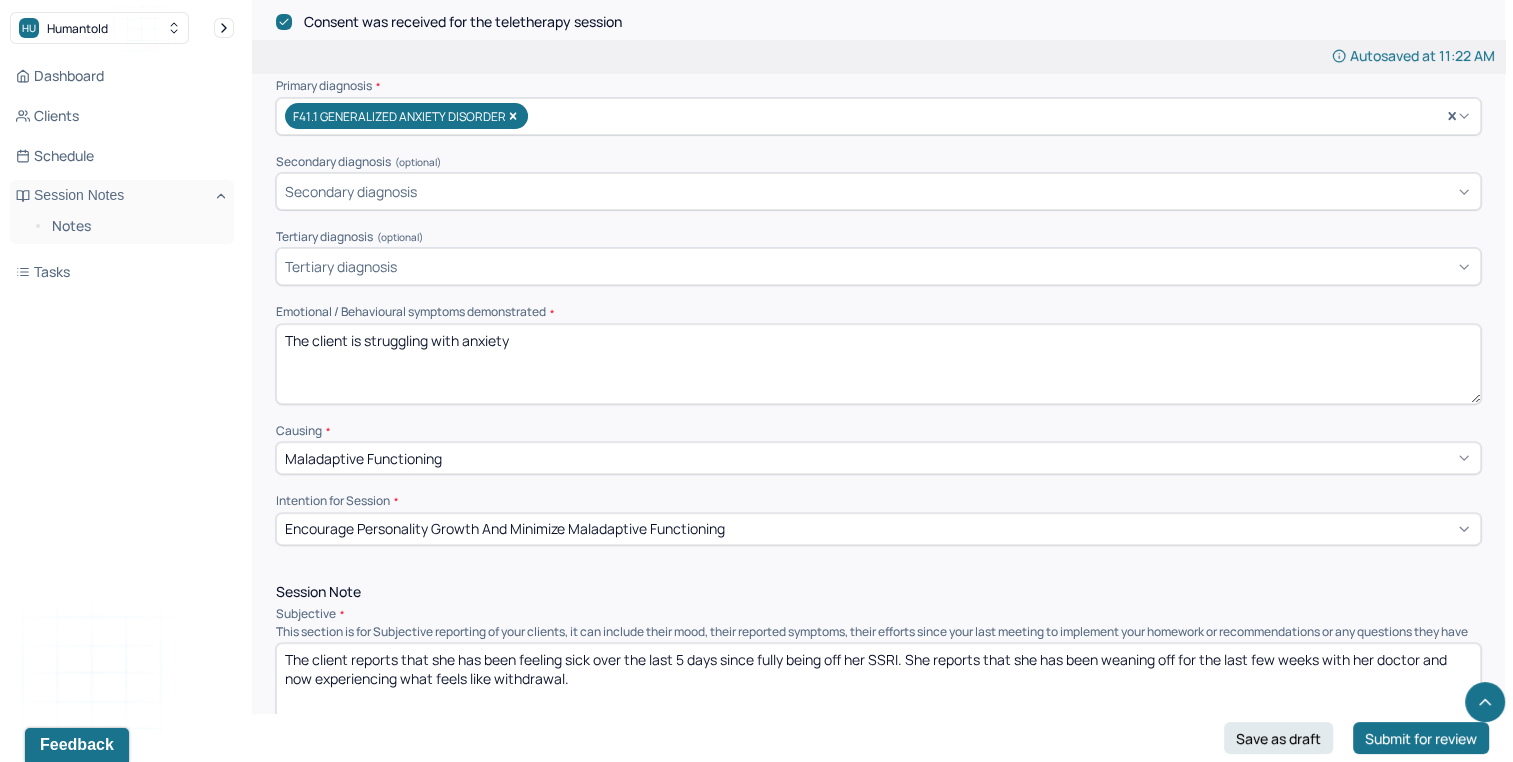 type on "The client is struggling with anxiety" 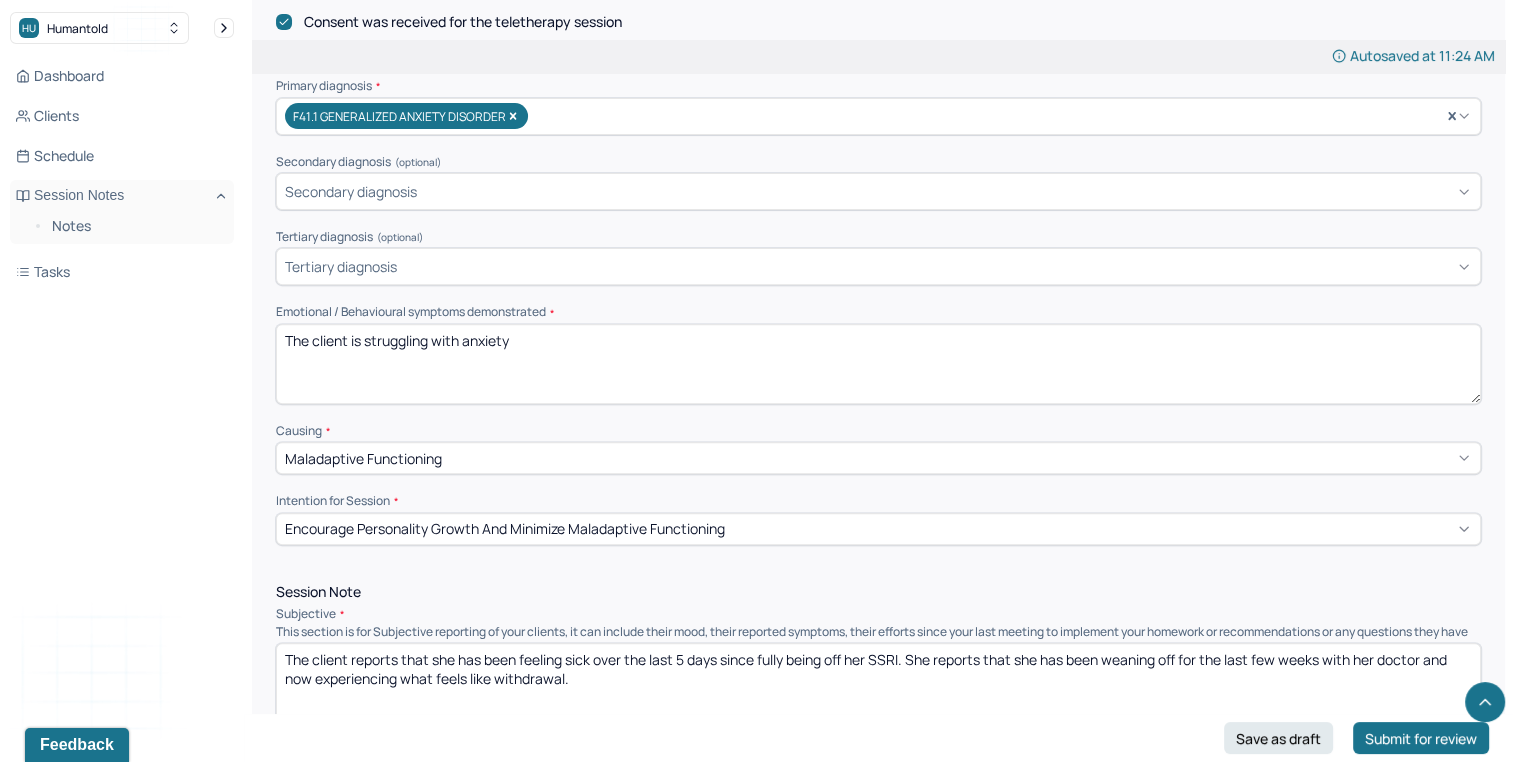 click on "This section is for Subjective reporting of your clients, it can include their mood, their reported symptoms, their efforts since your last meeting to implement your homework or recommendations or any questions they have" at bounding box center (878, 632) 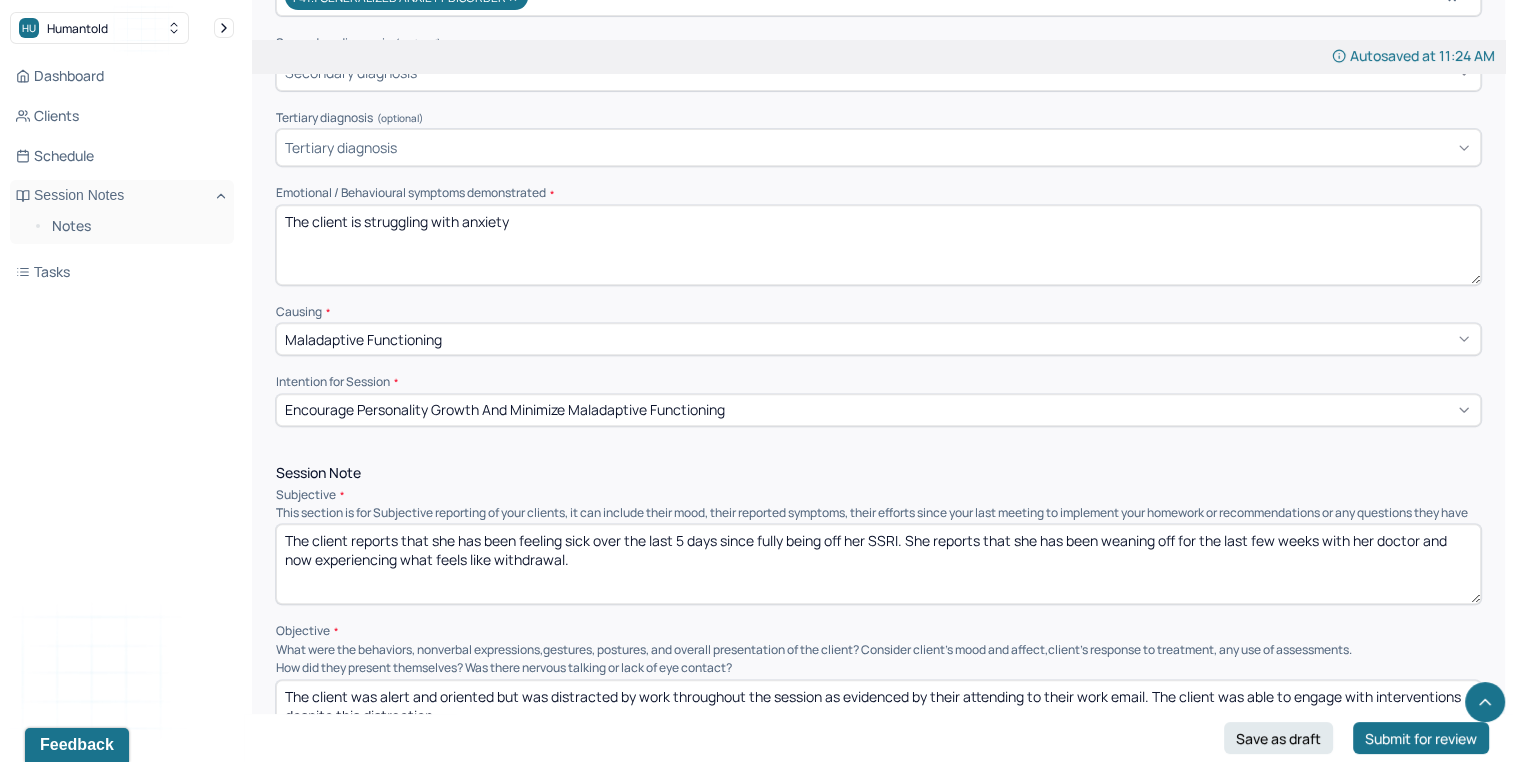 scroll, scrollTop: 796, scrollLeft: 0, axis: vertical 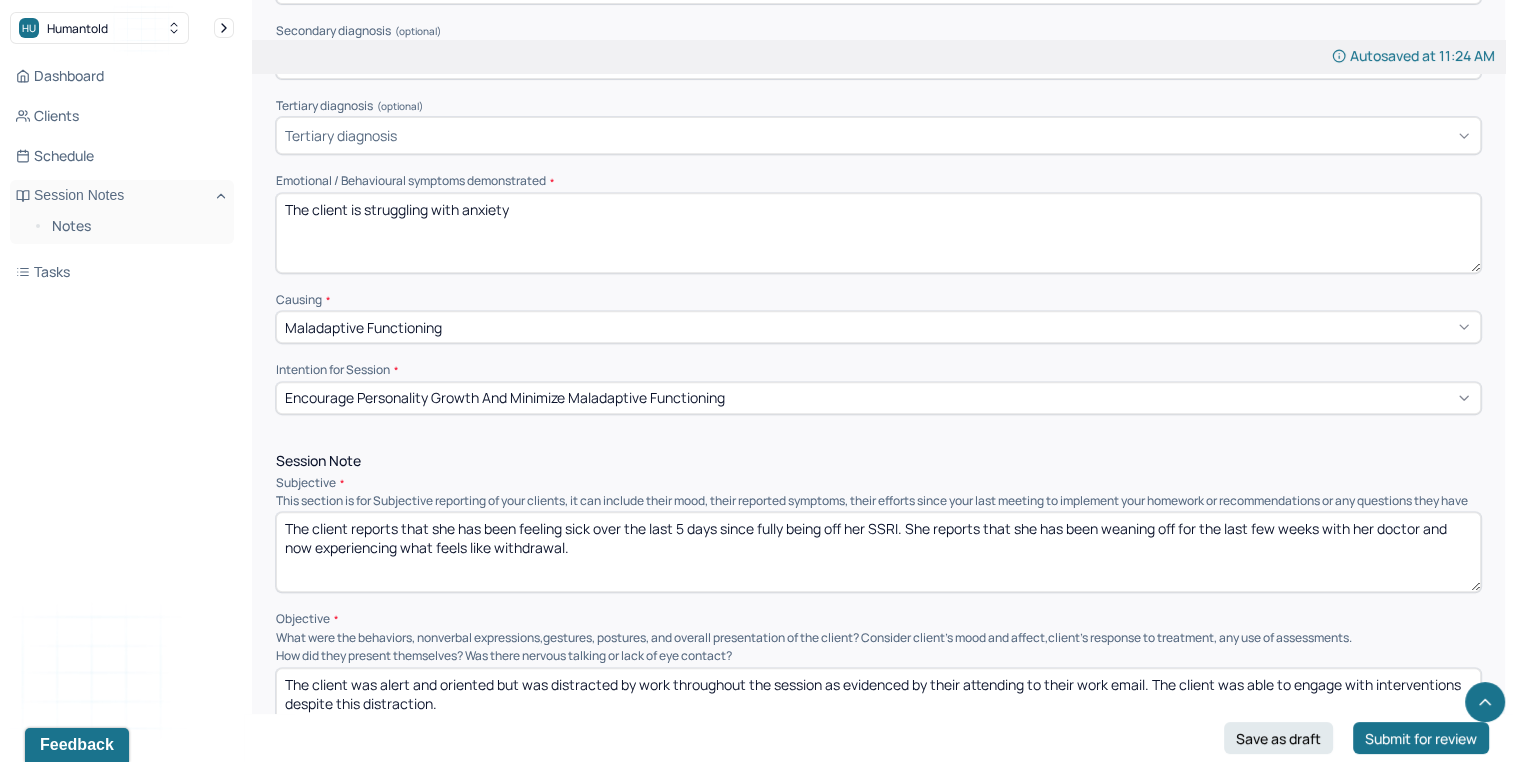 click on "The client reports that she has been feeling sick over the last 5 days since fully being off her SSRI. She reports that she has been weaning off for the last few weeks with her doctor and now experiencing what feels like withdrawal." at bounding box center [878, 552] 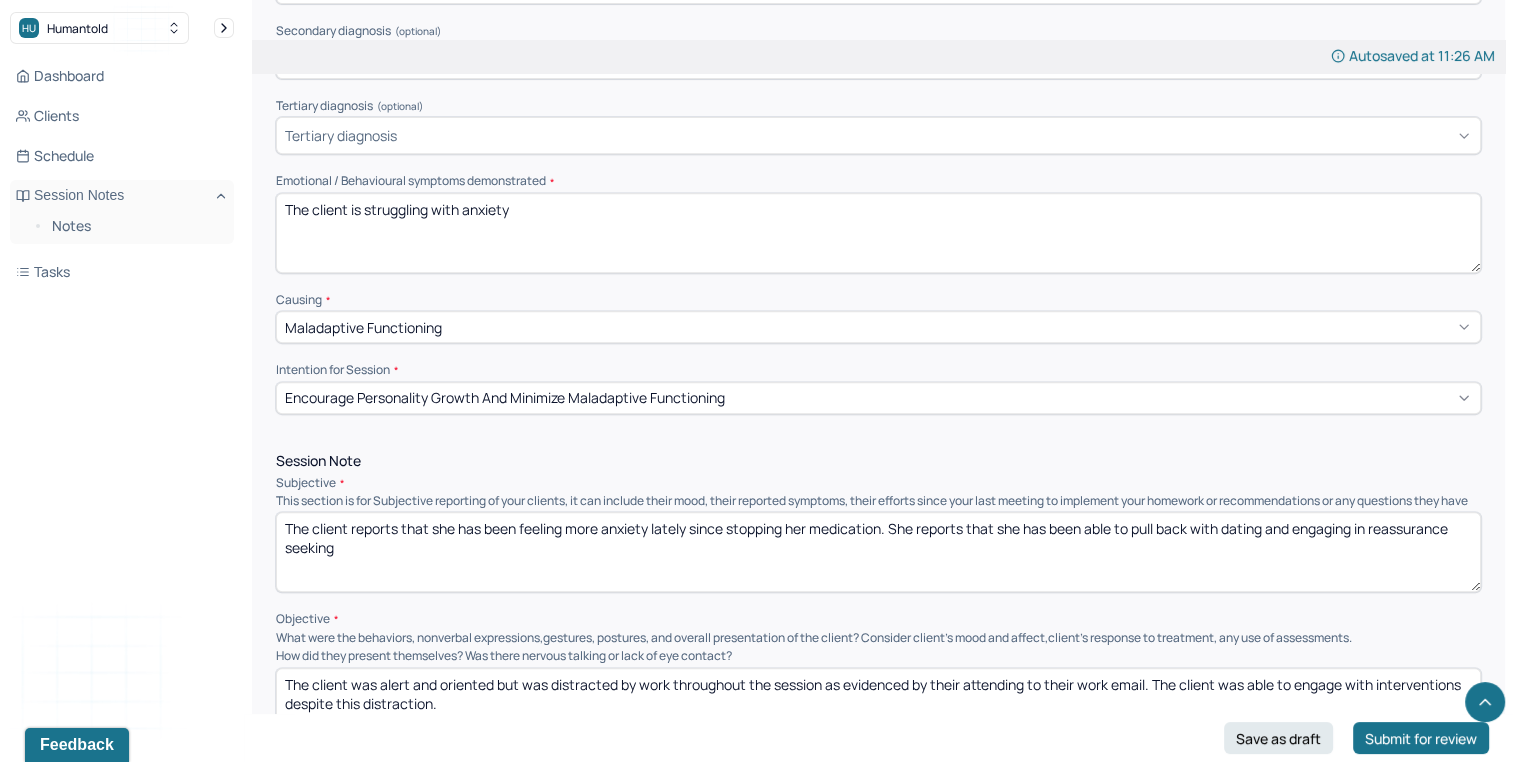 click on "The client reports that she has been feeling more anxiety lately since stopping her medication. She reports that she has been able to pull back with dating and engaging in reassurance seeking" at bounding box center (878, 552) 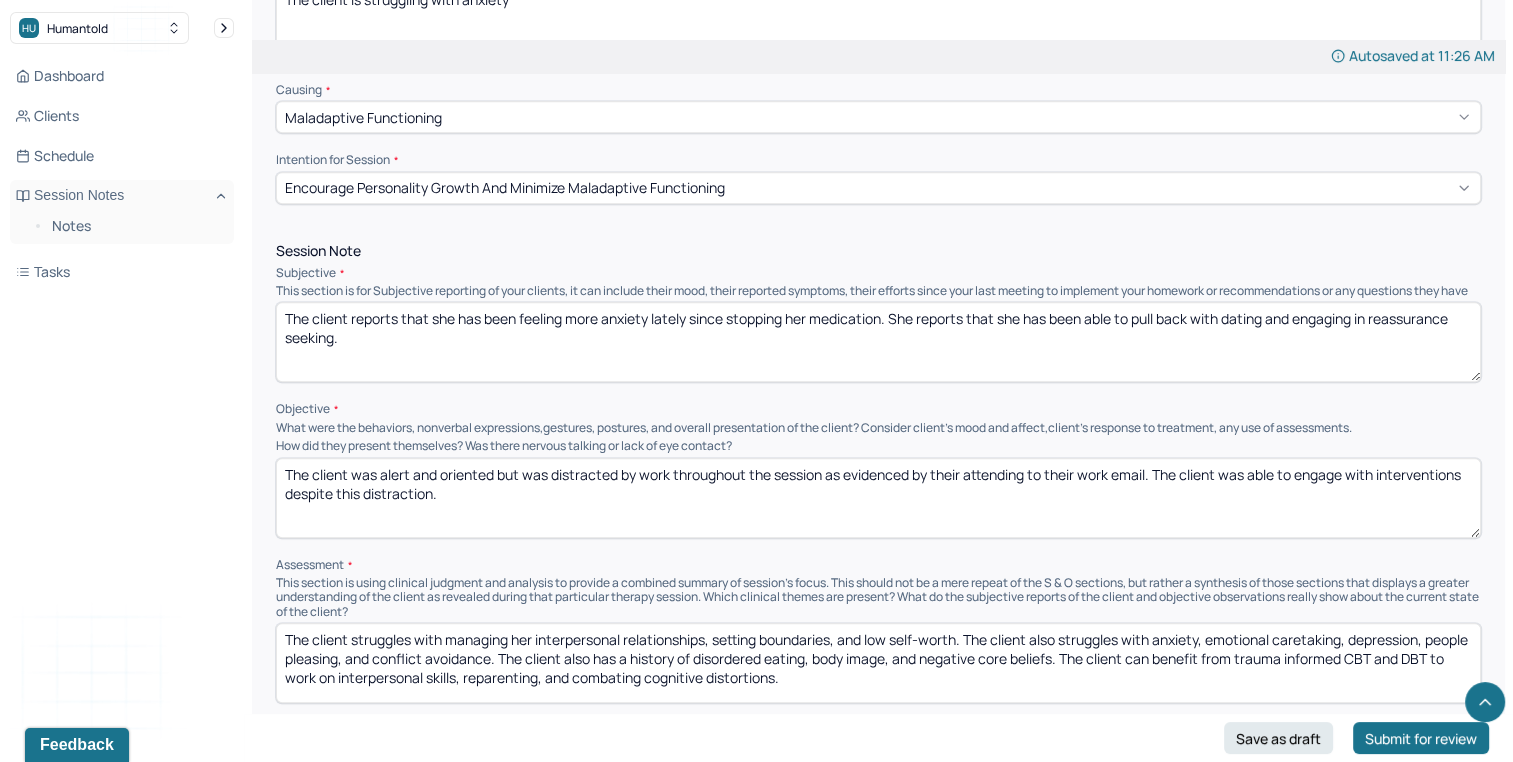 scroll, scrollTop: 1014, scrollLeft: 0, axis: vertical 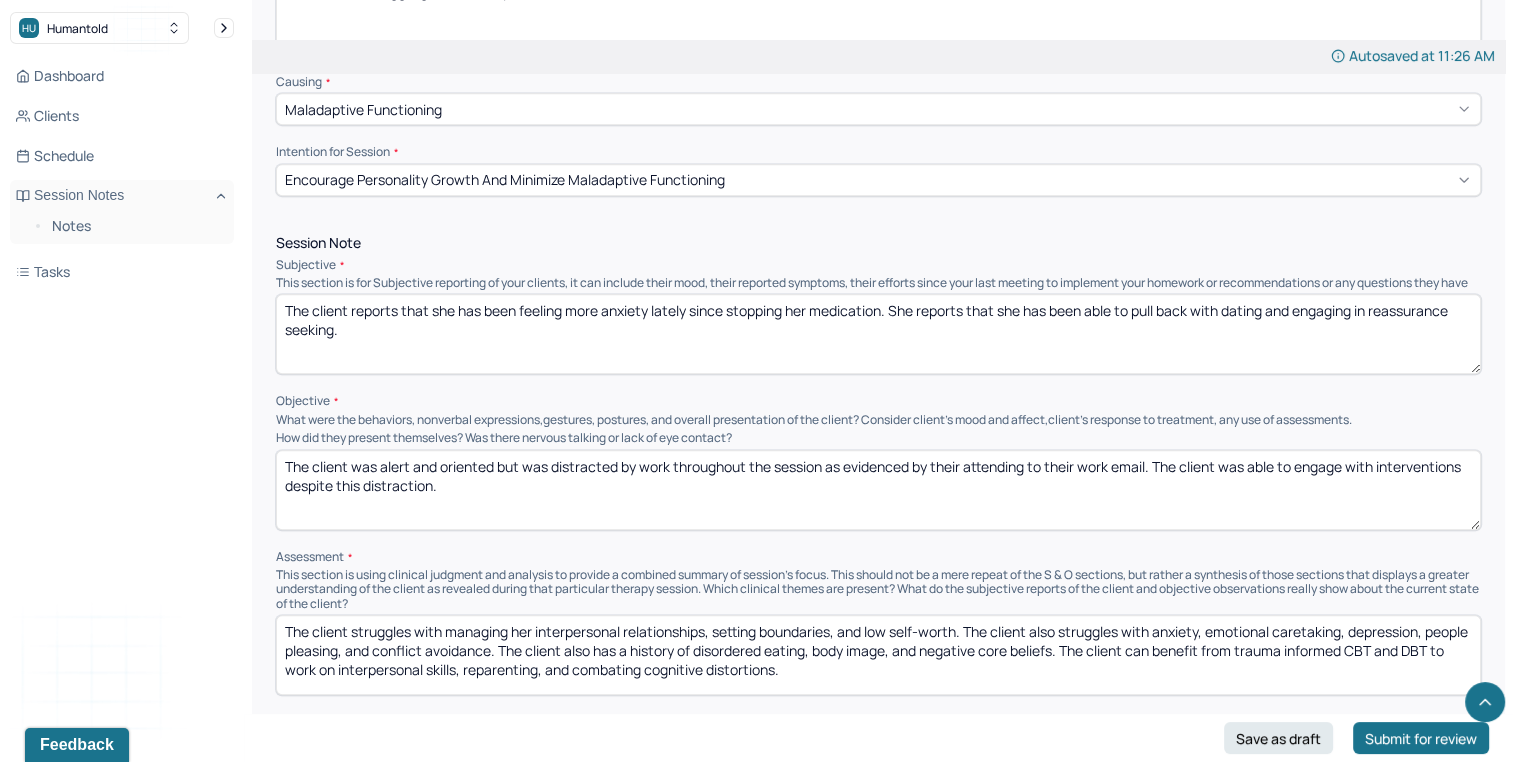 type on "The client reports that she has been feeling more anxiety lately since stopping her medication. She reports that she has been able to pull back with dating and engaging in reassurance seeking." 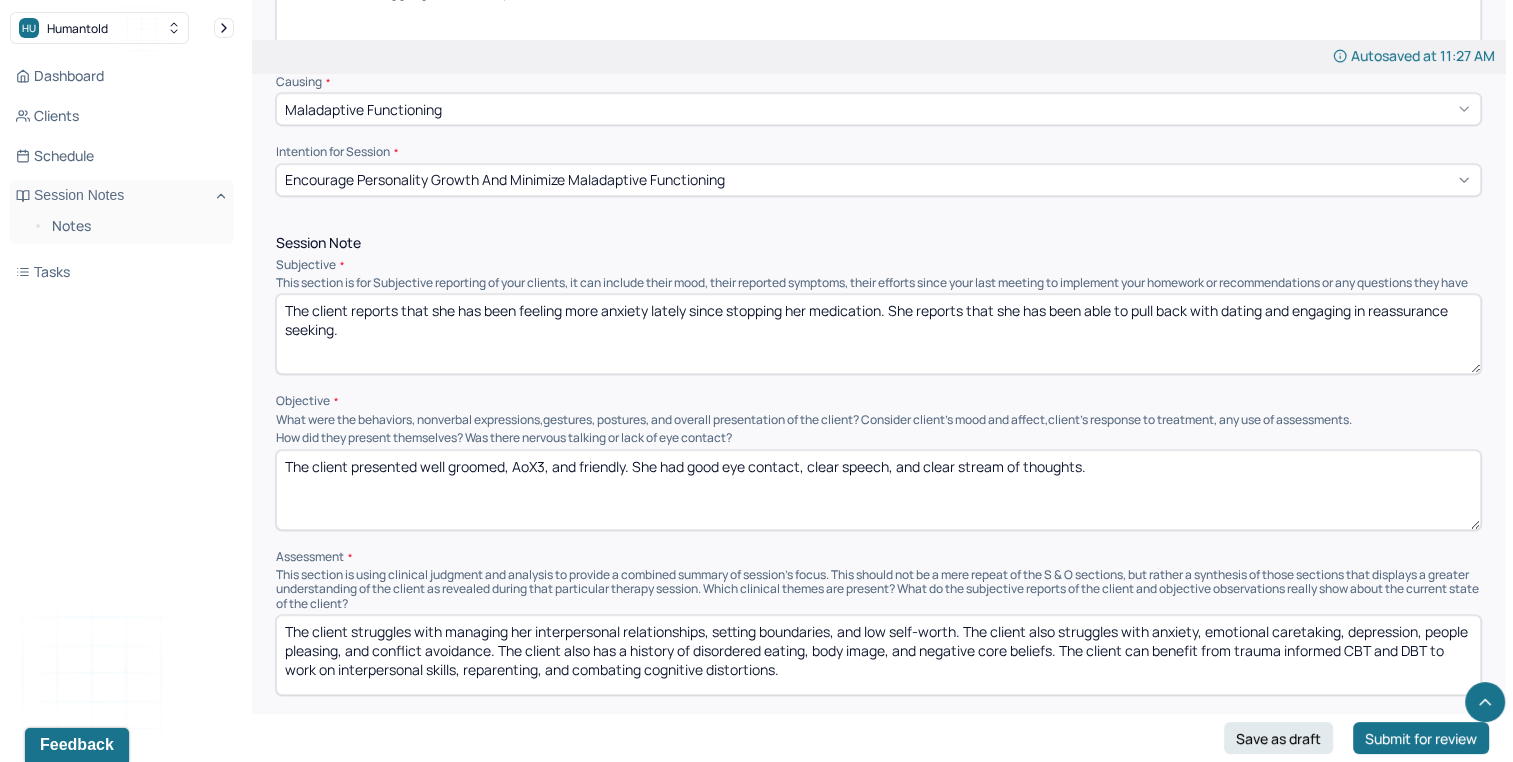 type on "The client presented well groomed, AoX3, and friendly. She had good eye contact, clear speech, and clear stream of thoughts." 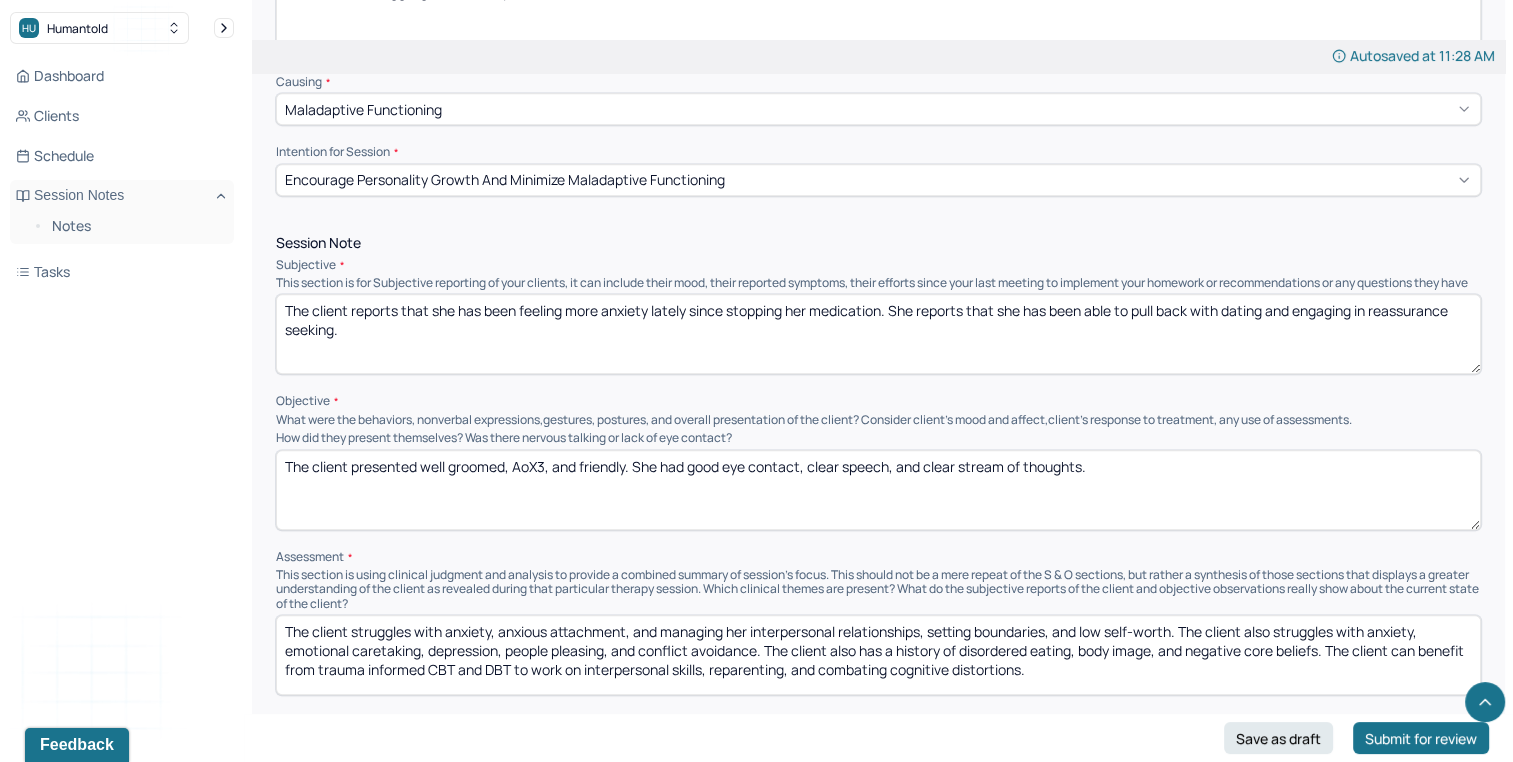 click on "The client struggles with anxiety, anxious attachment, and managing her interpersonal relationships, setting boundaries, and low self-worth. The client also struggles with anxiety, emotional caretaking, depression, people pleasing, and conflict avoidance. The client also has a history of disordered eating, body image, and negative core beliefs. The client can benefit from trauma informed CBT and DBT to work on interpersonal skills, reparenting, and combating cognitive distortions." at bounding box center [878, 655] 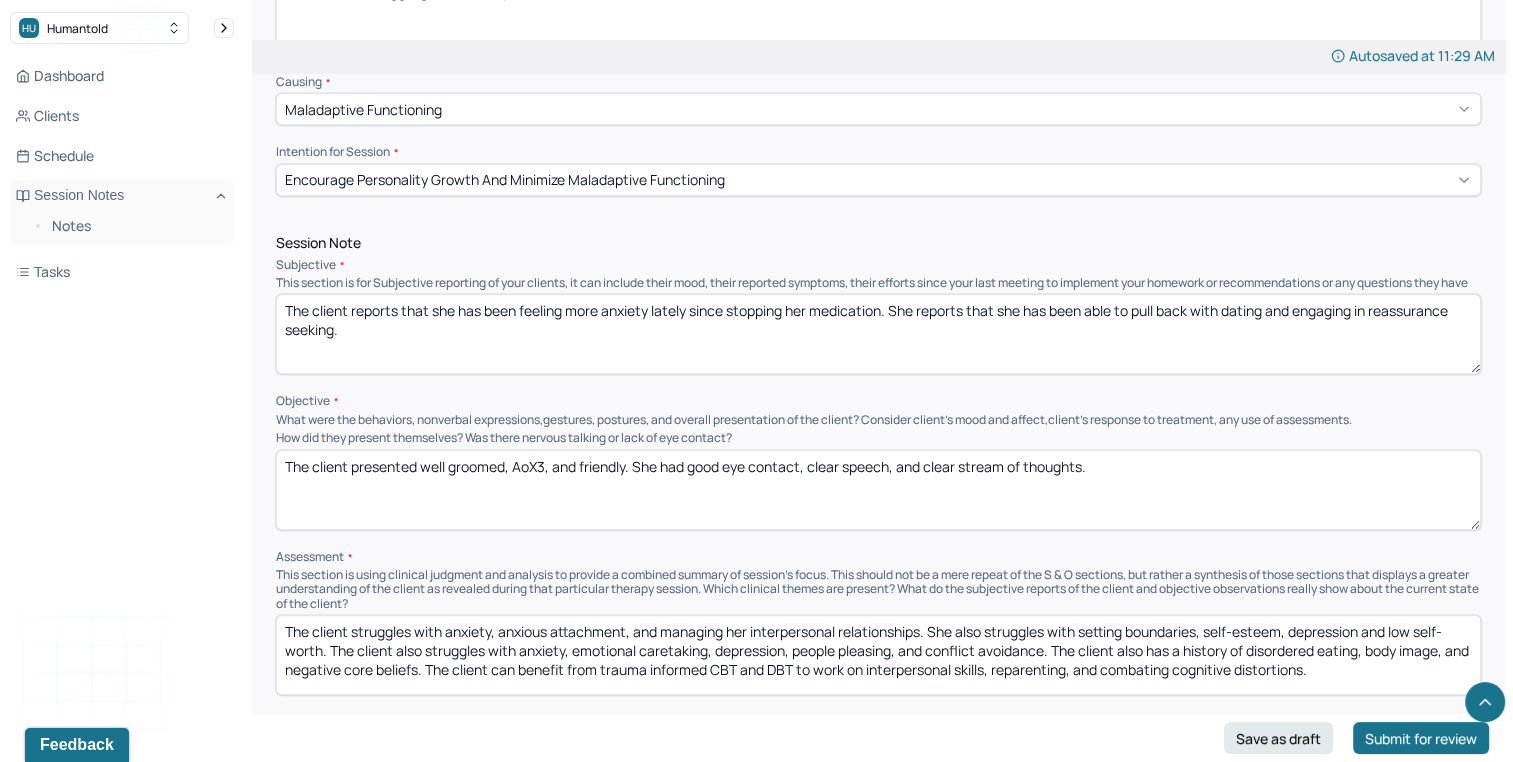 drag, startPoint x: 330, startPoint y: 658, endPoint x: 1051, endPoint y: 657, distance: 721.0007 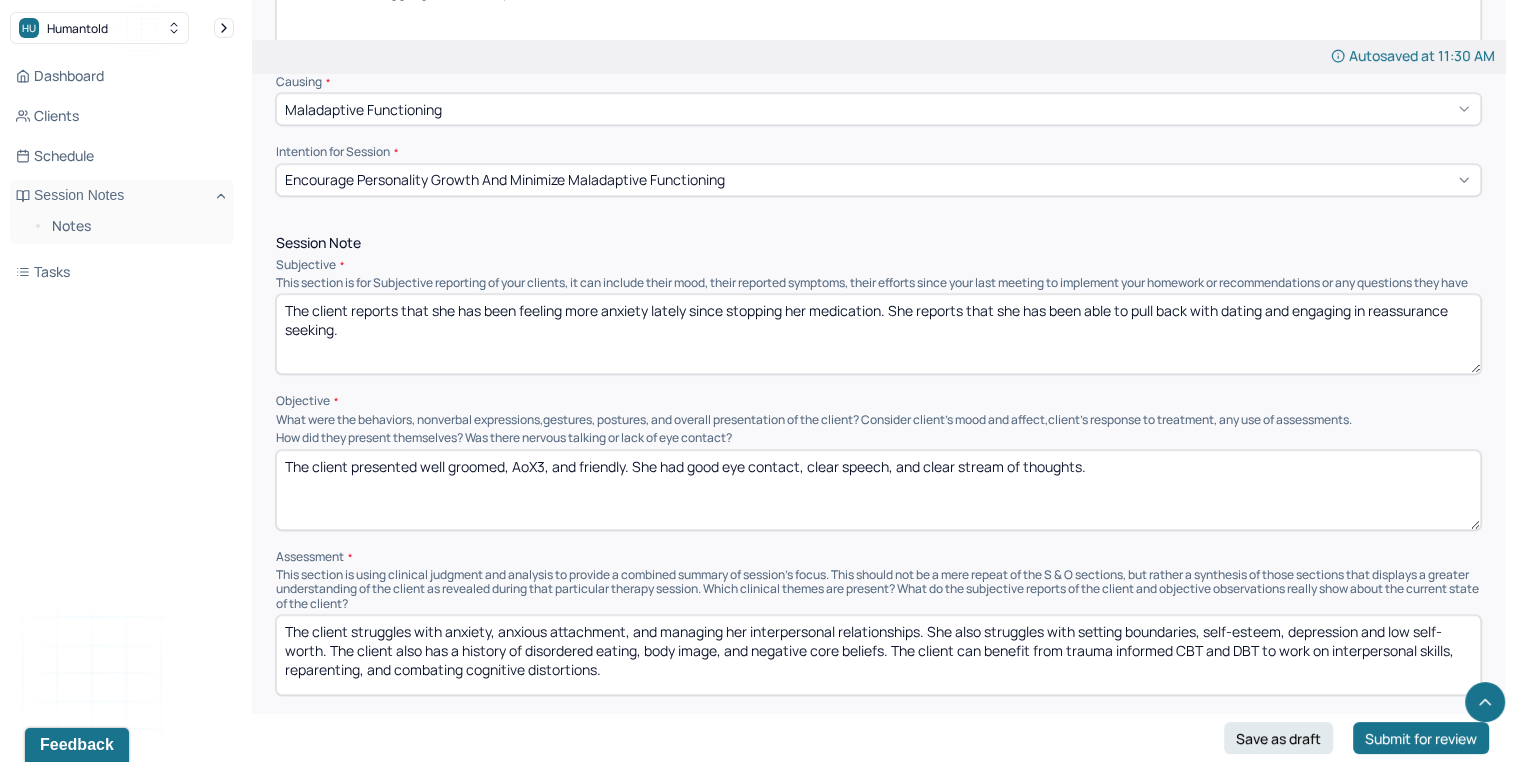 click on "The client struggles with anxiety, anxious attachment, and managing her interpersonal relationships. She also struggles with setting boundaries, self-esteem, depression and low self-worth. The client also has a history of disordered eating, body image, and negative core beliefs. The client can benefit from trauma informed CBT and DBT to work on interpersonal skills, reparenting, and combating cognitive distortions." at bounding box center (878, 655) 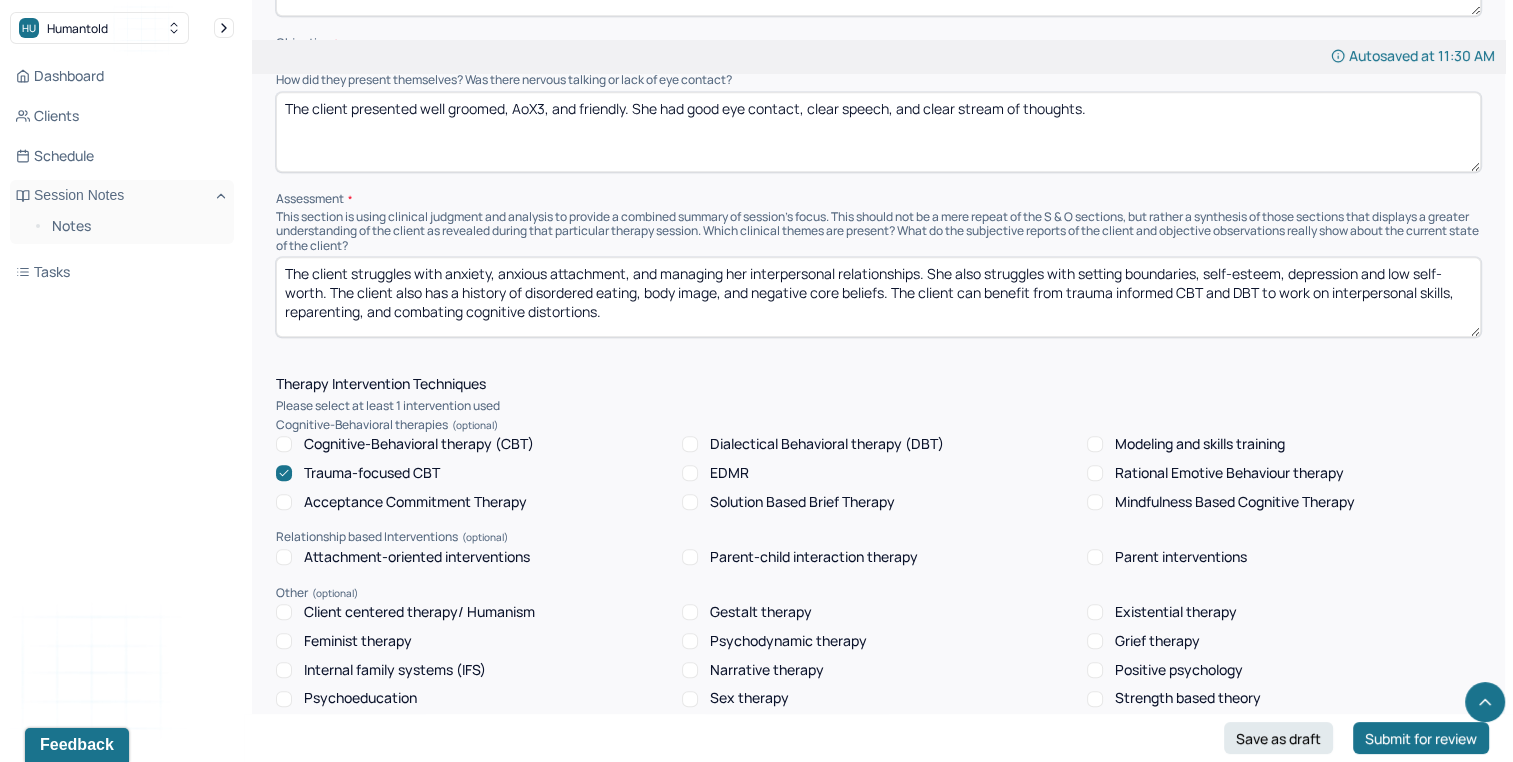 scroll, scrollTop: 1404, scrollLeft: 0, axis: vertical 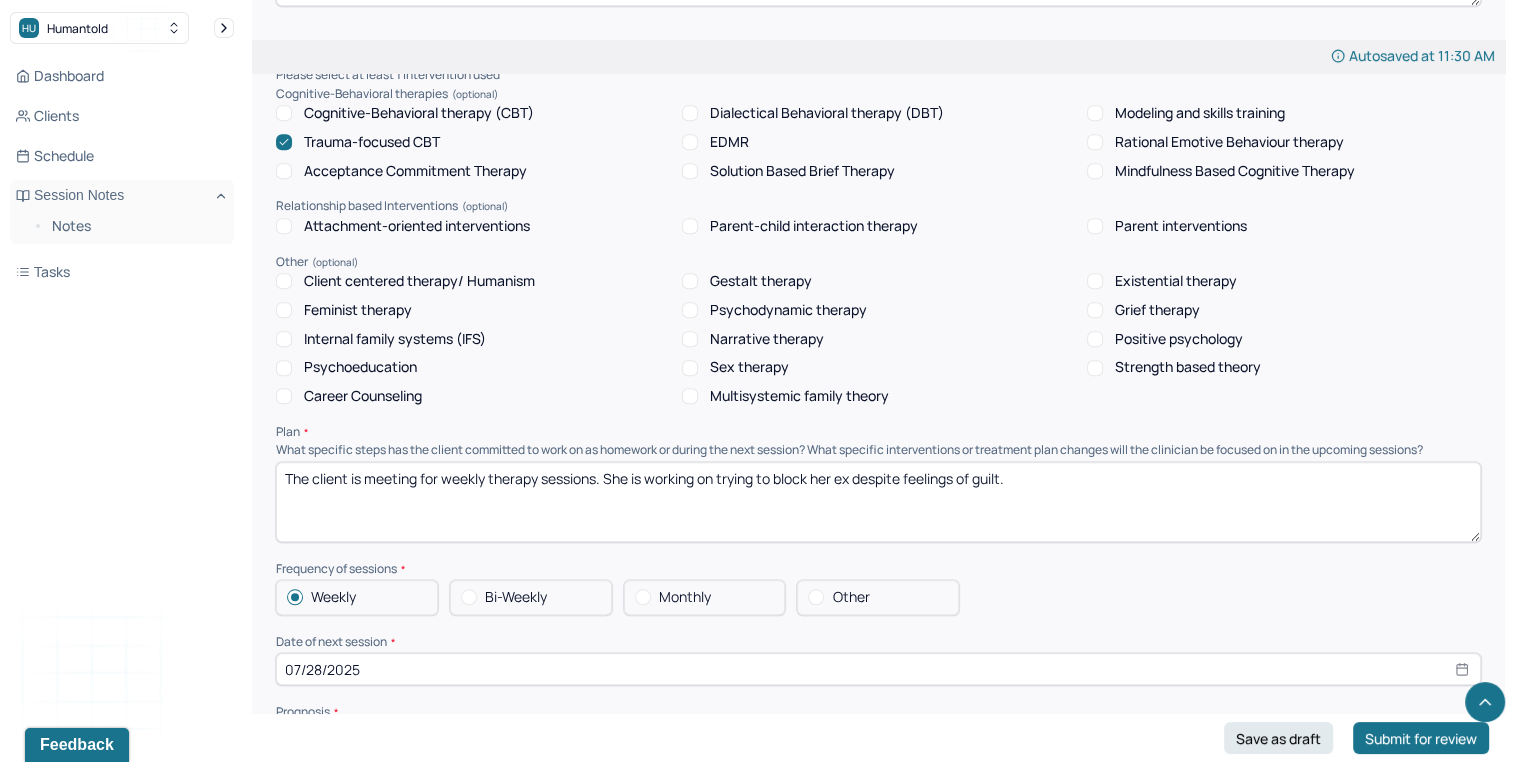 type on "The client struggles with anxiety, anxious attachment, and managing her interpersonal relationships. She also struggles with setting boundaries, self-esteem, depression and low self-worth. The client also has a history of disordered eating, body image, and negative core beliefs. The client can benefit from trauma informed CBT and DBT to work on interpersonal skills, reparenting, and combating cognitive distortions." 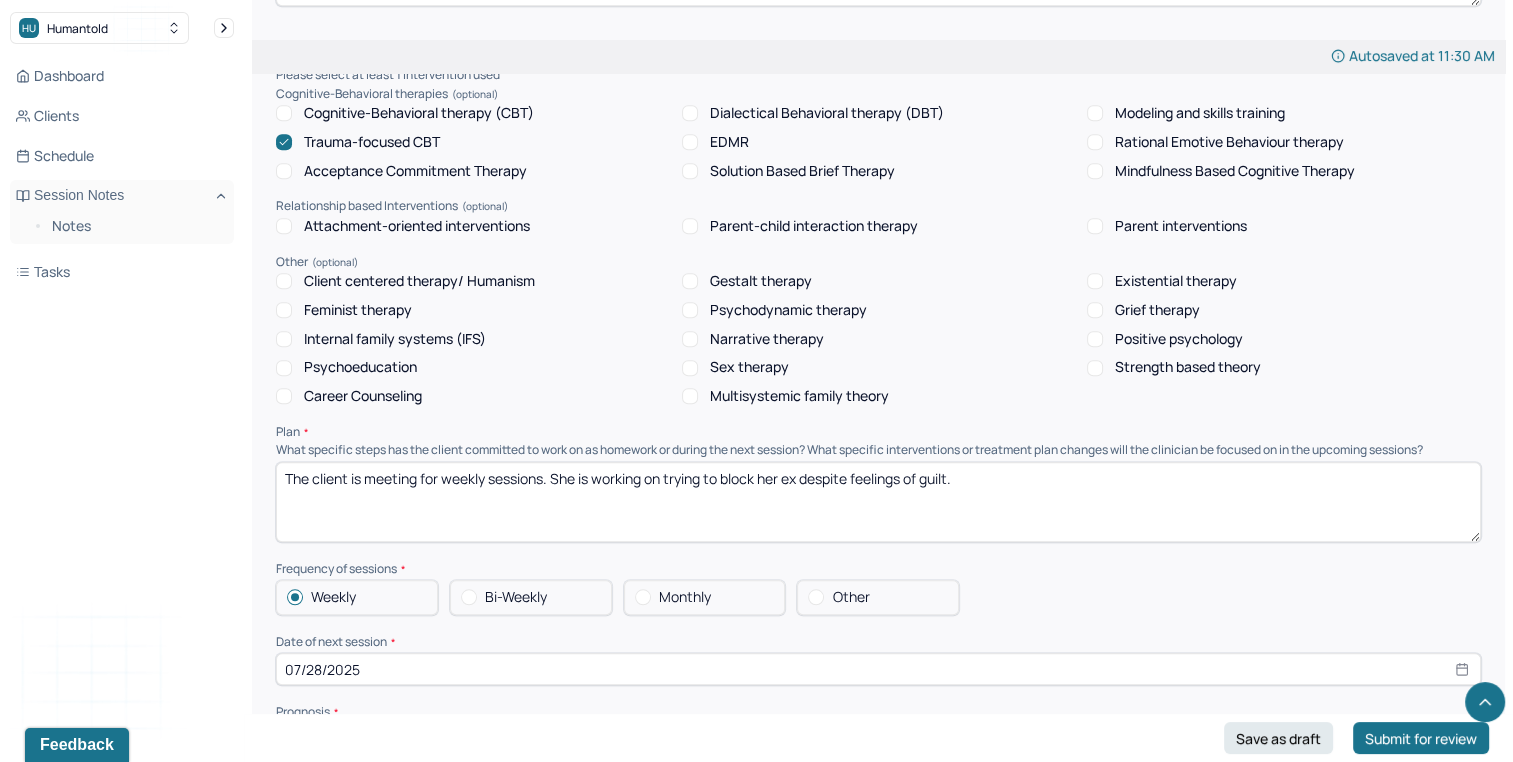 drag, startPoint x: 668, startPoint y: 489, endPoint x: 996, endPoint y: 488, distance: 328.00153 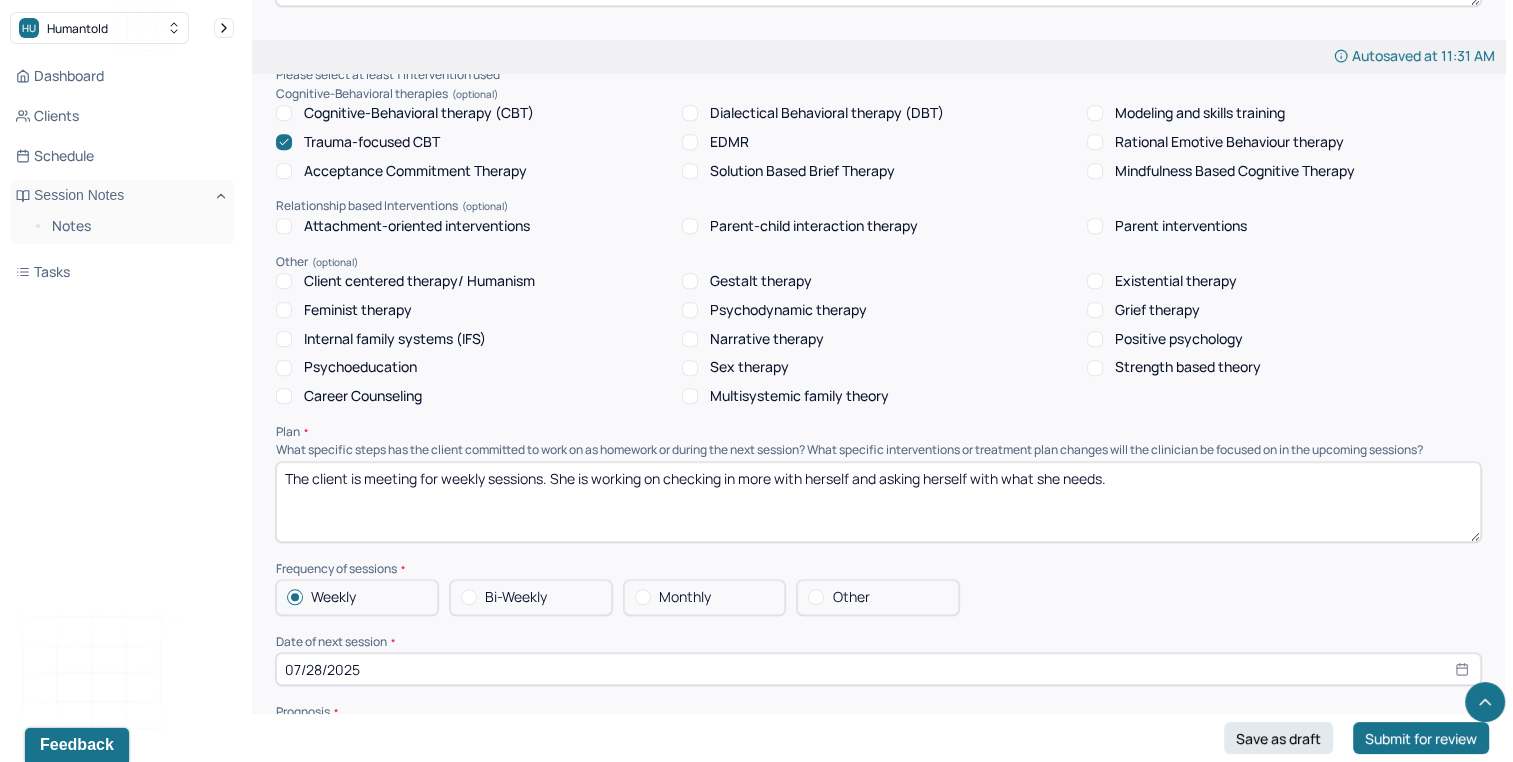 type on "The client is meeting for weekly sessions. She is working on checking in more with herself and asking herself with what she needs." 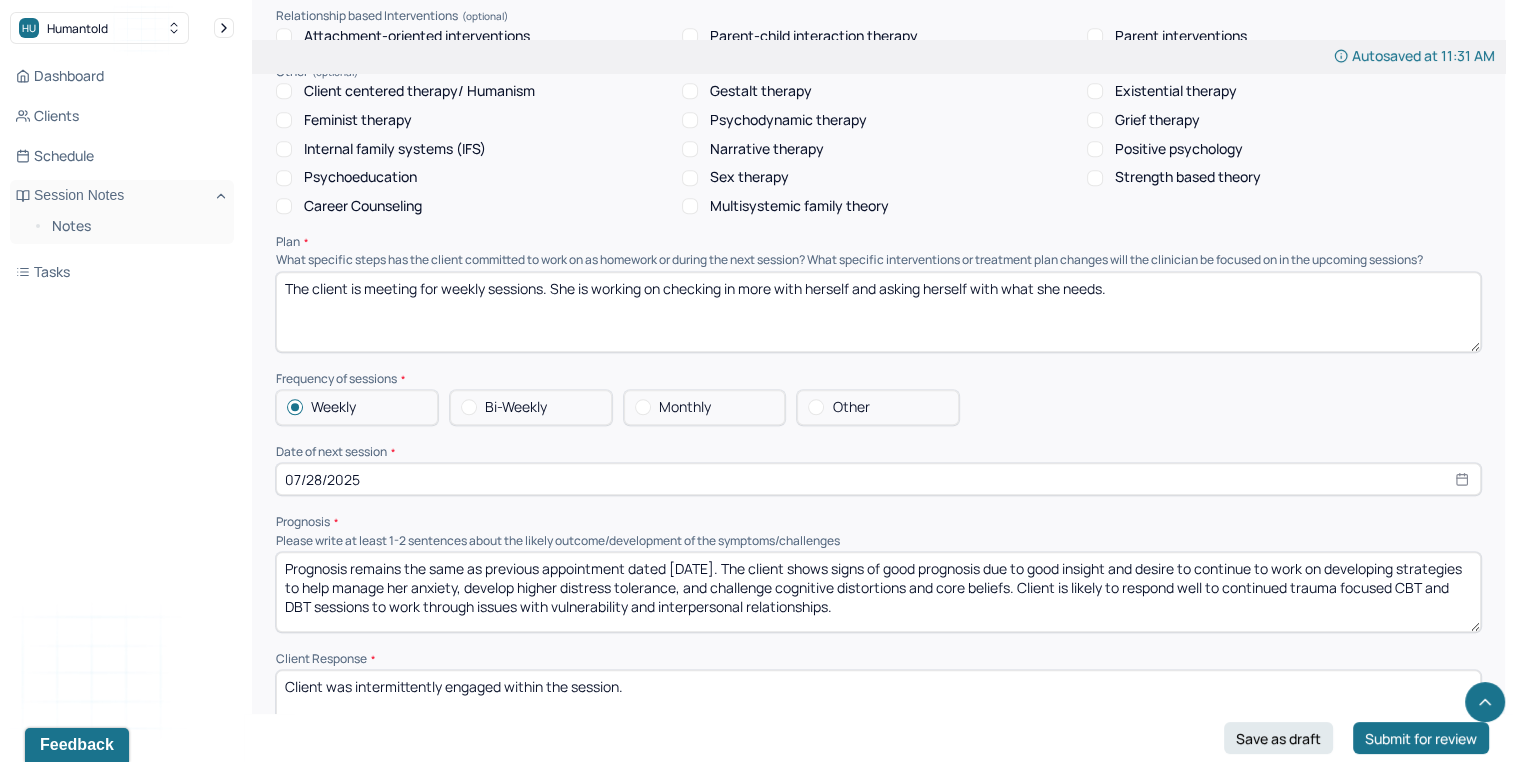scroll, scrollTop: 1901, scrollLeft: 0, axis: vertical 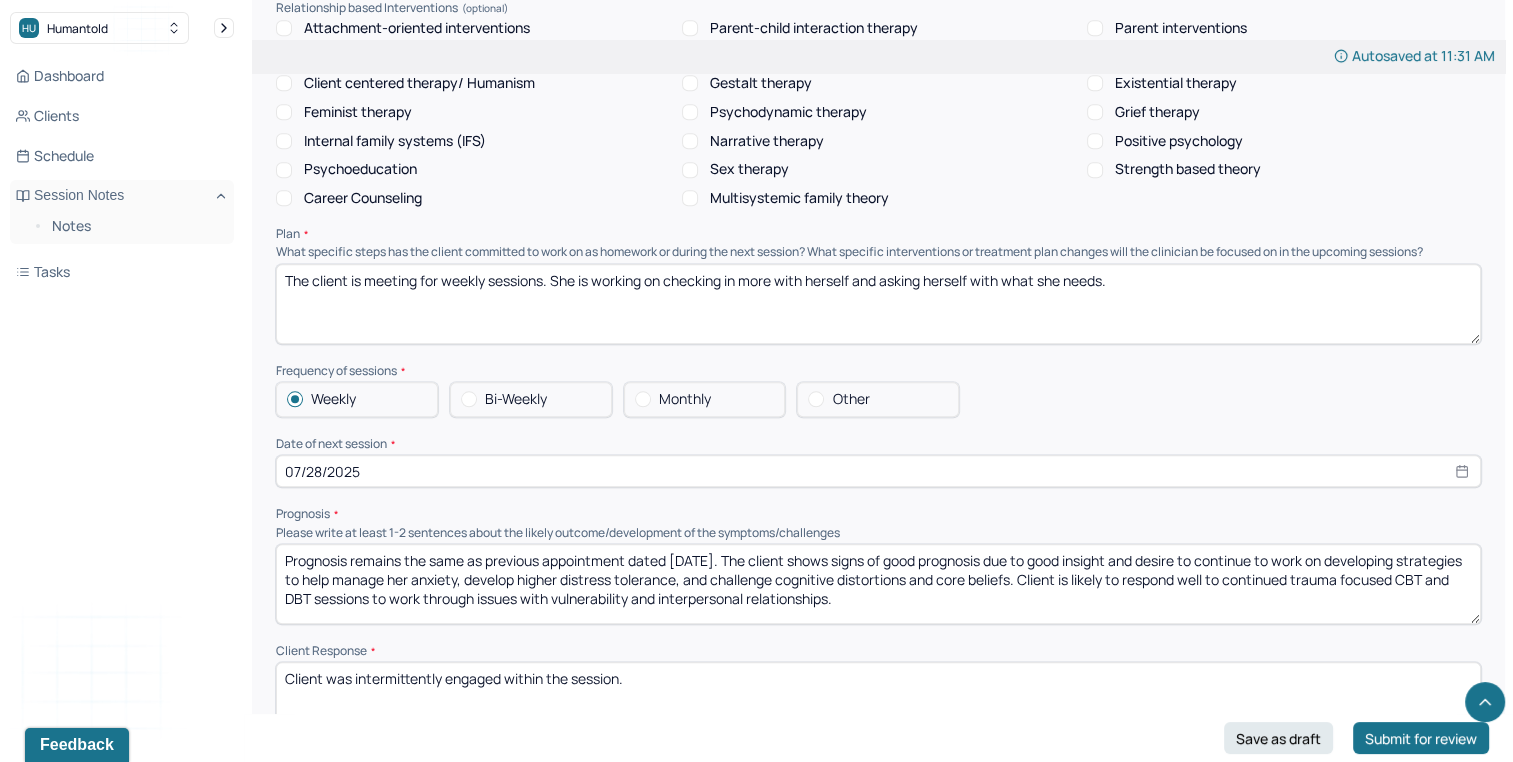 select on "7" 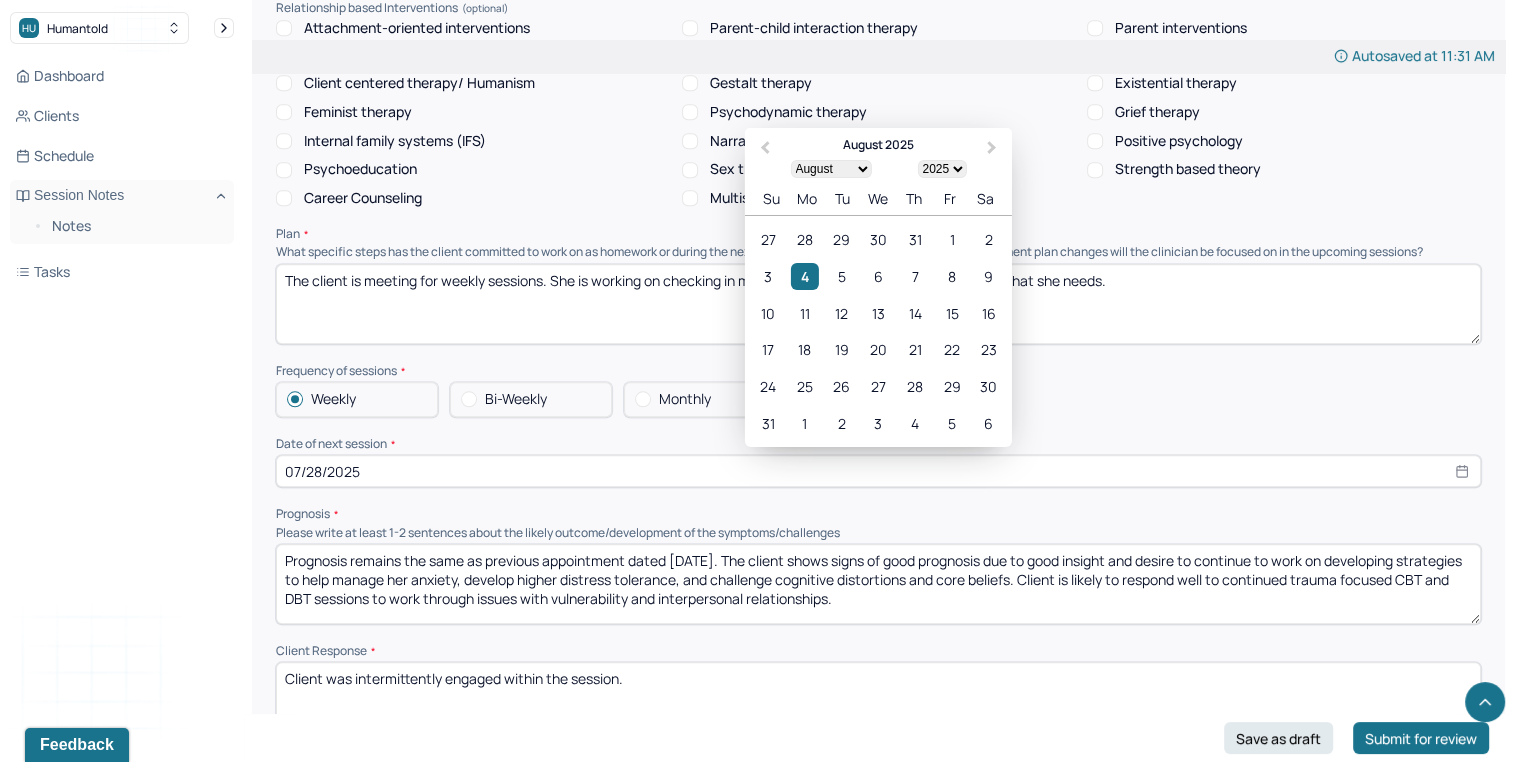 click on "07/28/2025" at bounding box center [878, 471] 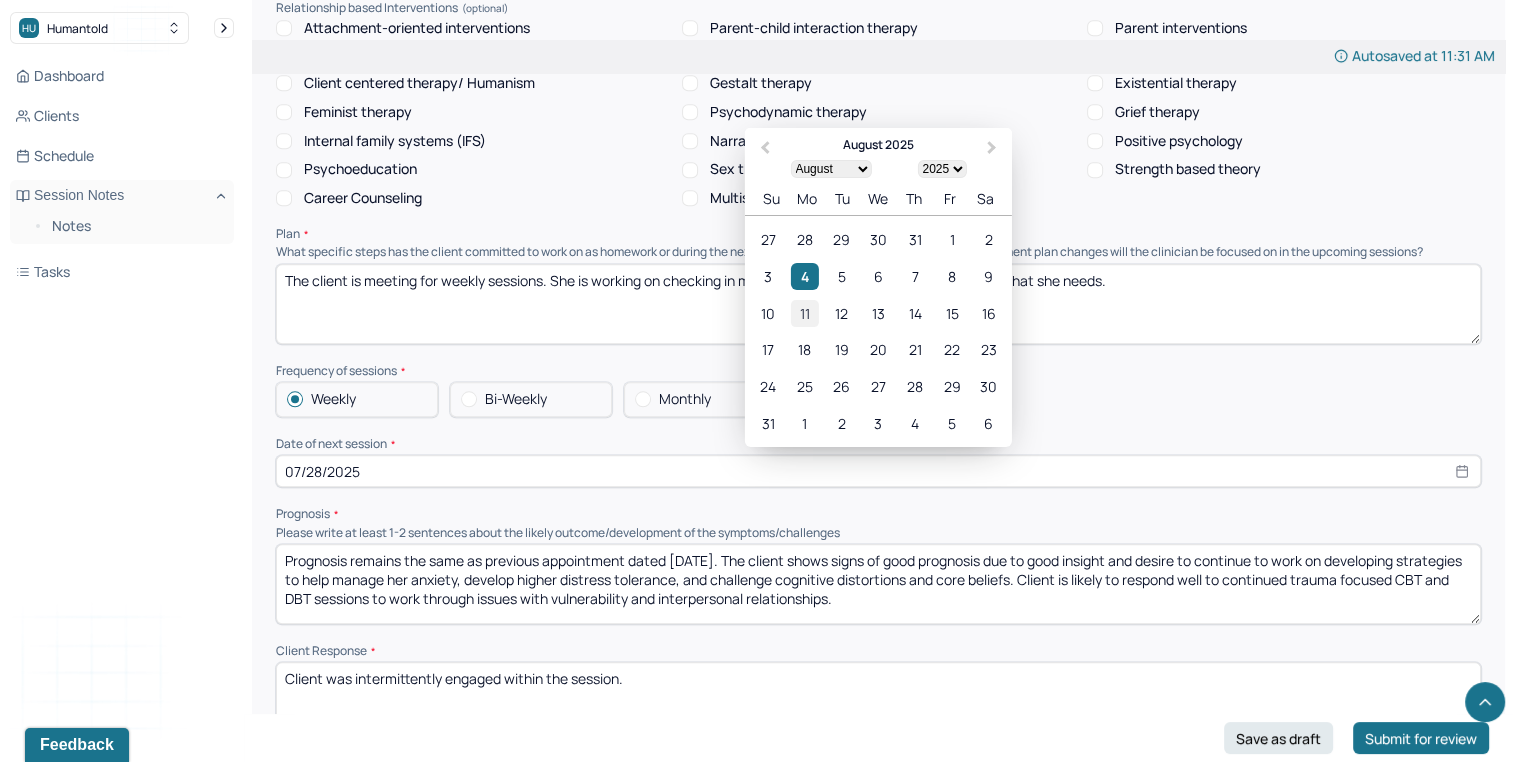 click on "11" at bounding box center [804, 312] 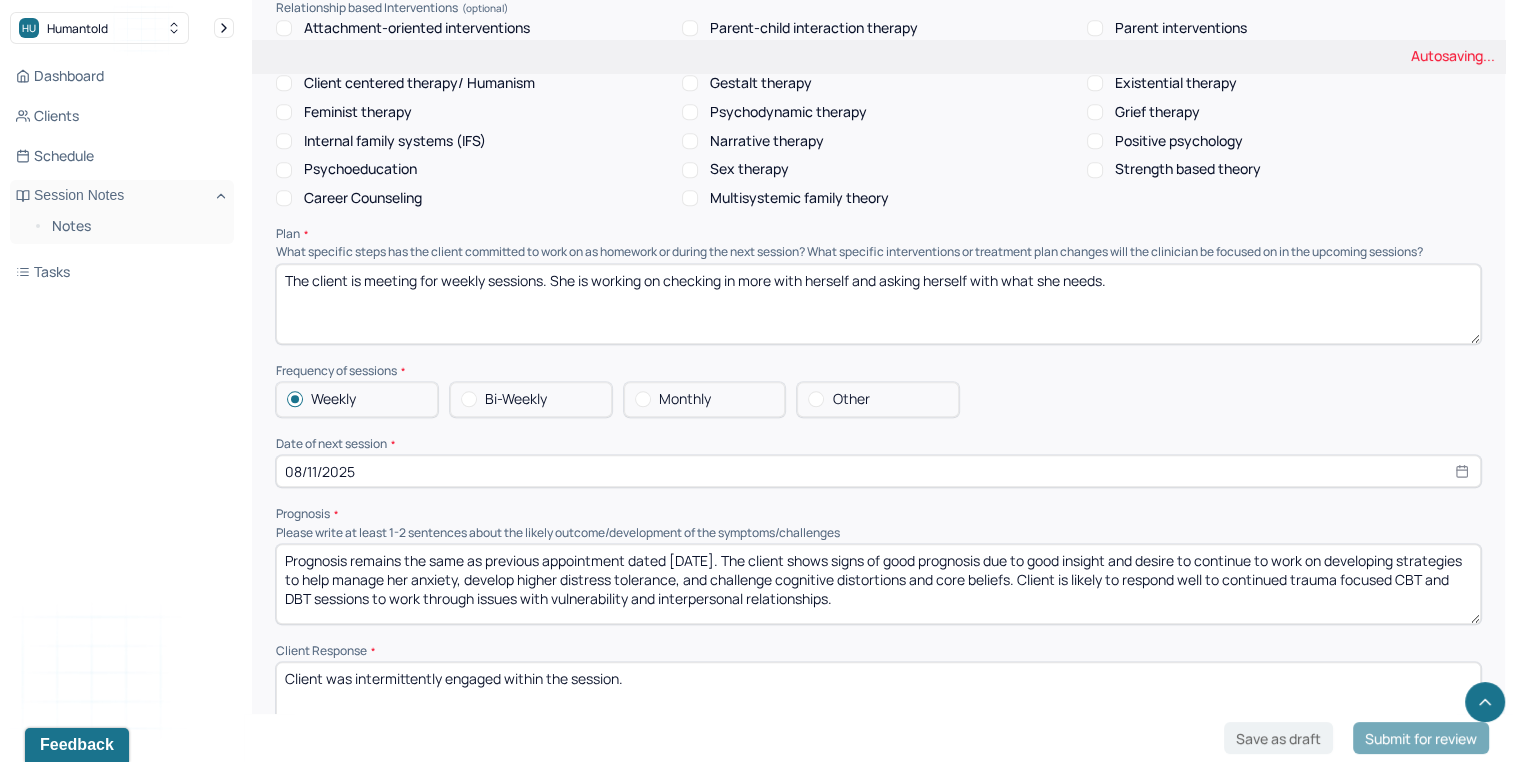 click on "Prognosis remains the same as previous appointment dated [DATE]. The client shows signs of good prognosis due to good insight and desire to continue to work on developing strategies to help manage her anxiety, develop higher distress tolerance, and challenge cognitive distortions and core beliefs. Client is likely to respond well to continued trauma focused CBT and DBT sessions to work through issues with vulnerability and interpersonal relationships." at bounding box center (878, 584) 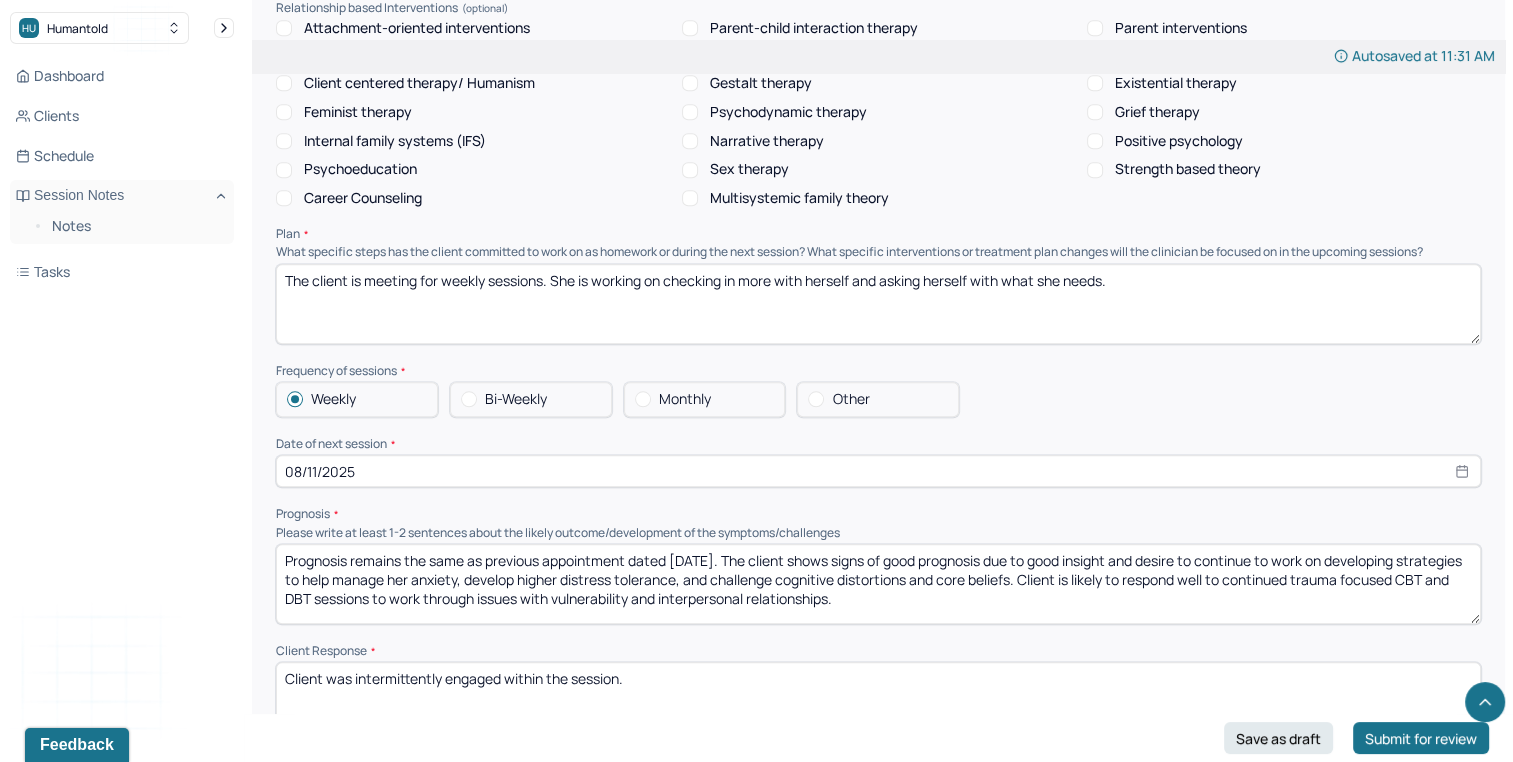 click on "Prognosis remains the same as previous appointment dated [DATE]. The client shows signs of good prognosis due to good insight and desire to continue to work on developing strategies to help manage her anxiety, develop higher distress tolerance, and challenge cognitive distortions and core beliefs. Client is likely to respond well to continued trauma focused CBT and DBT sessions to work through issues with vulnerability and interpersonal relationships." at bounding box center [878, 584] 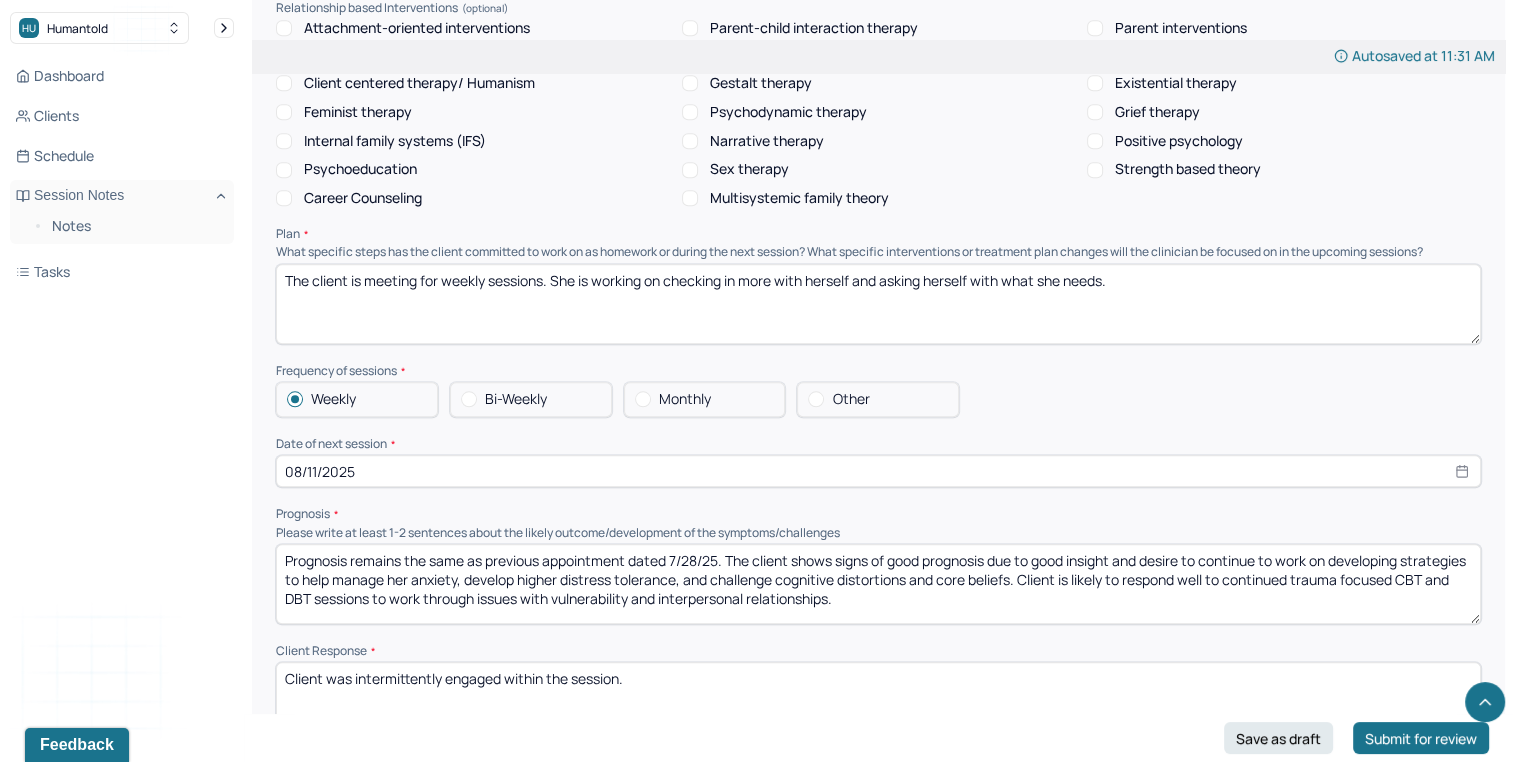type on "Prognosis remains the same as previous appointment dated 7/28/25. The client shows signs of good prognosis due to good insight and desire to continue to work on developing strategies to help manage her anxiety, develop higher distress tolerance, and challenge cognitive distortions and core beliefs. Client is likely to respond well to continued trauma focused CBT and DBT sessions to work through issues with vulnerability and interpersonal relationships." 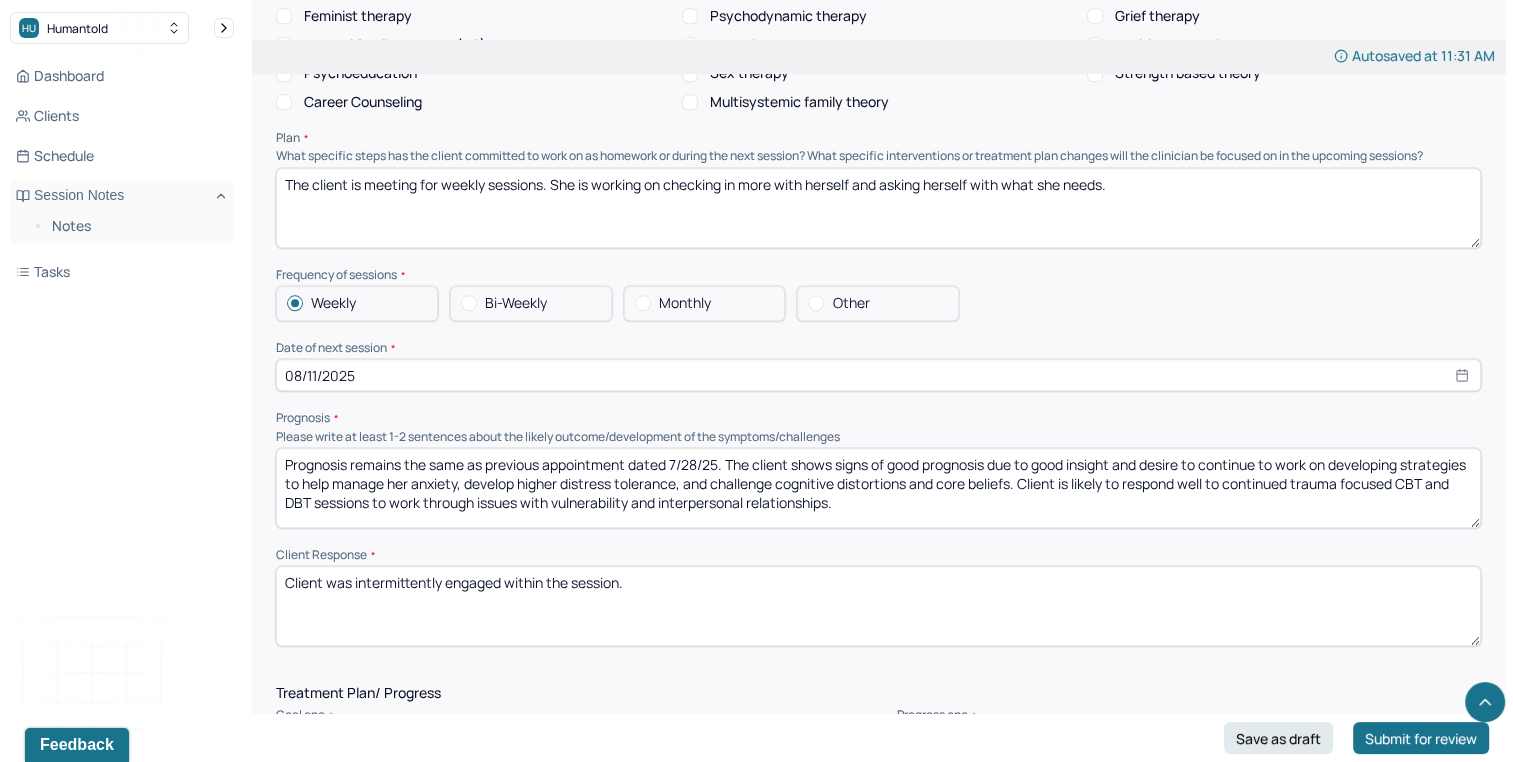 scroll, scrollTop: 1993, scrollLeft: 0, axis: vertical 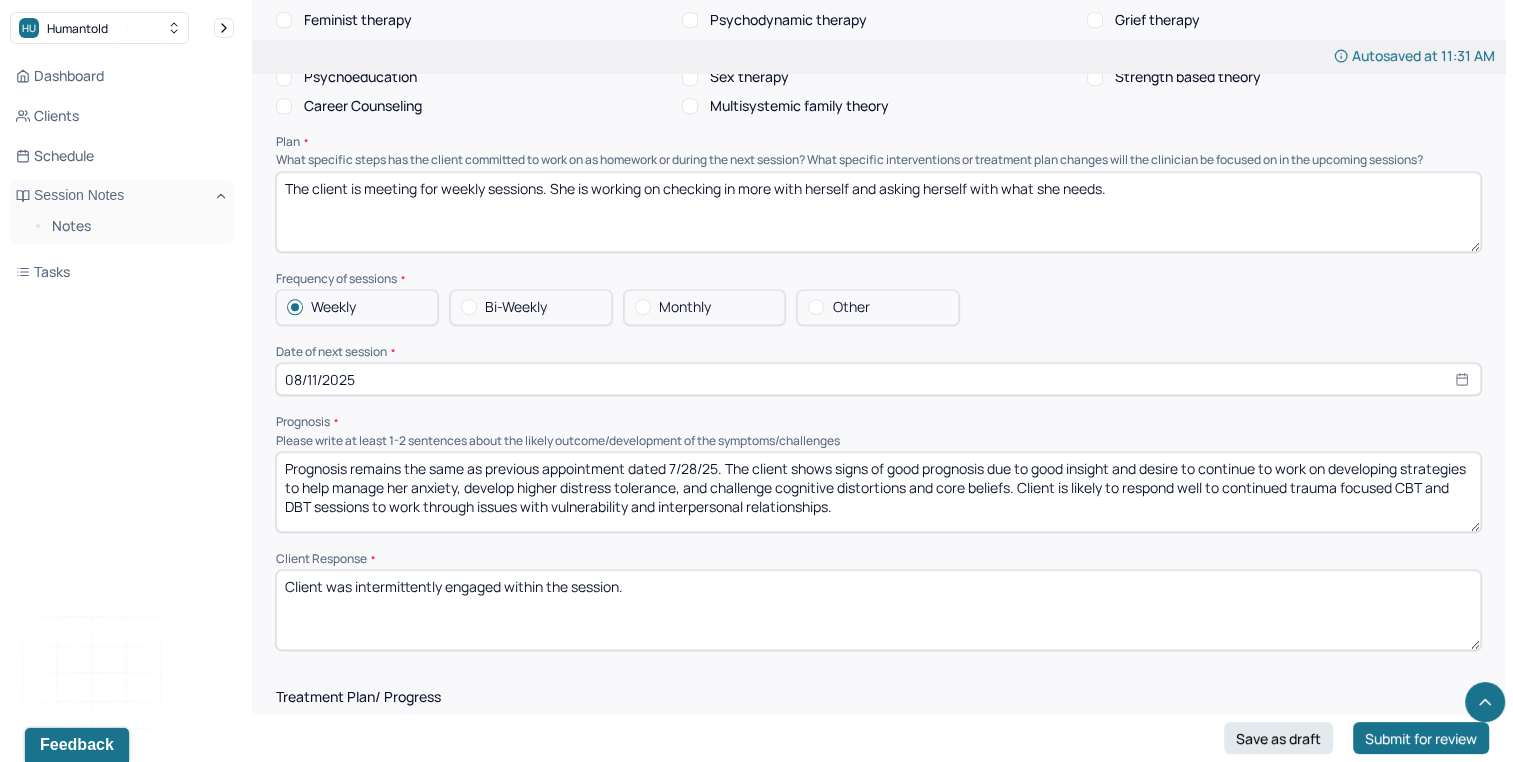 click on "Client was intermittently engaged within the session." at bounding box center [878, 610] 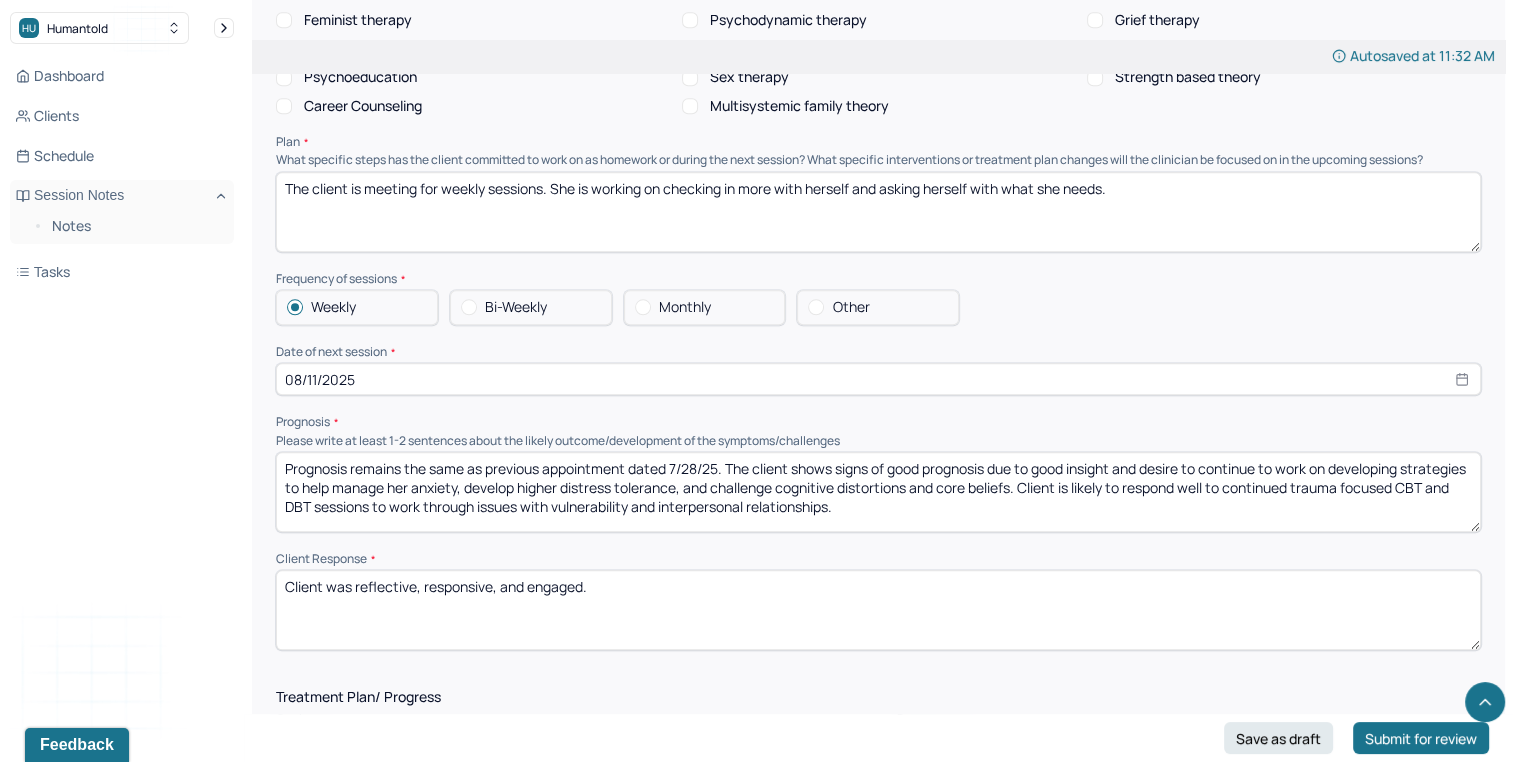 type on "Client was reflective, responsive, and engaged." 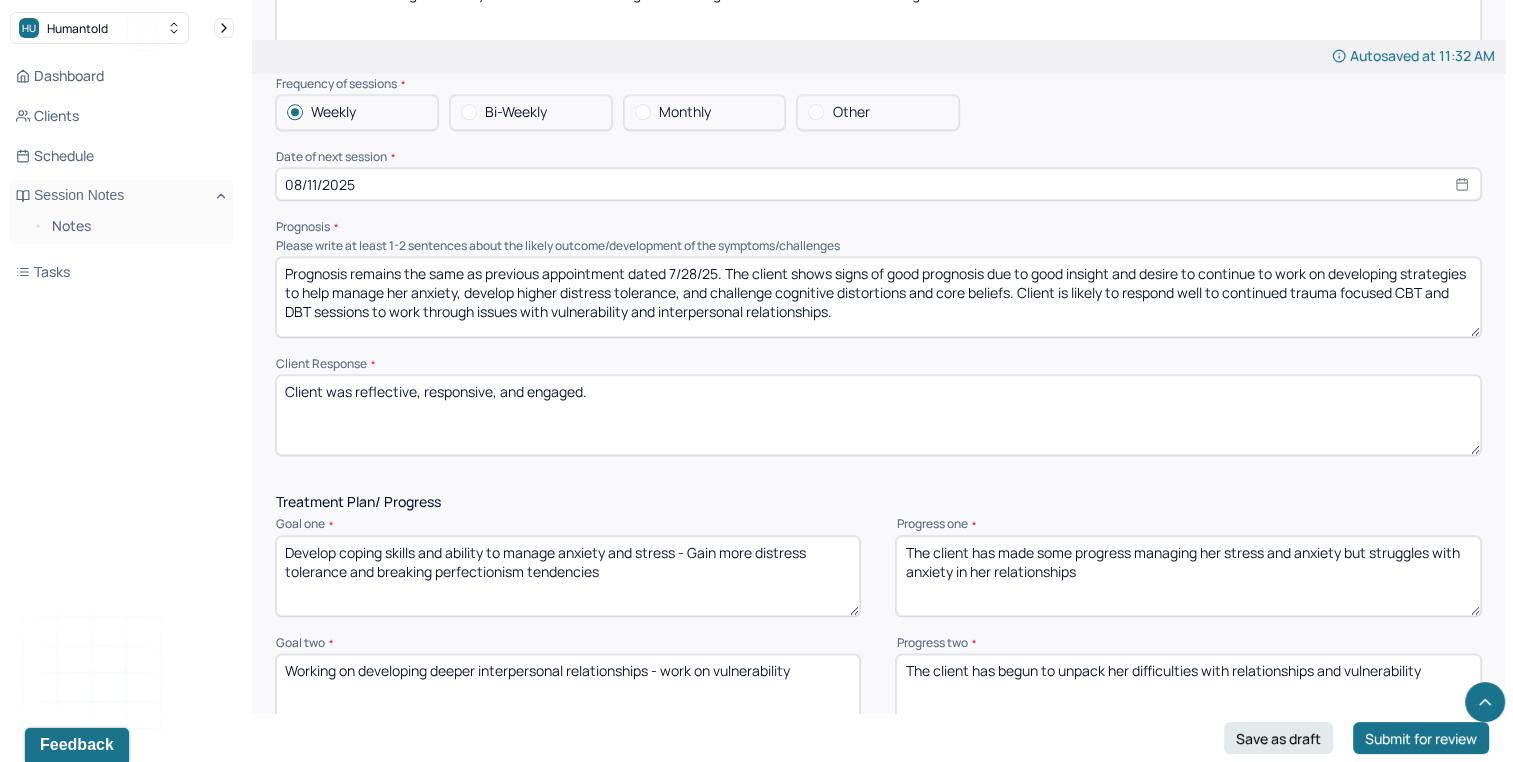 scroll, scrollTop: 2200, scrollLeft: 0, axis: vertical 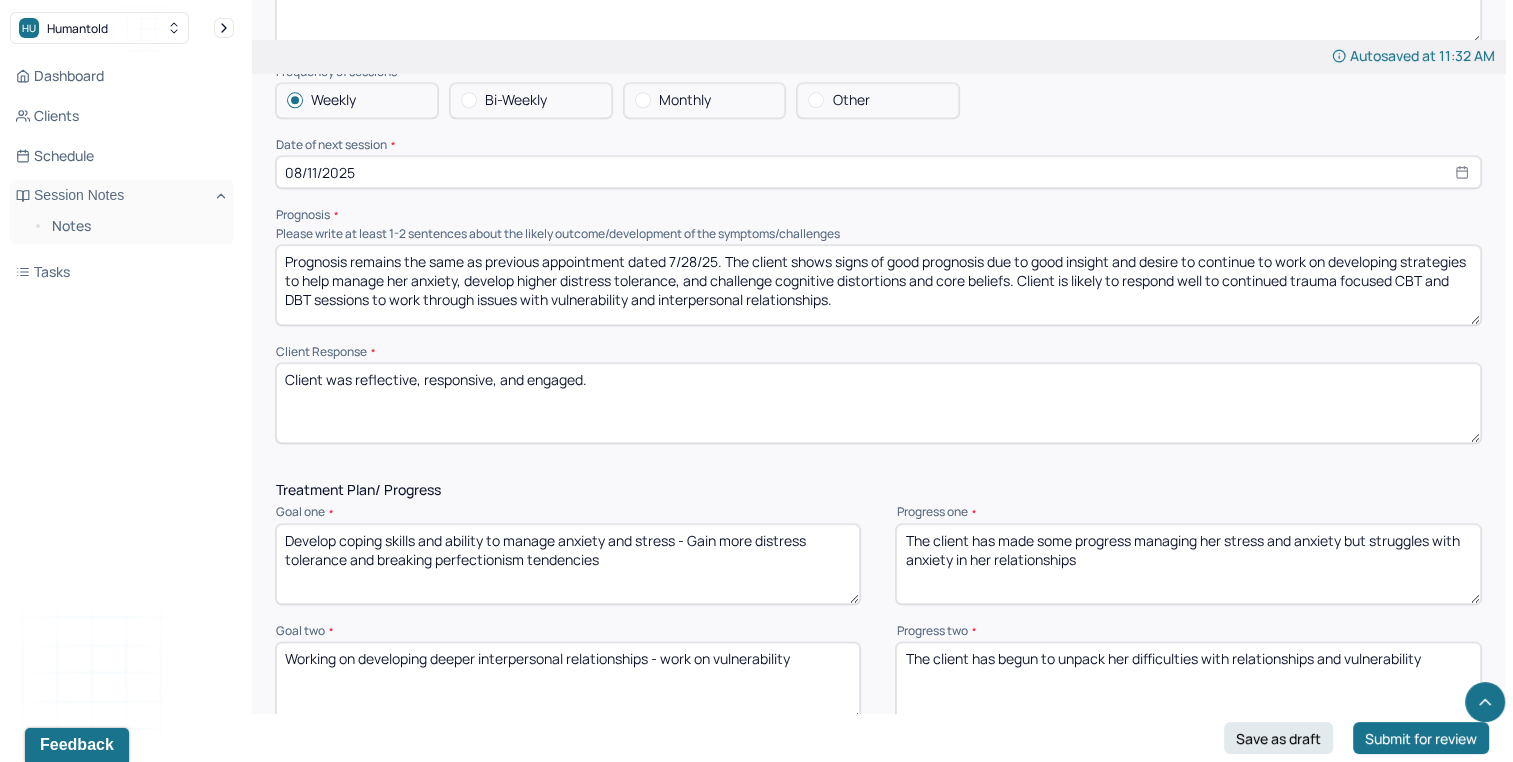 click on "The client has made some progress managing her stress and anxiety but struggles with anxiety in her relationships" at bounding box center [1188, 564] 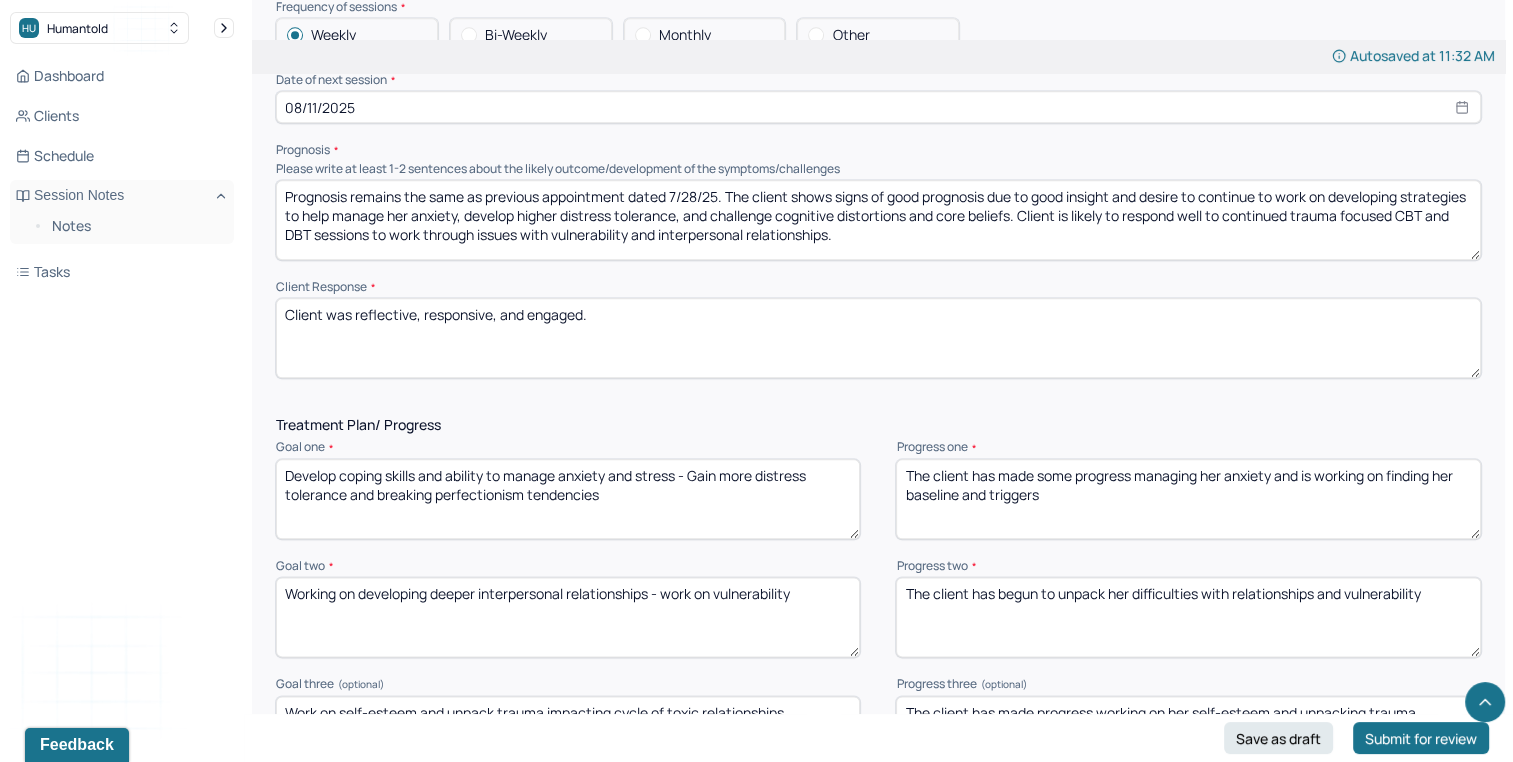 scroll, scrollTop: 2281, scrollLeft: 0, axis: vertical 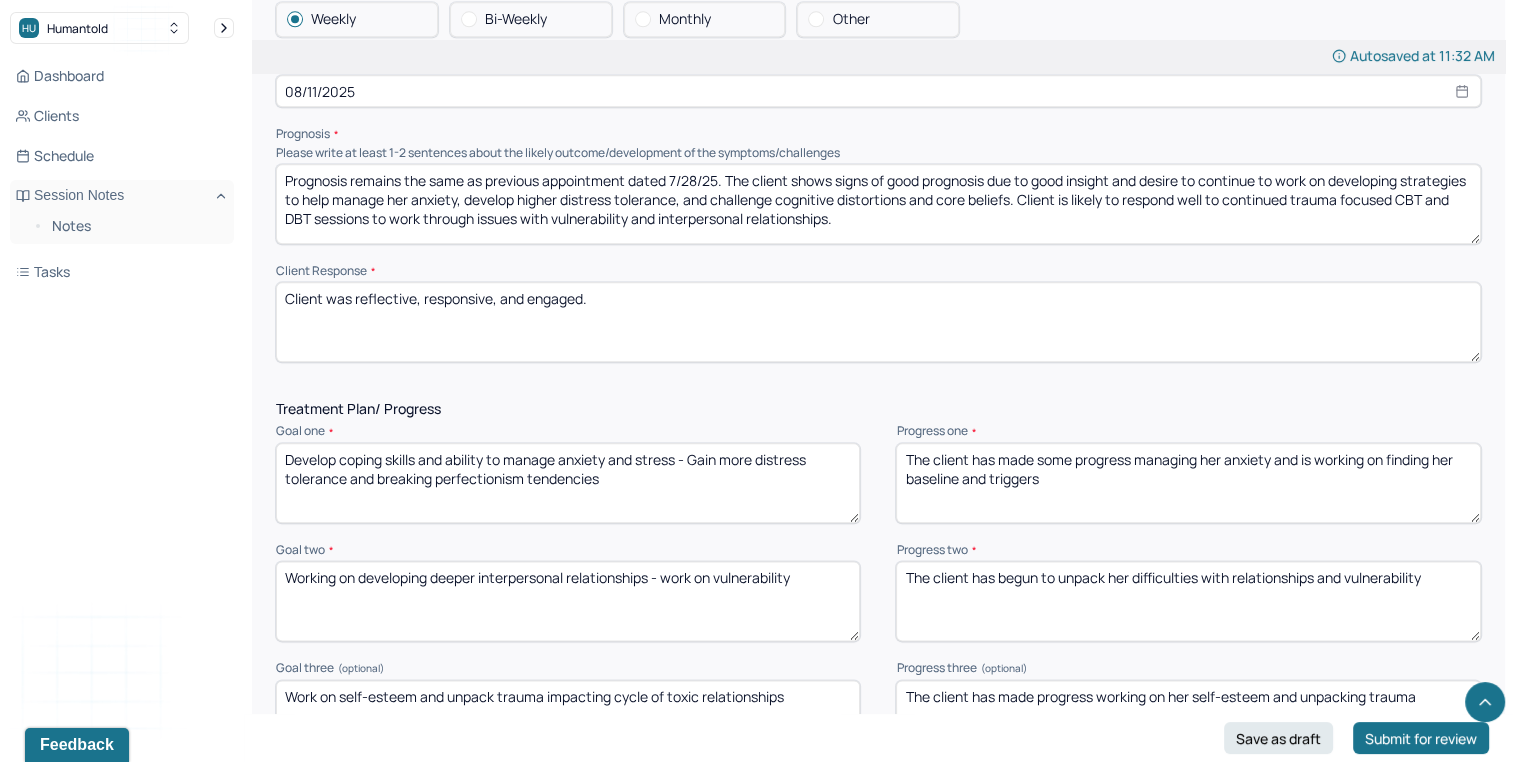 type on "The client has made some progress managing her anxiety and is working on finding her baseline and triggers" 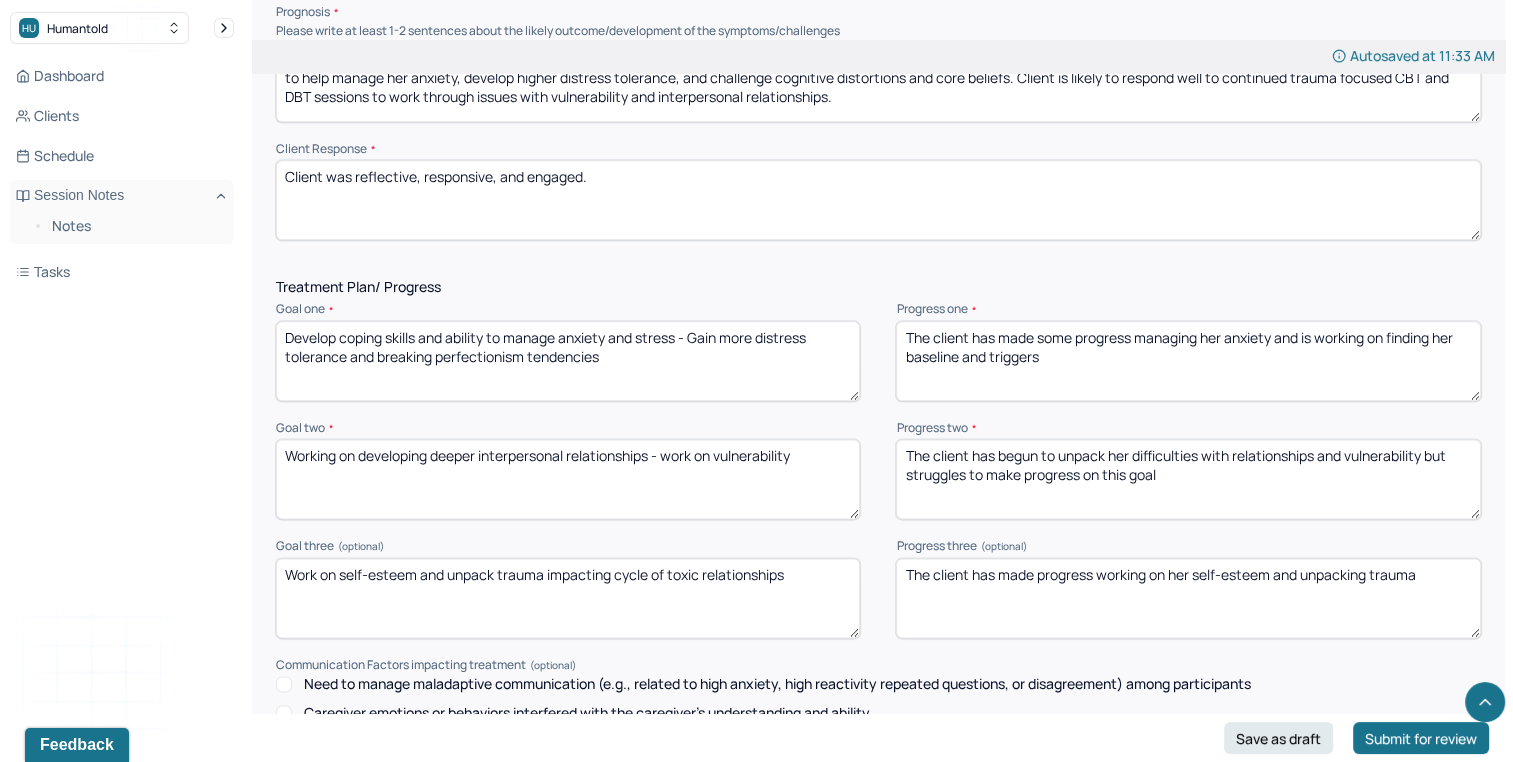 scroll, scrollTop: 2407, scrollLeft: 0, axis: vertical 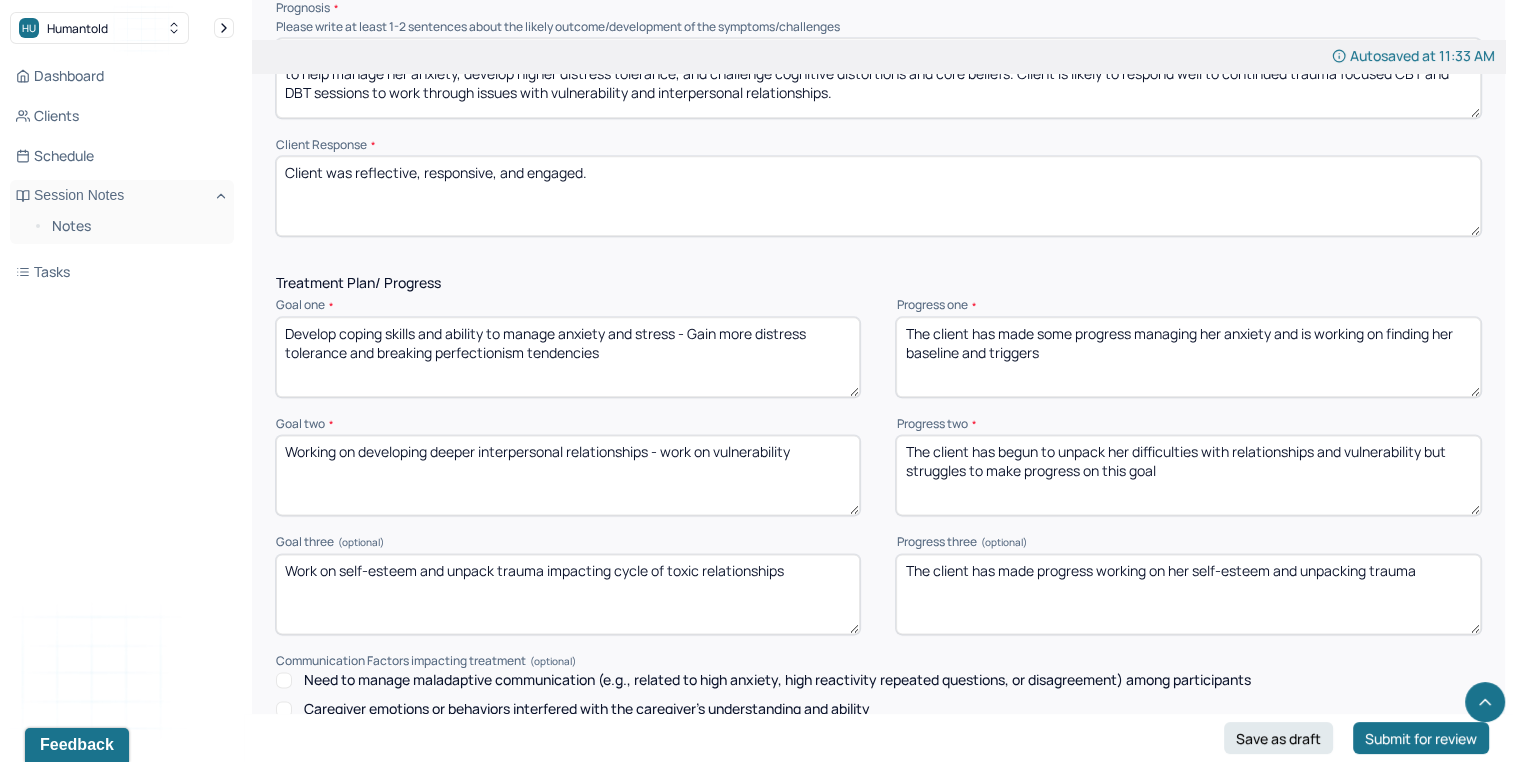 type on "The client has begun to unpack her difficulties with relationships and vulnerability but struggles to make progress on this goal" 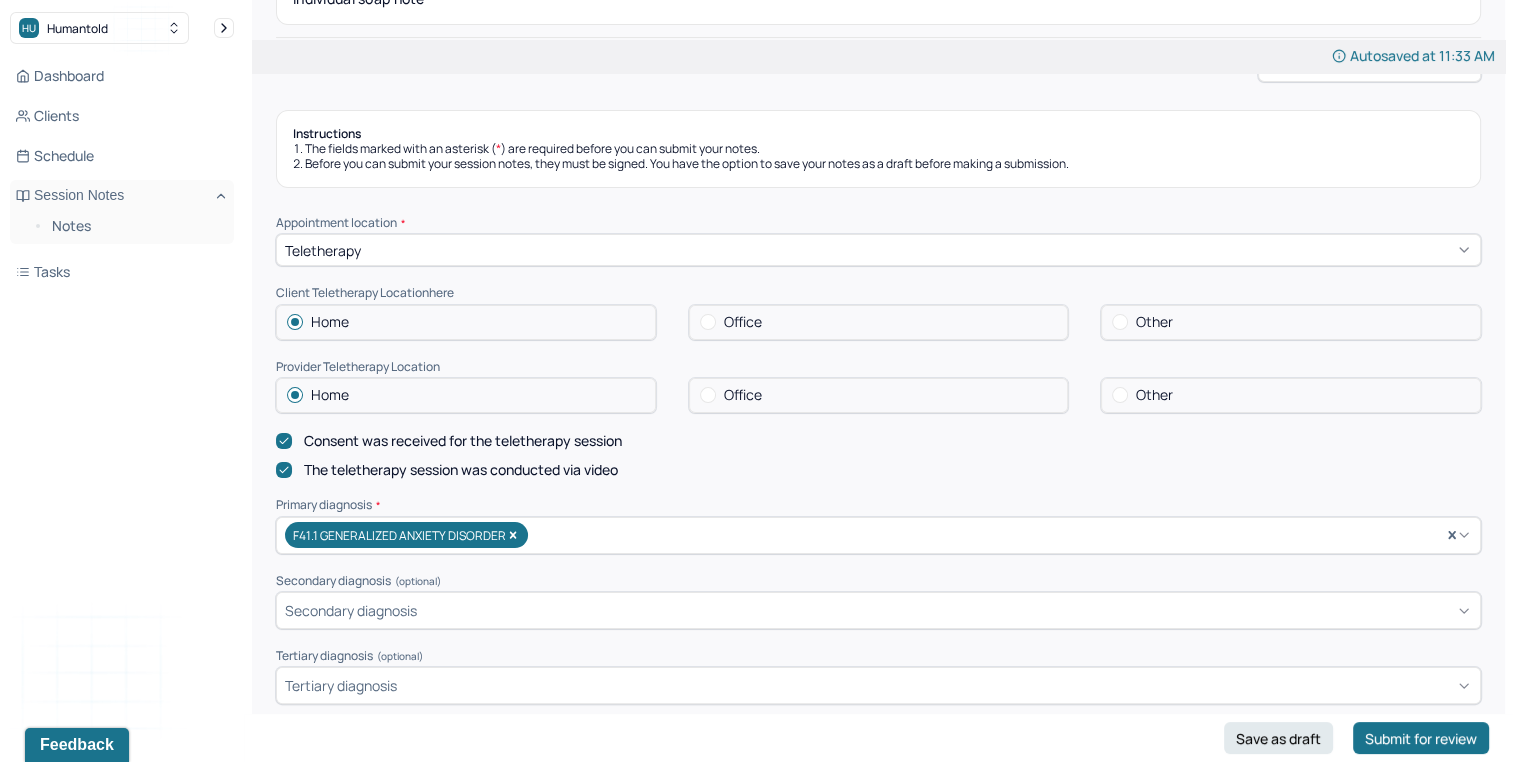 scroll, scrollTop: 242, scrollLeft: 0, axis: vertical 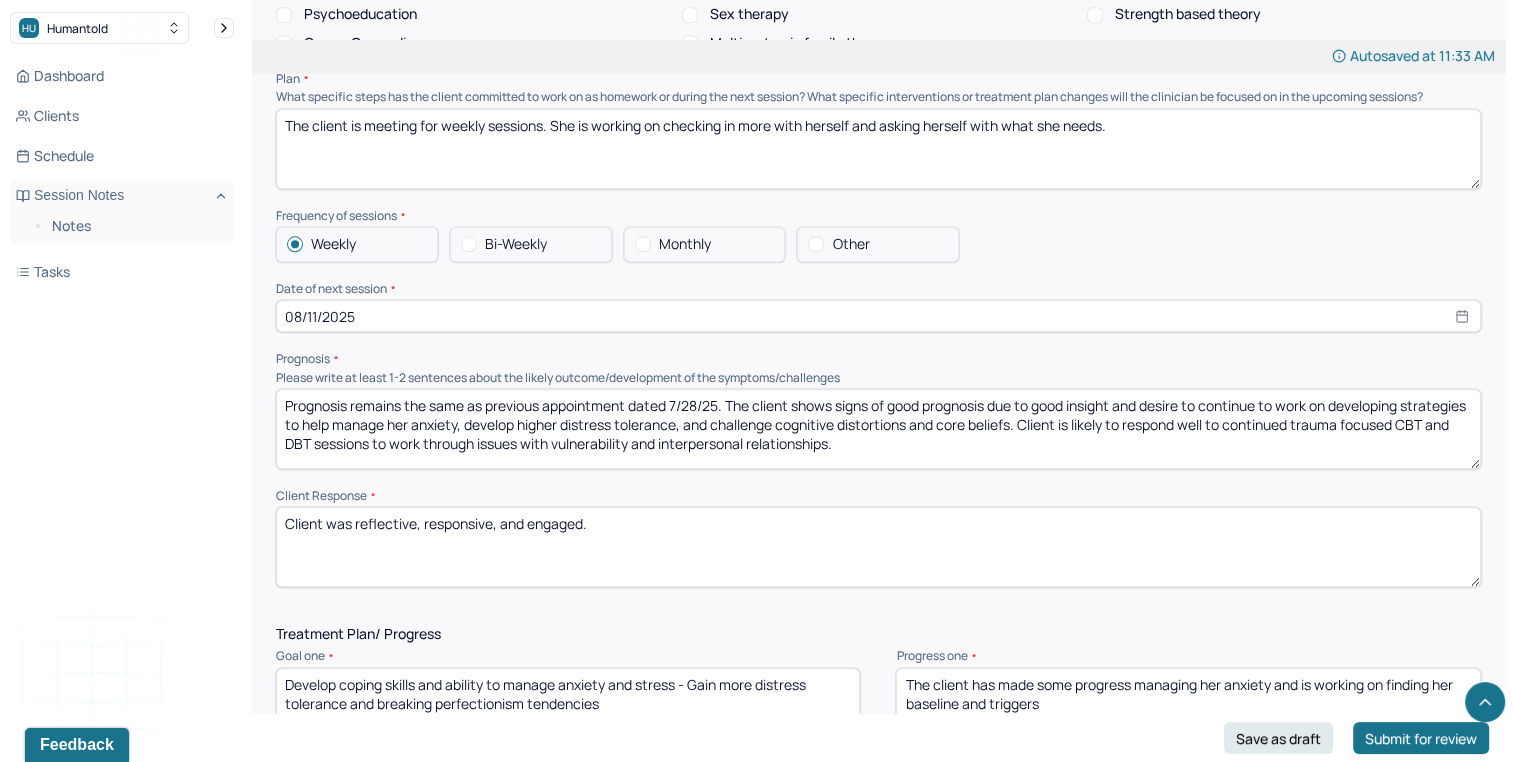 drag, startPoint x: 1511, startPoint y: 493, endPoint x: 1514, endPoint y: 514, distance: 21.213203 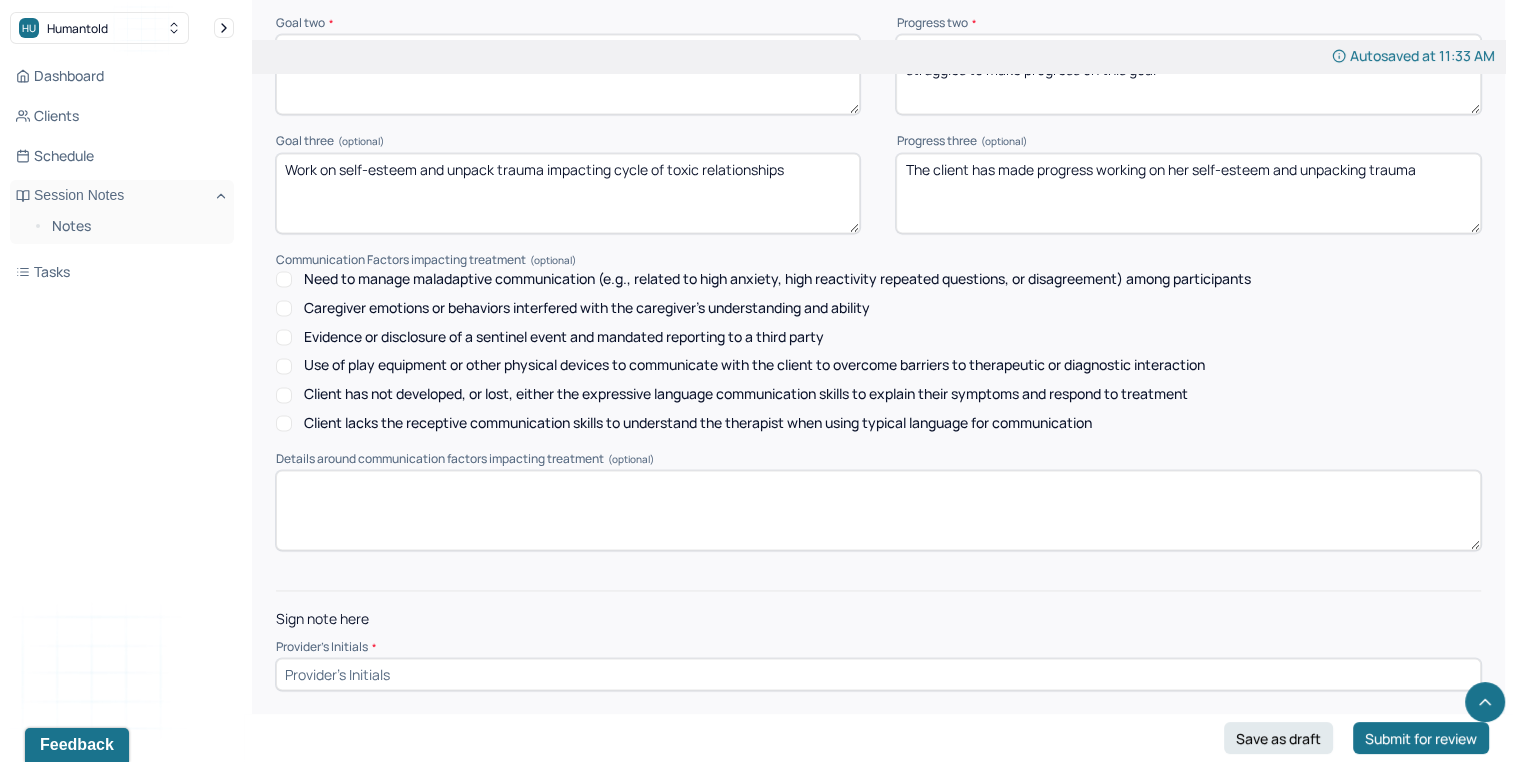 scroll, scrollTop: 2824, scrollLeft: 0, axis: vertical 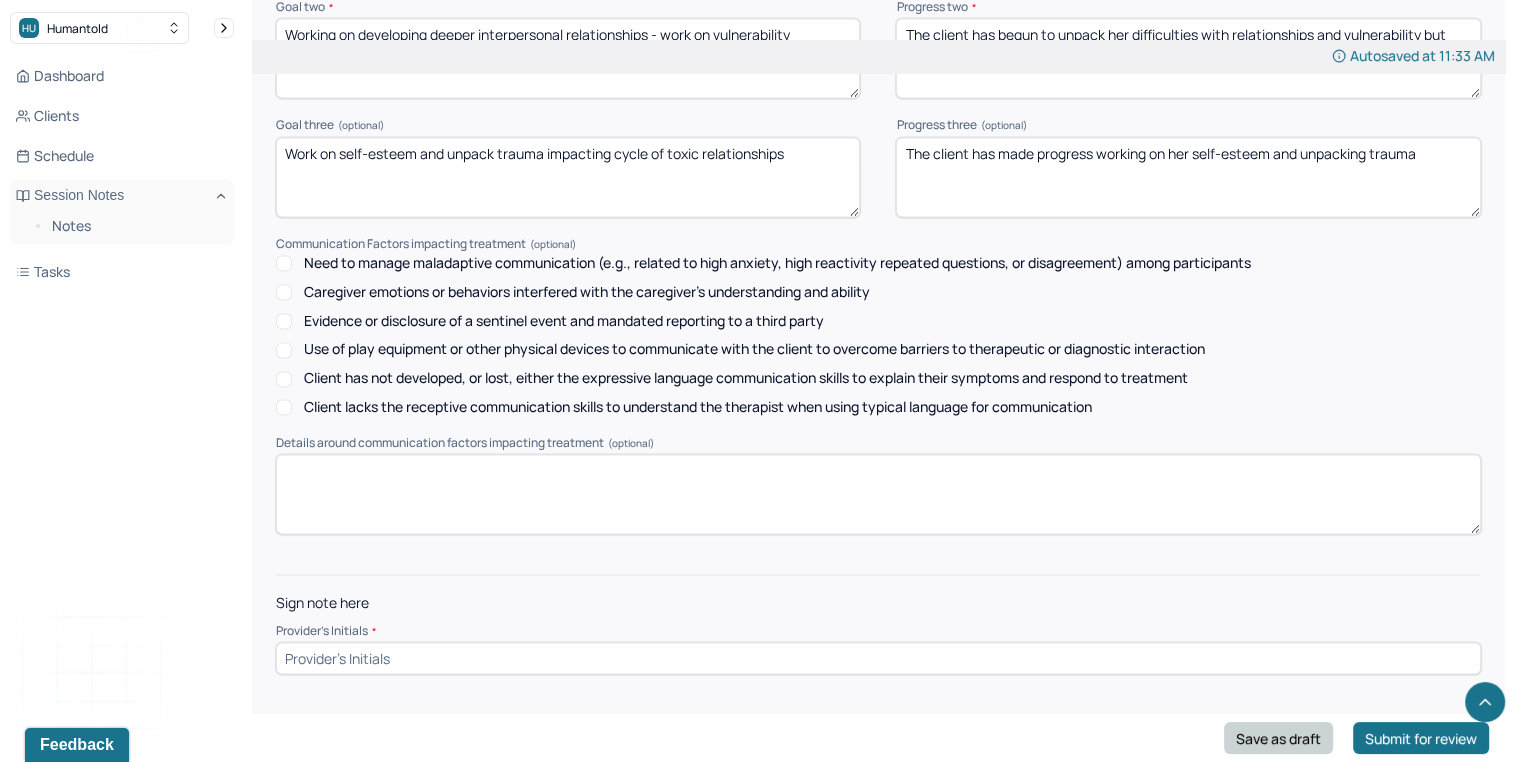 click on "Save as draft" at bounding box center (1278, 738) 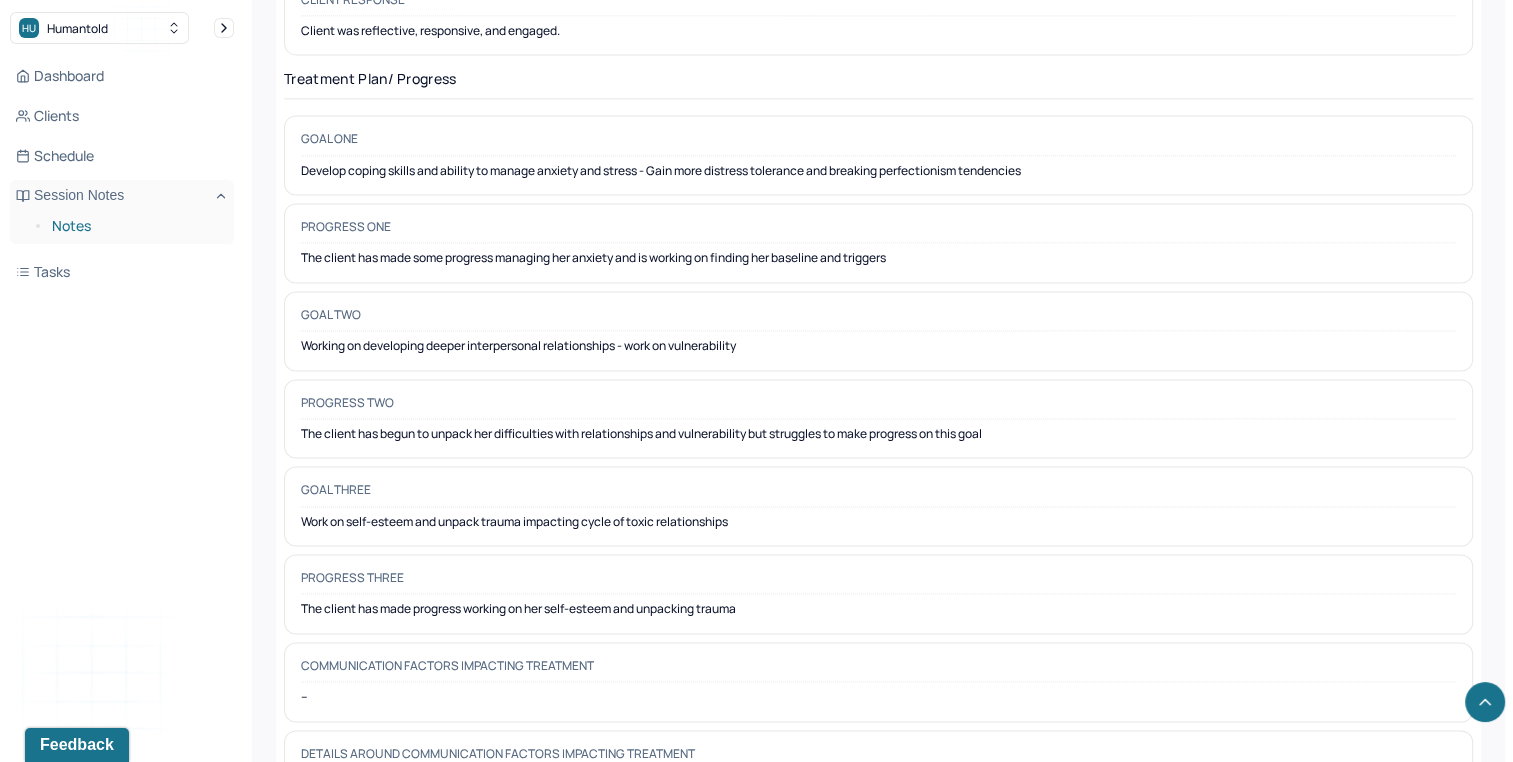 click on "Notes" at bounding box center (135, 226) 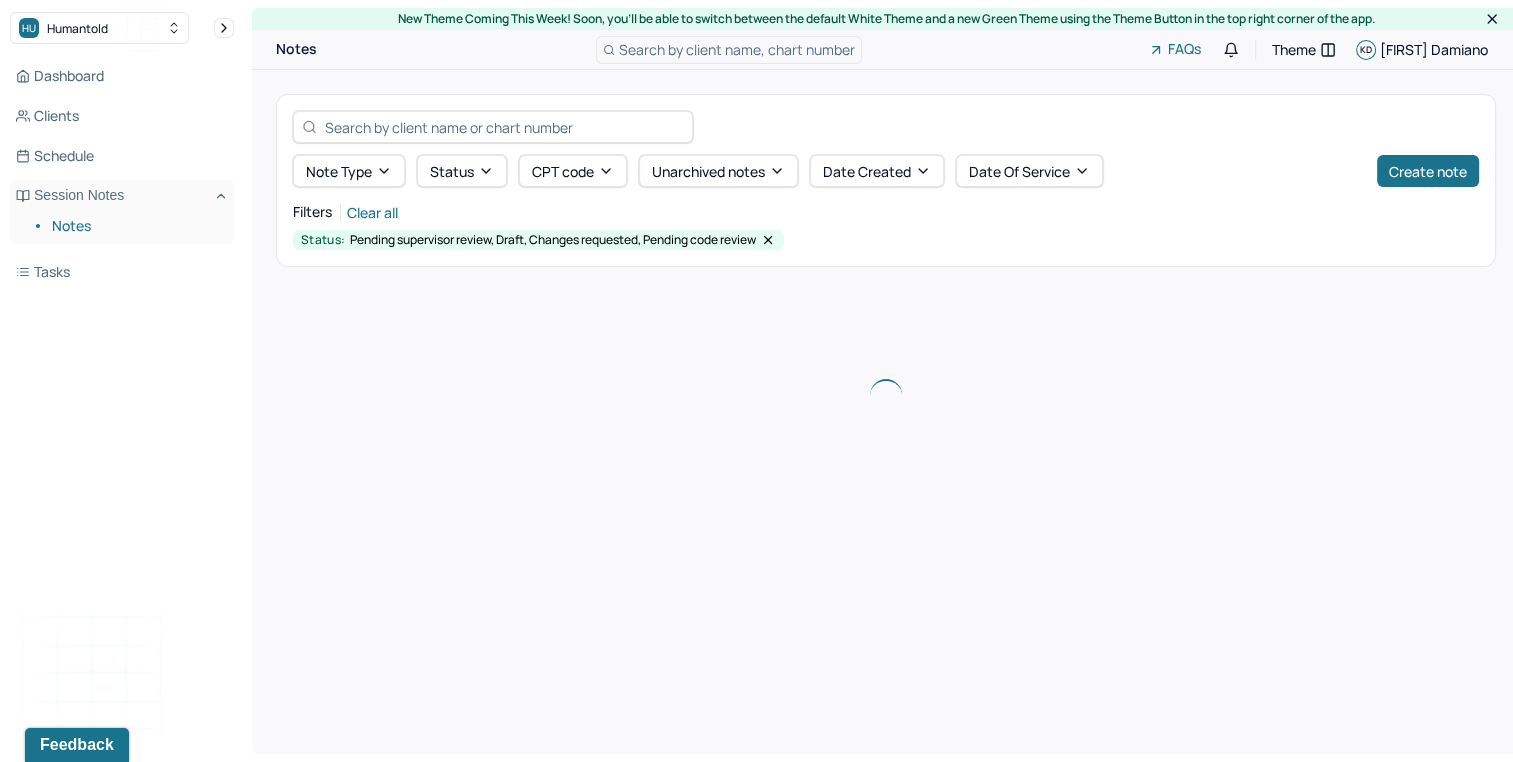 scroll, scrollTop: 0, scrollLeft: 0, axis: both 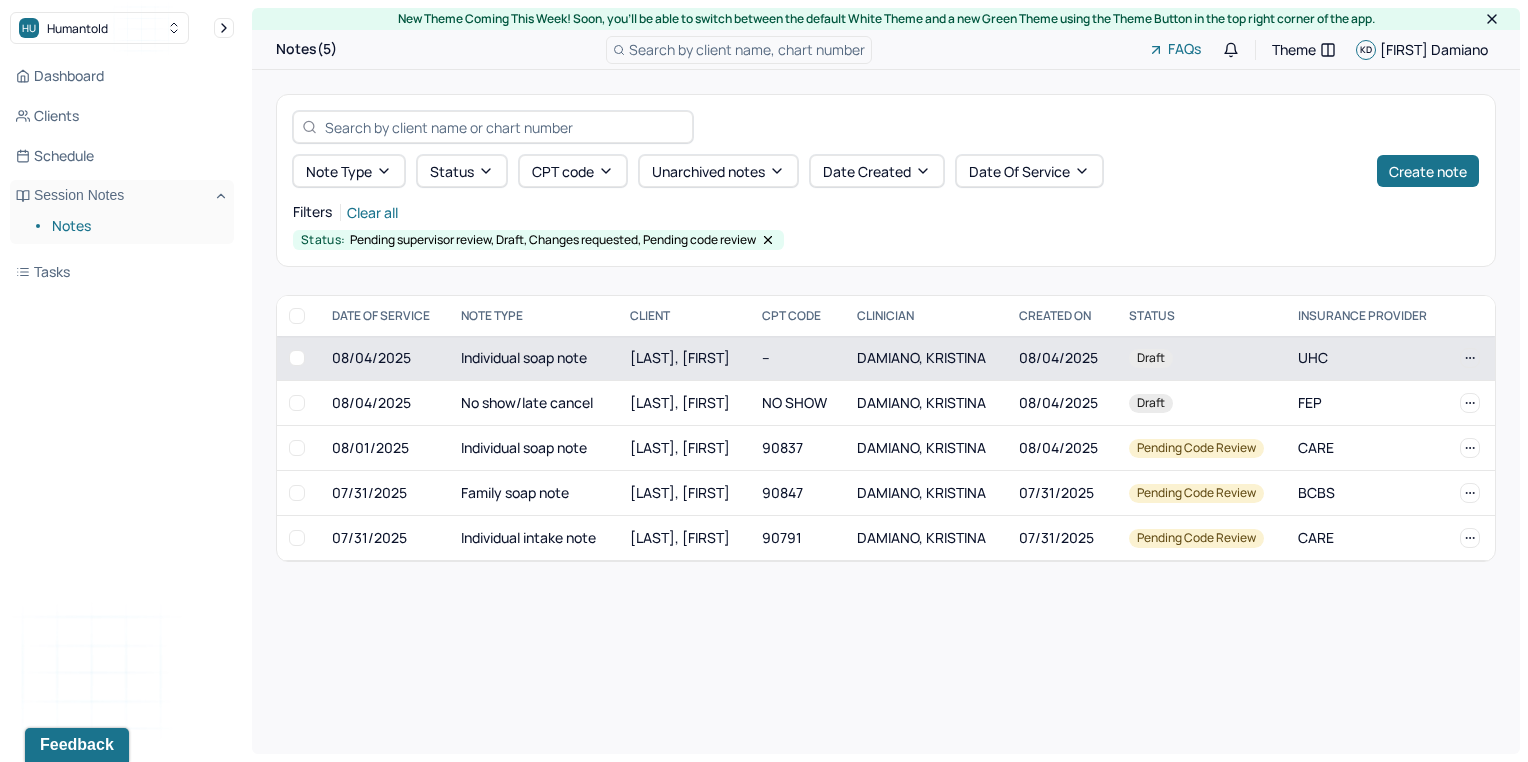 click on "Individual soap note" at bounding box center (533, 358) 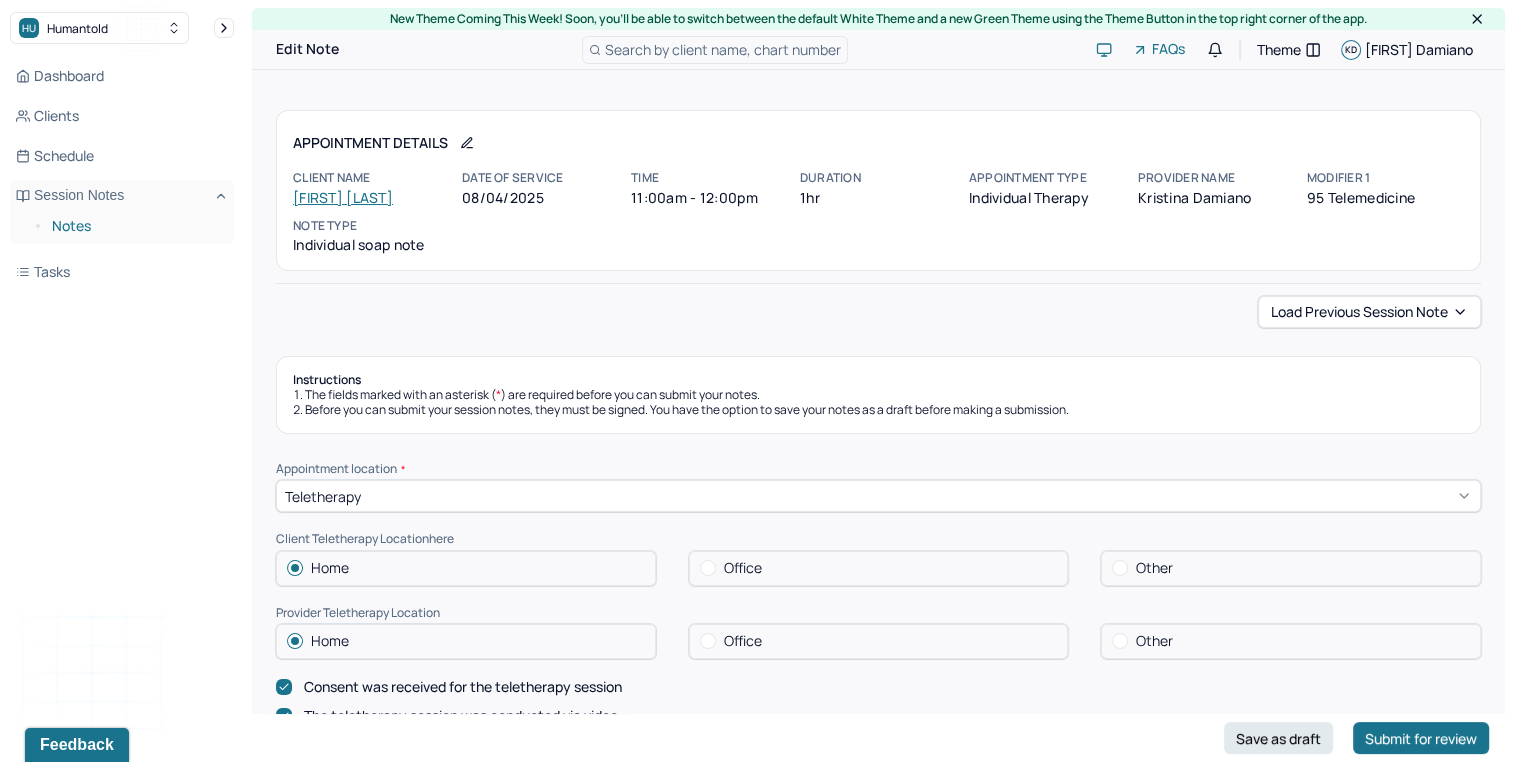 click on "Notes" at bounding box center [135, 226] 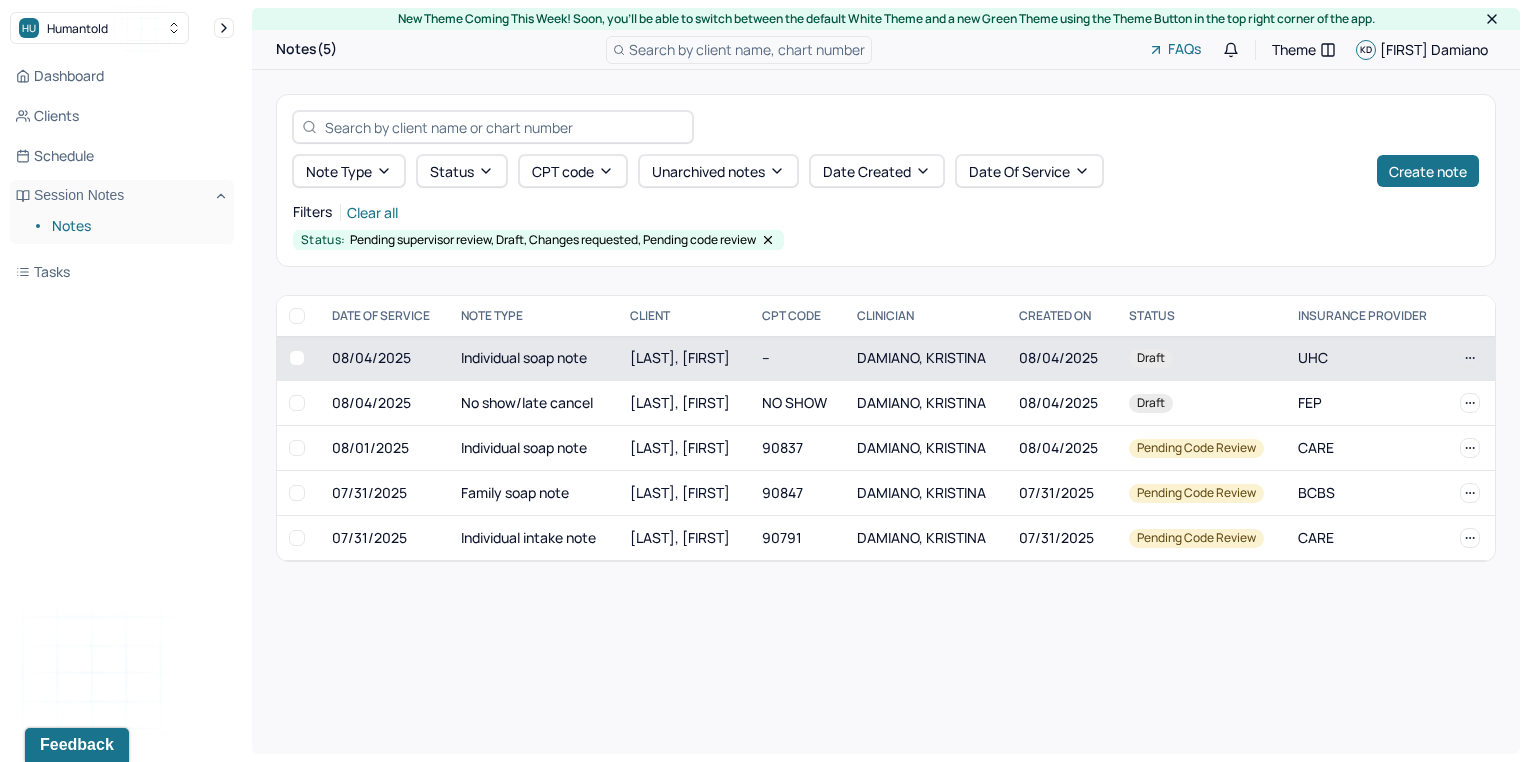 click on "[LAST], [FIRST]" at bounding box center [680, 357] 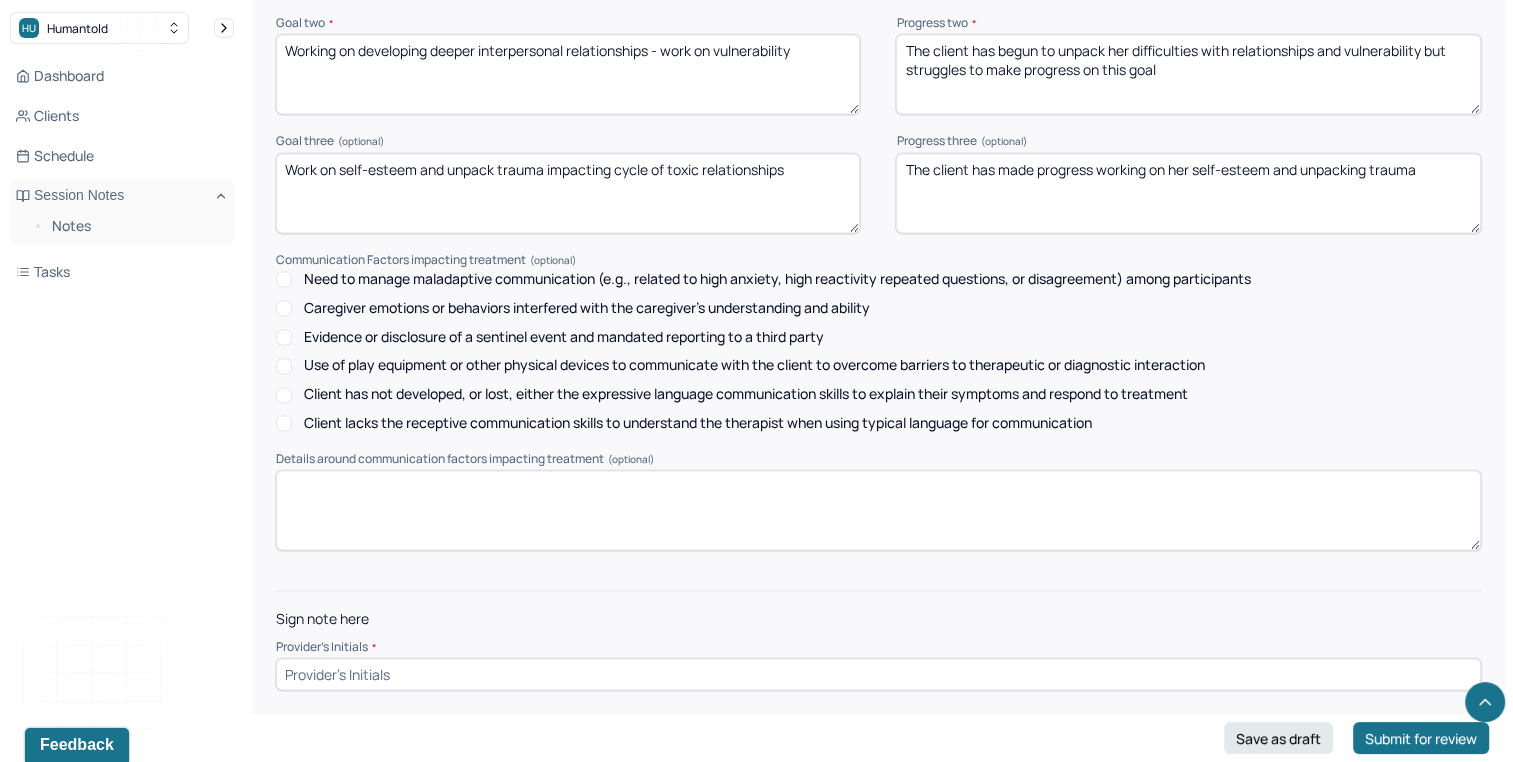 scroll, scrollTop: 2824, scrollLeft: 0, axis: vertical 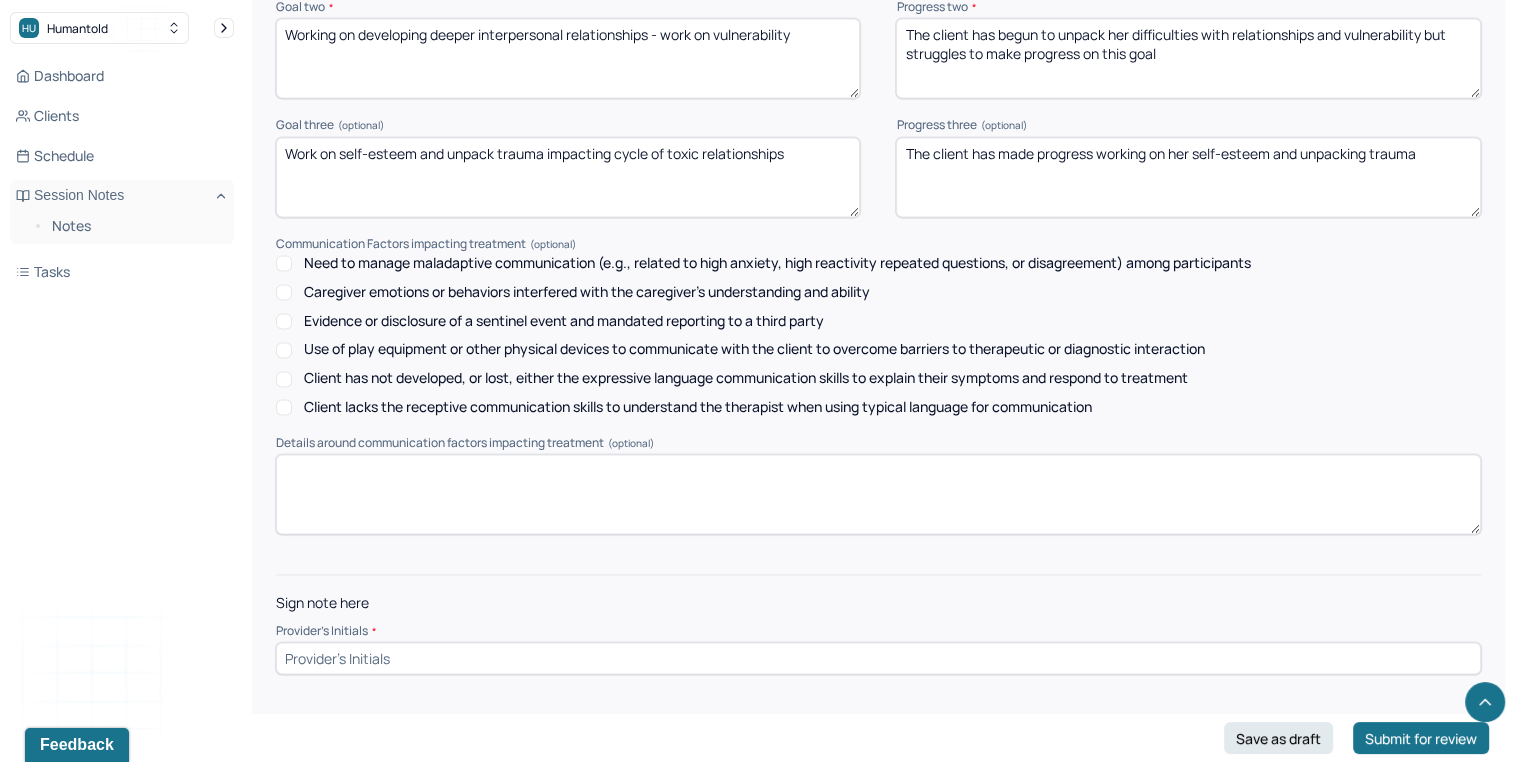 click at bounding box center [878, 658] 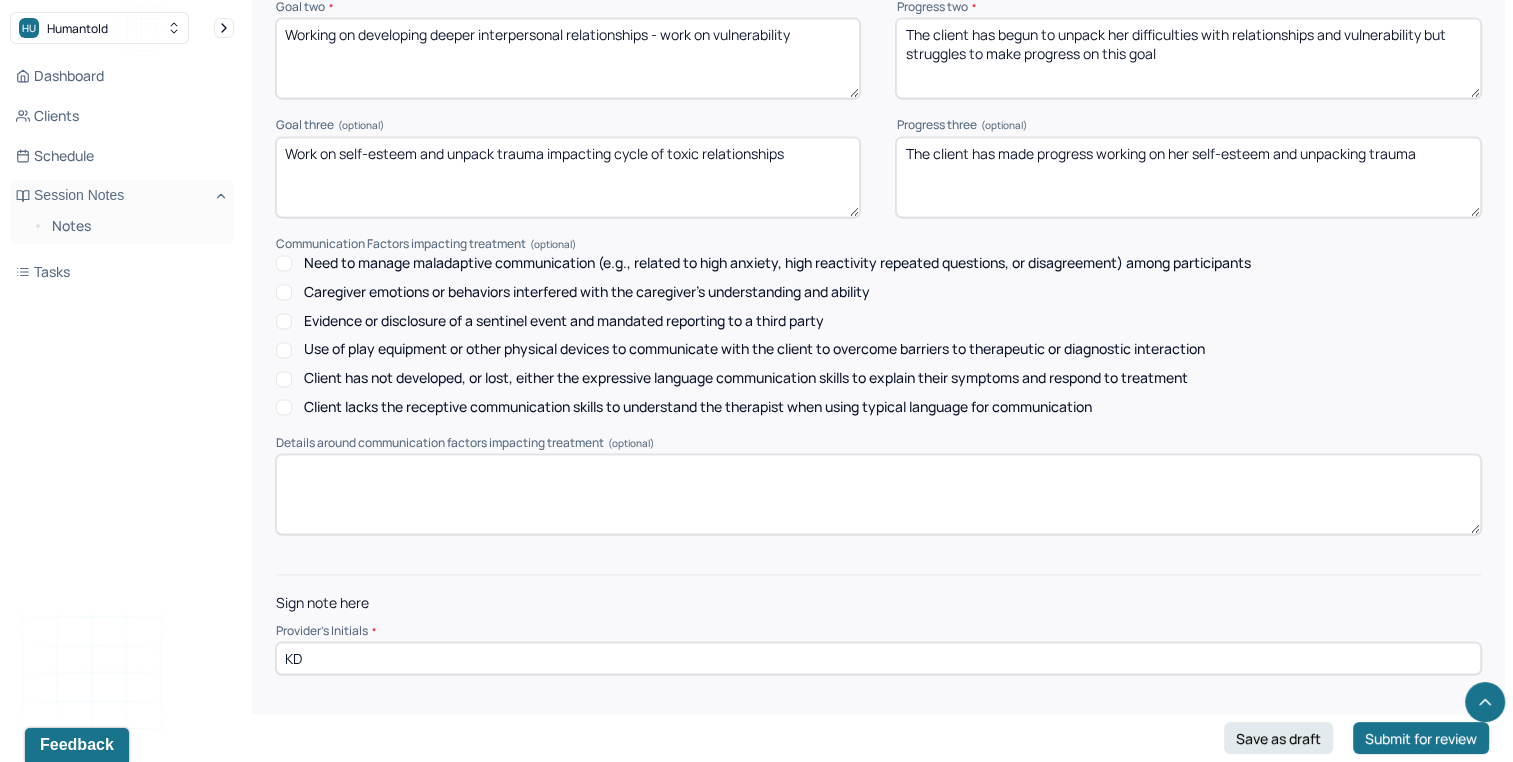 type on "KD" 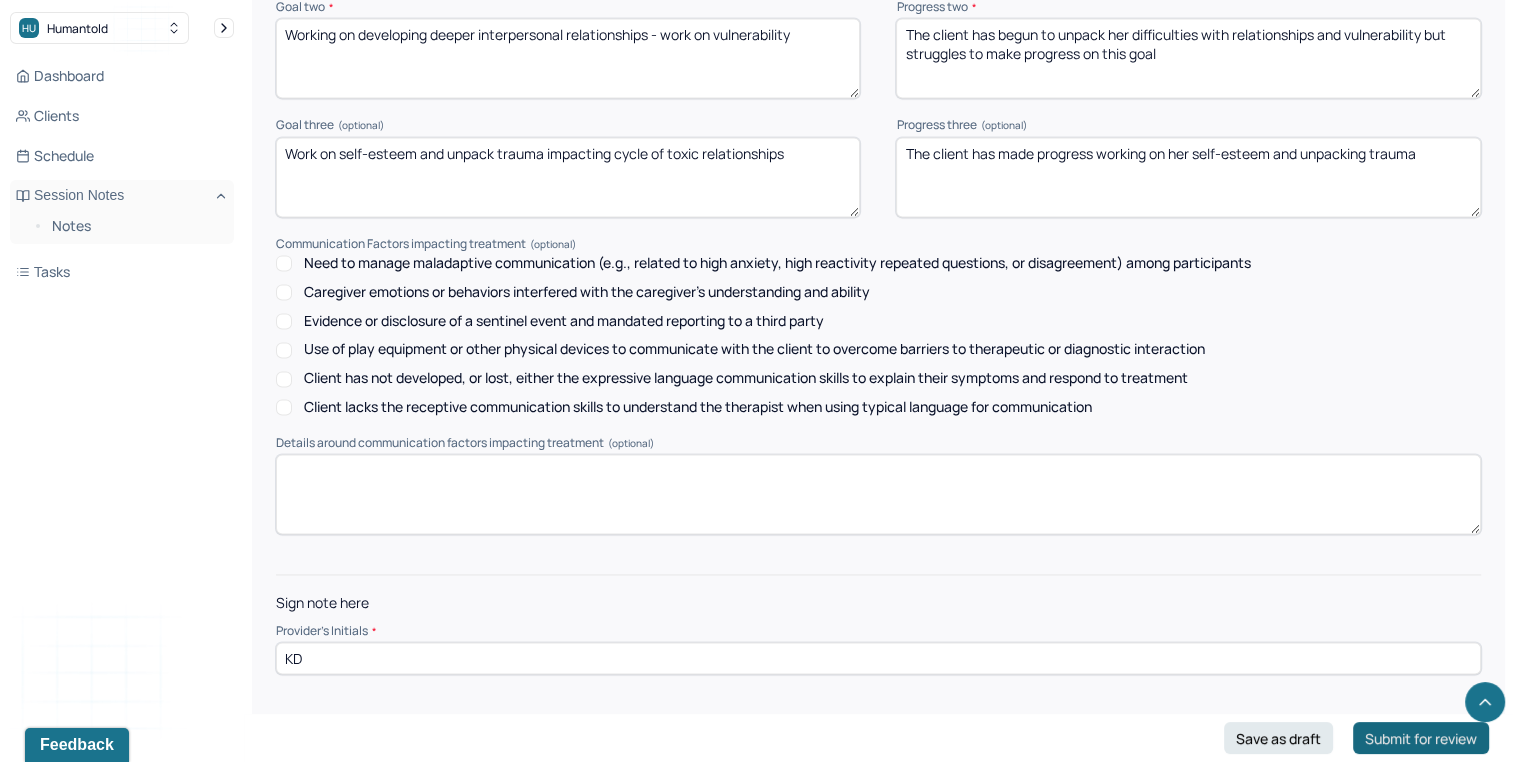 click on "Submit for review" at bounding box center (1421, 738) 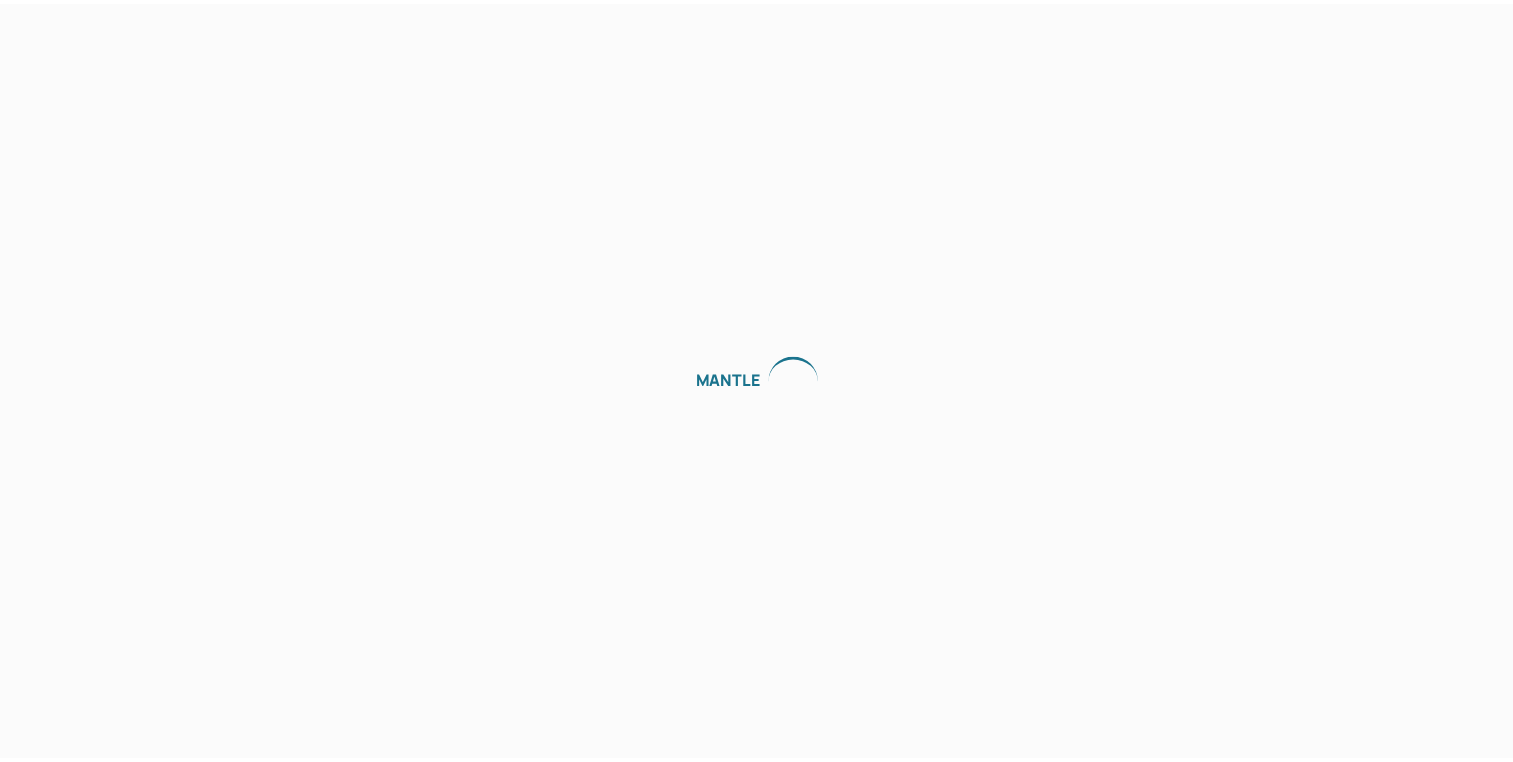 scroll, scrollTop: 0, scrollLeft: 0, axis: both 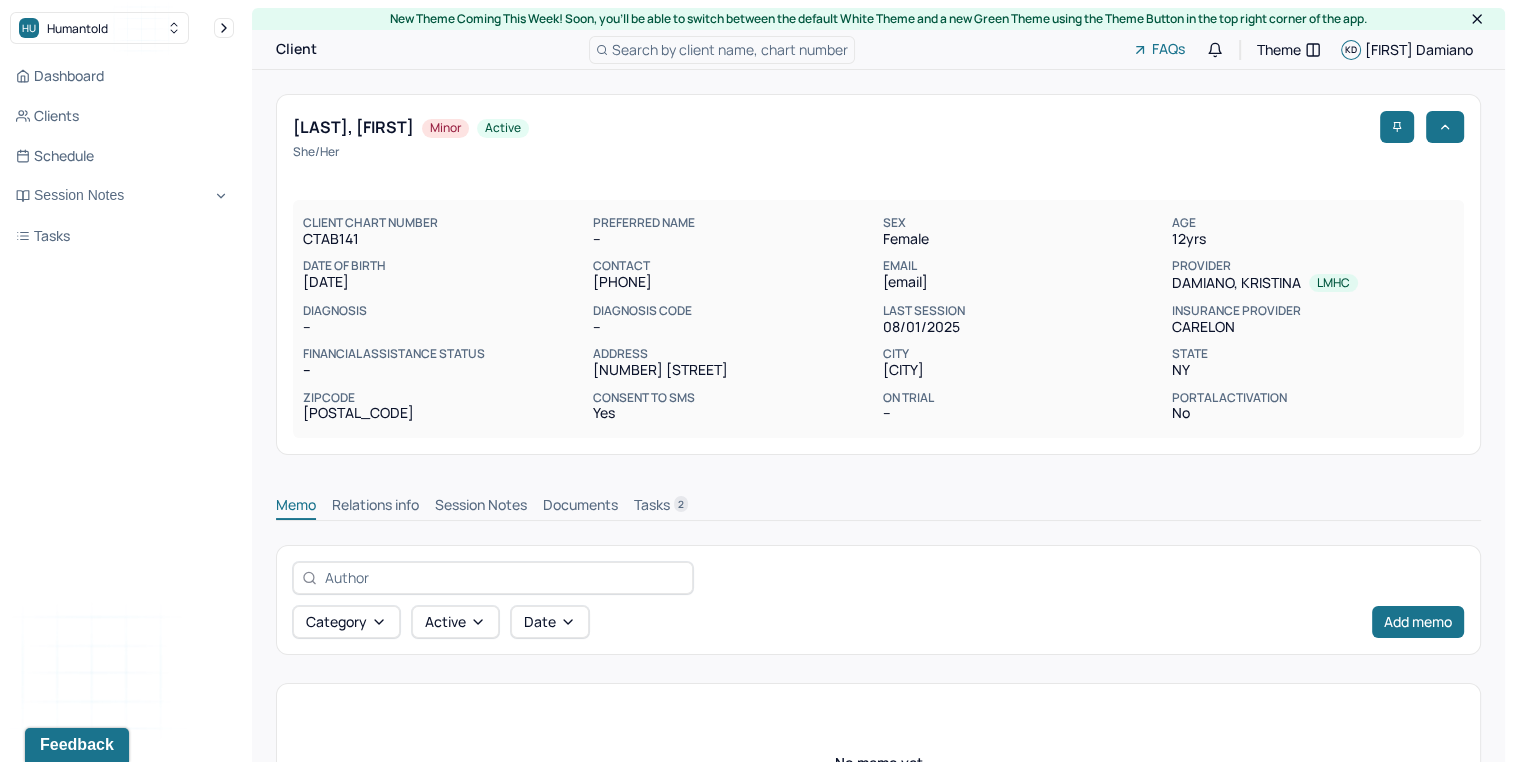 click on "Session Notes" at bounding box center (481, 507) 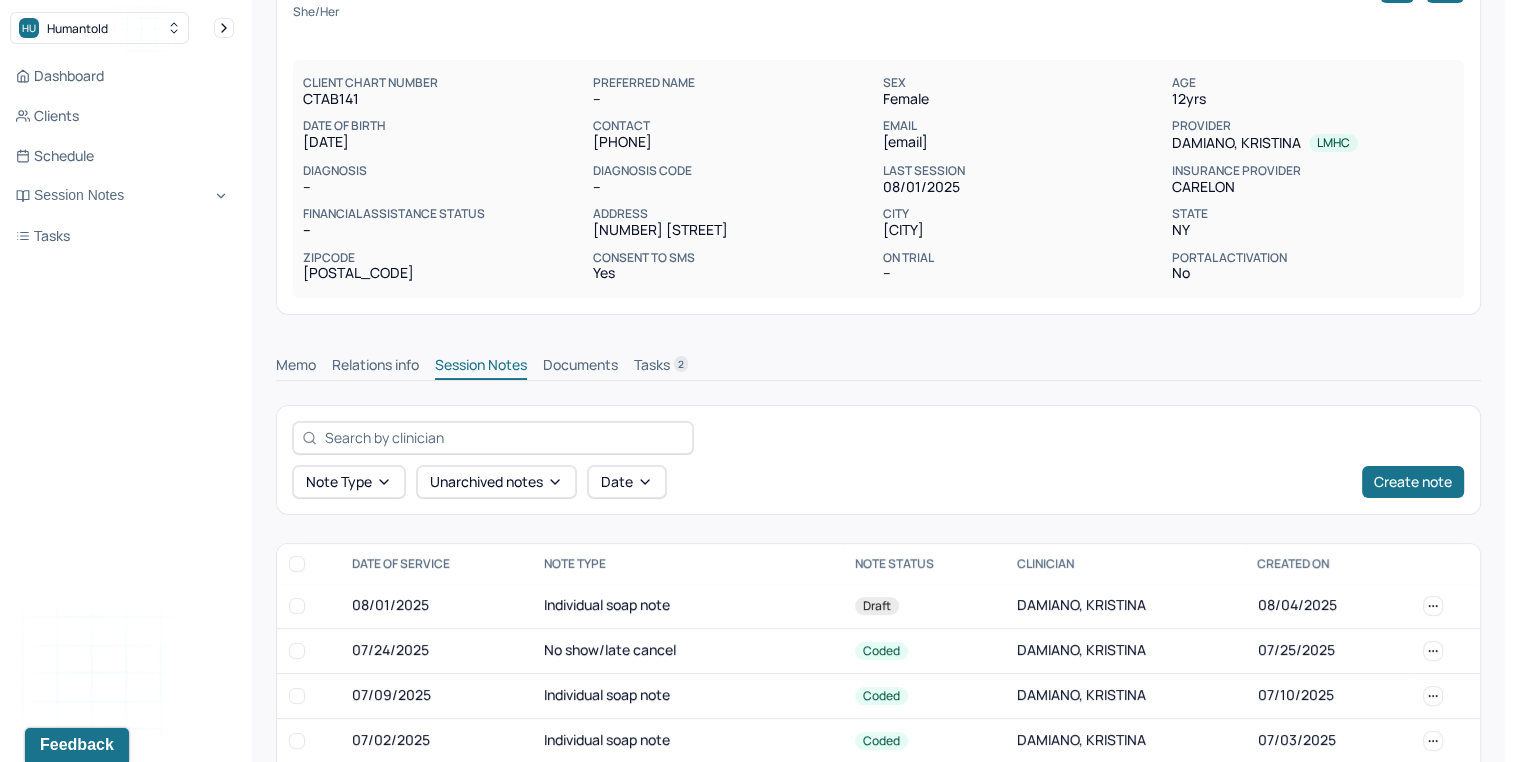 scroll, scrollTop: 172, scrollLeft: 0, axis: vertical 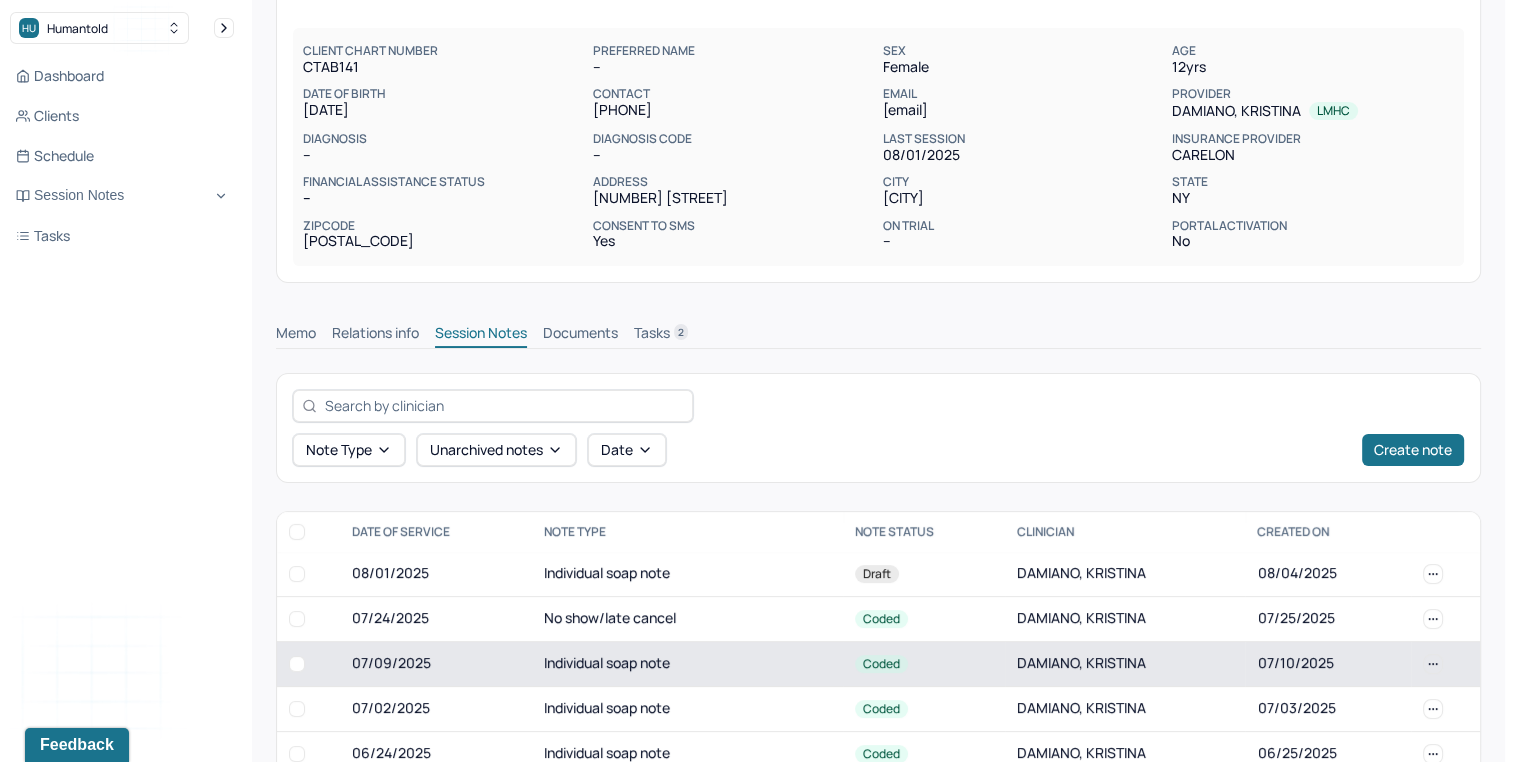click on "Individual soap note" at bounding box center [687, 663] 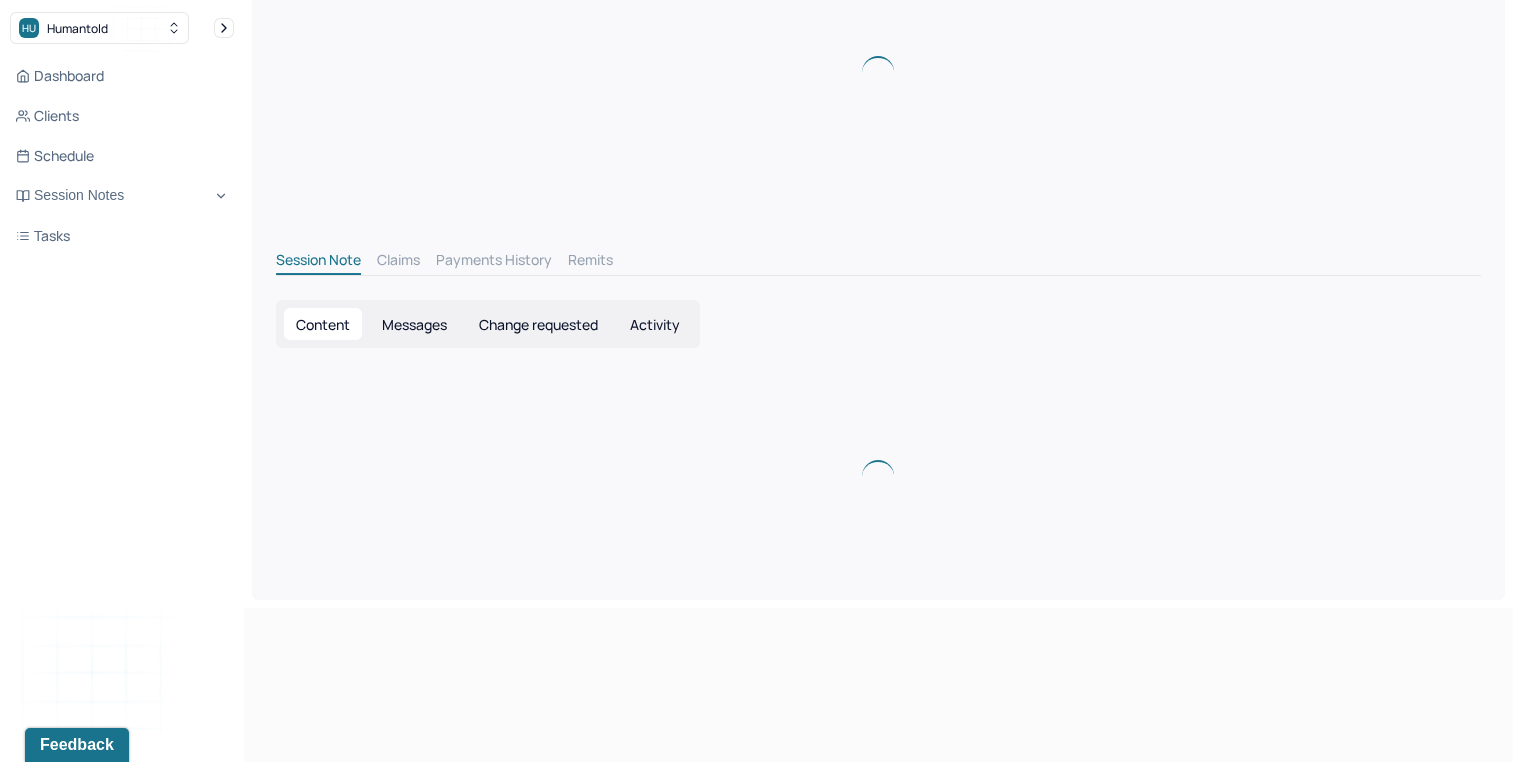 scroll, scrollTop: 0, scrollLeft: 0, axis: both 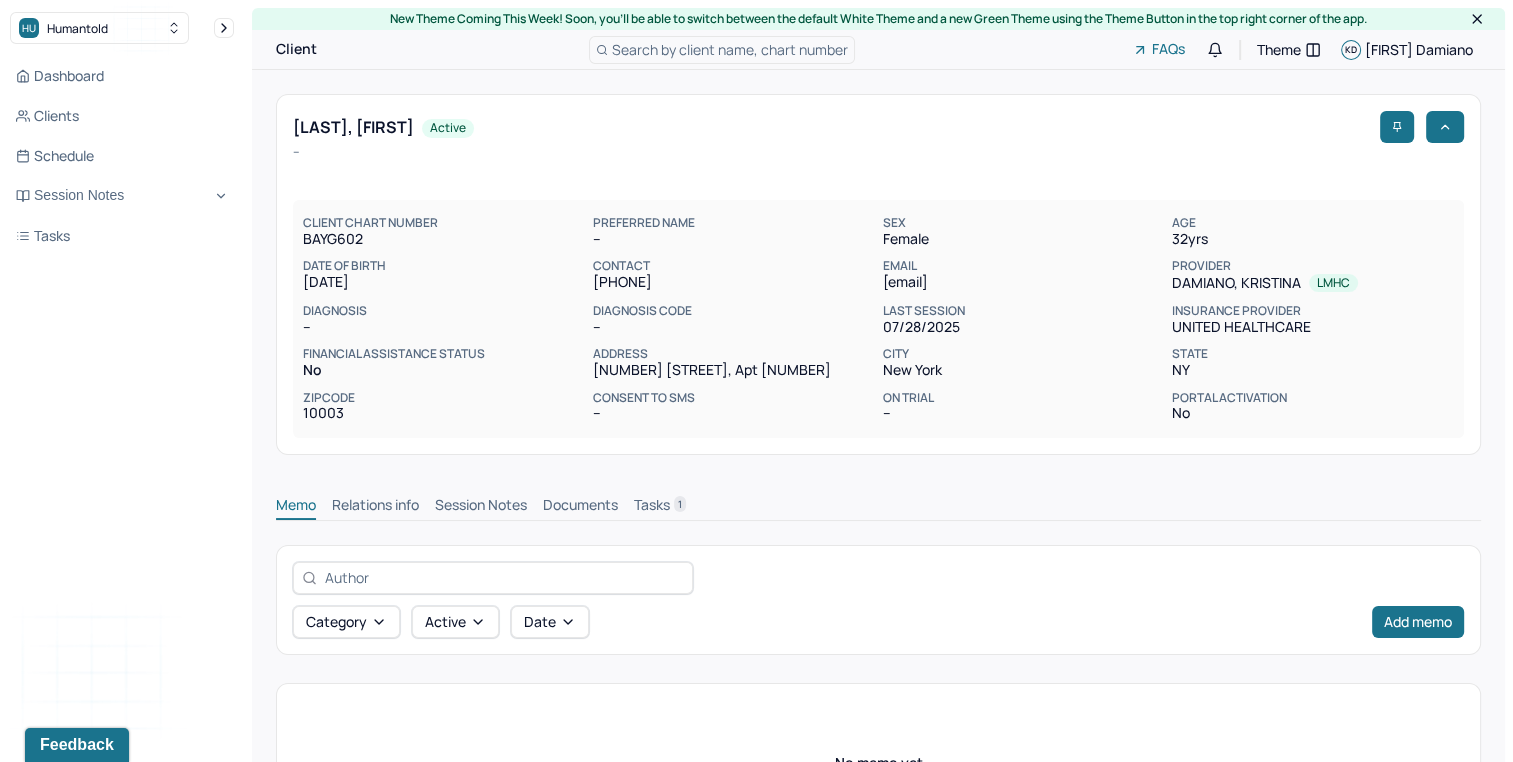 click on "Session Notes" at bounding box center [481, 507] 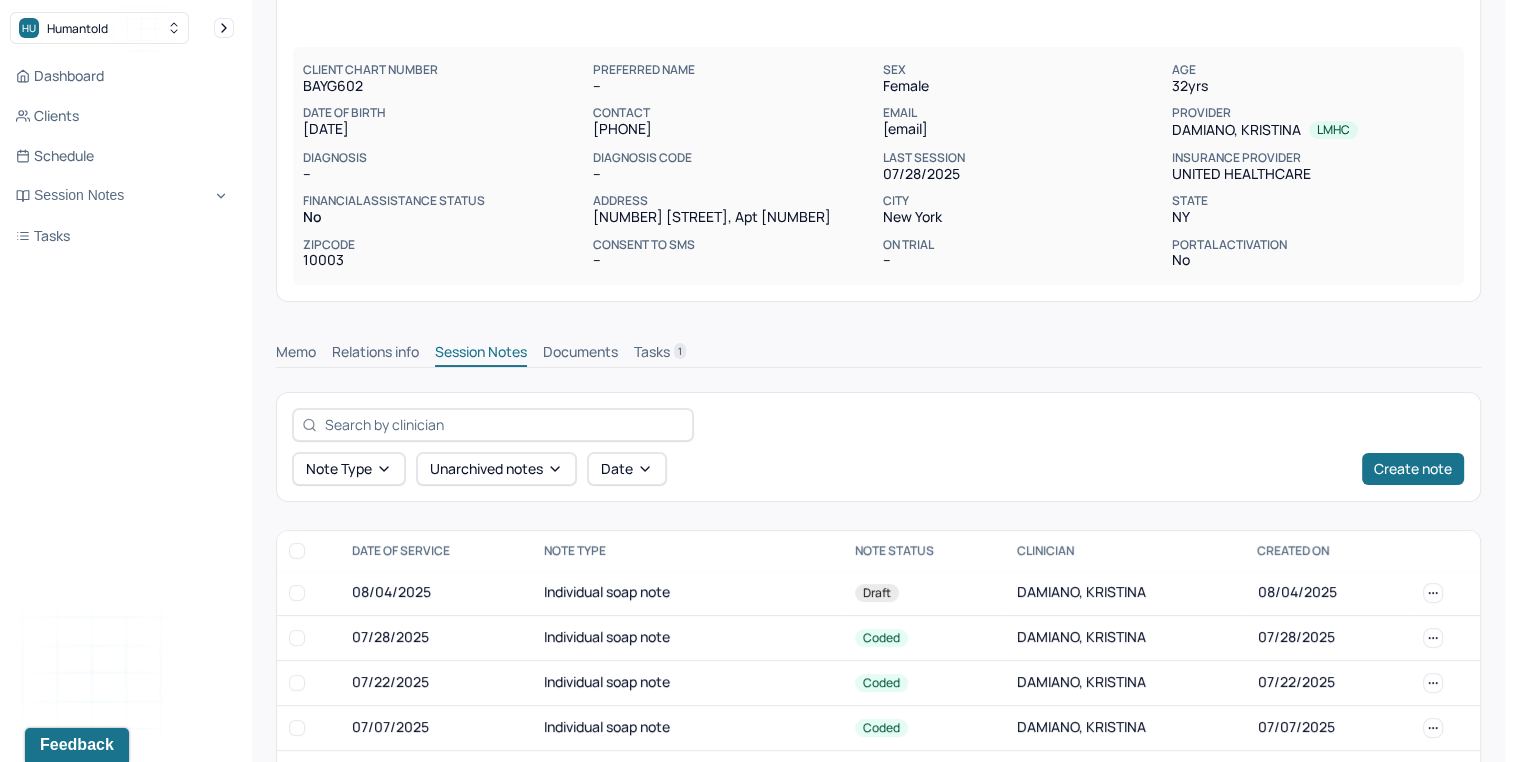 scroll, scrollTop: 150, scrollLeft: 0, axis: vertical 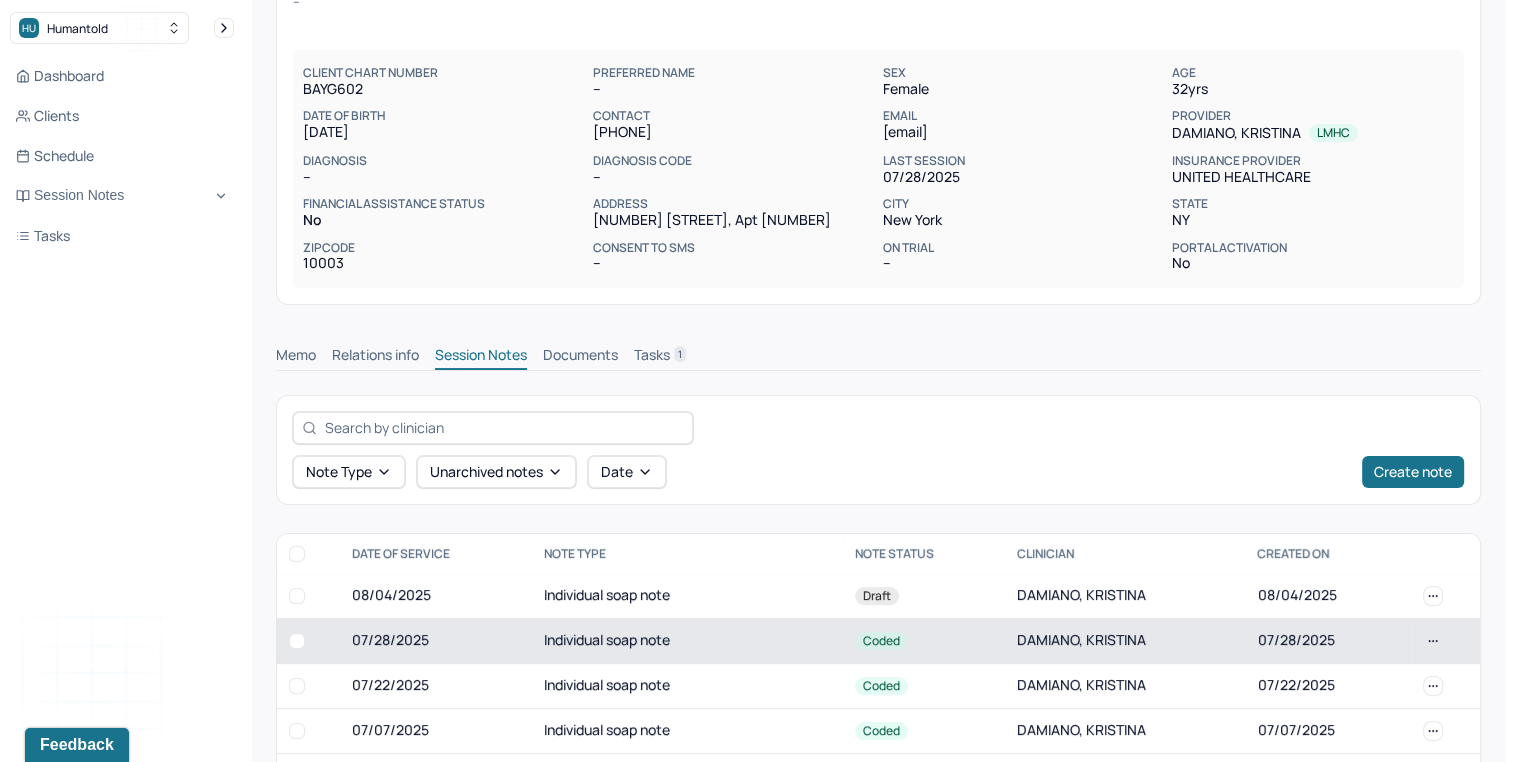 click on "07/28/2025" at bounding box center (436, 640) 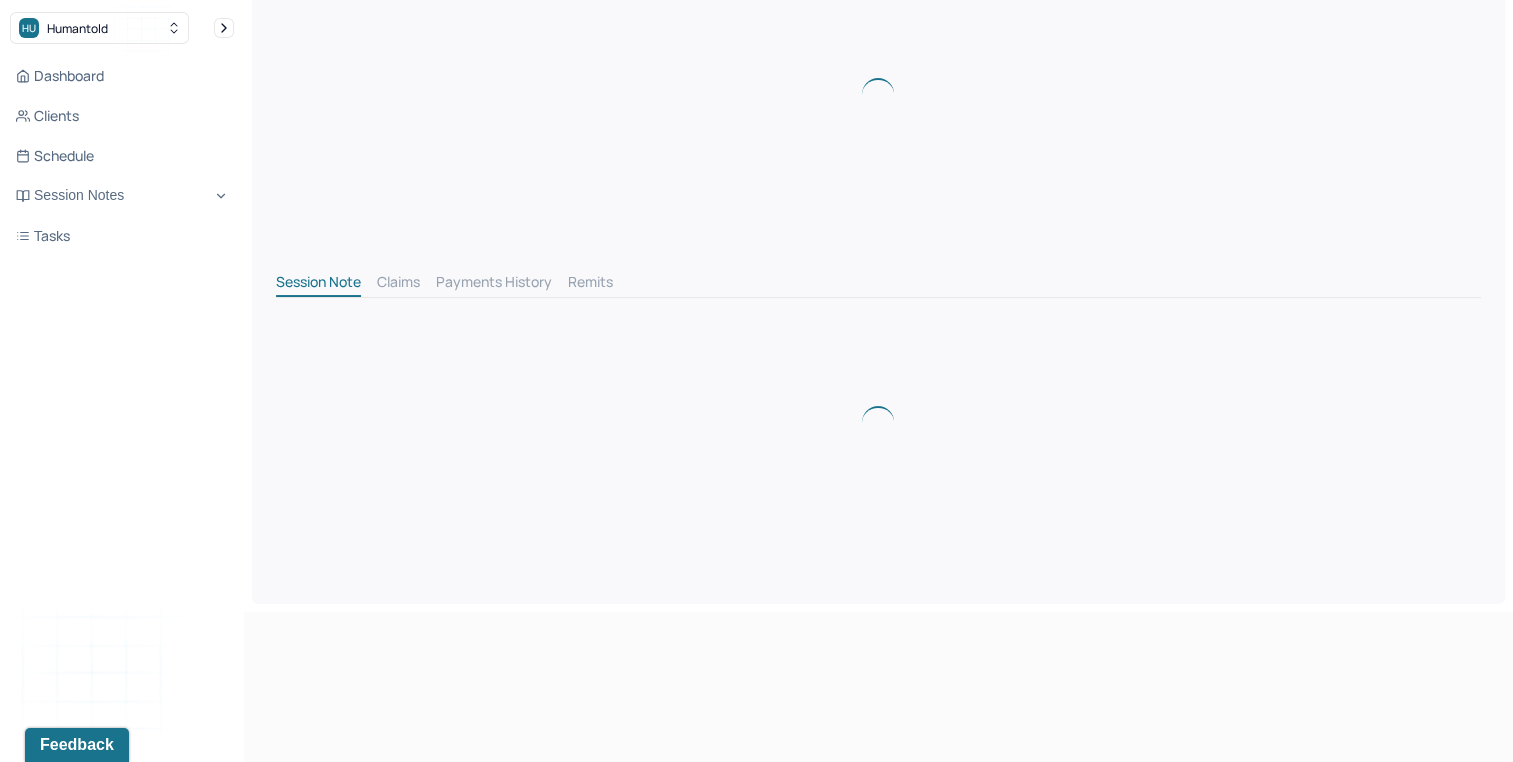 scroll, scrollTop: 0, scrollLeft: 0, axis: both 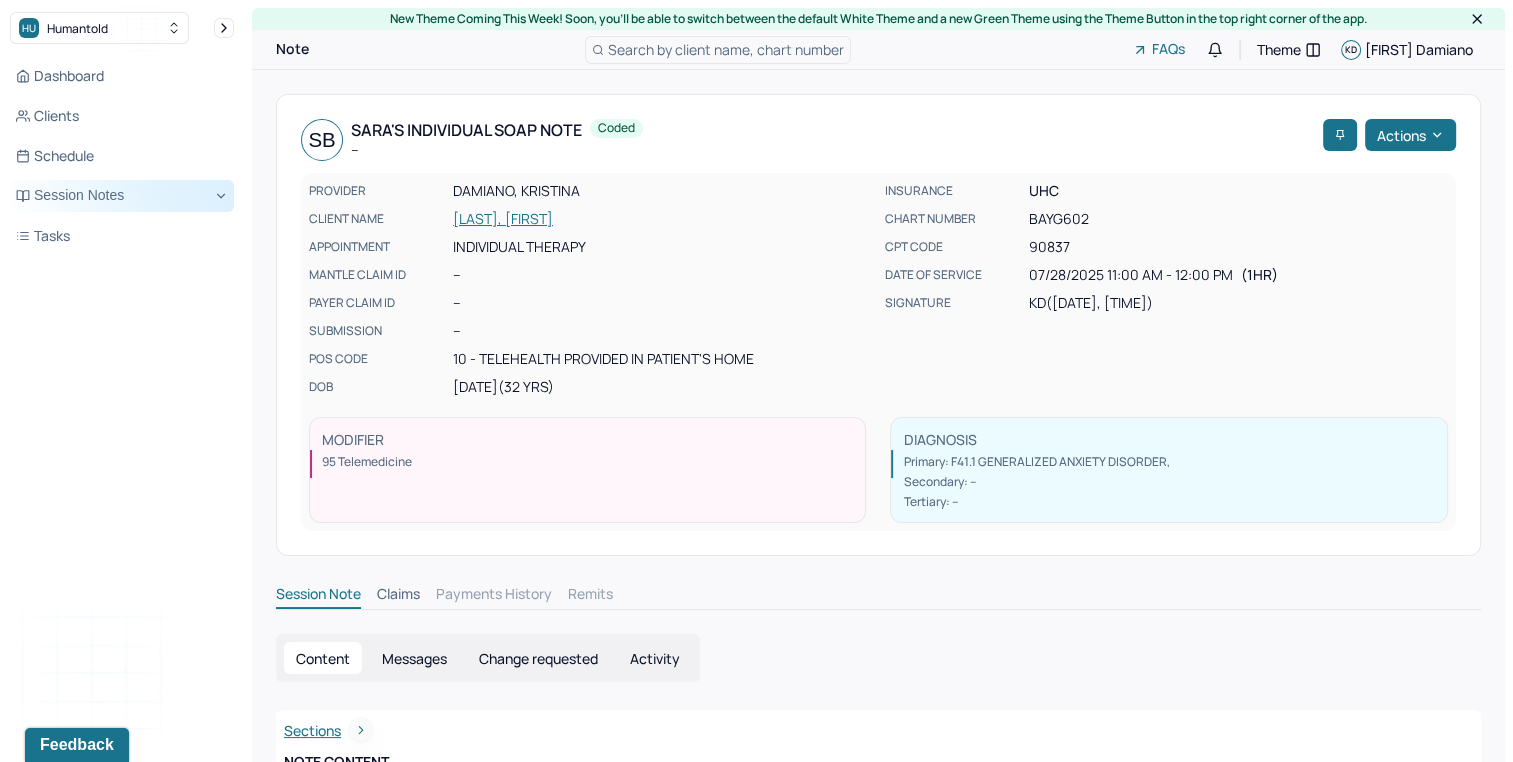 click on "Session Notes" at bounding box center [122, 196] 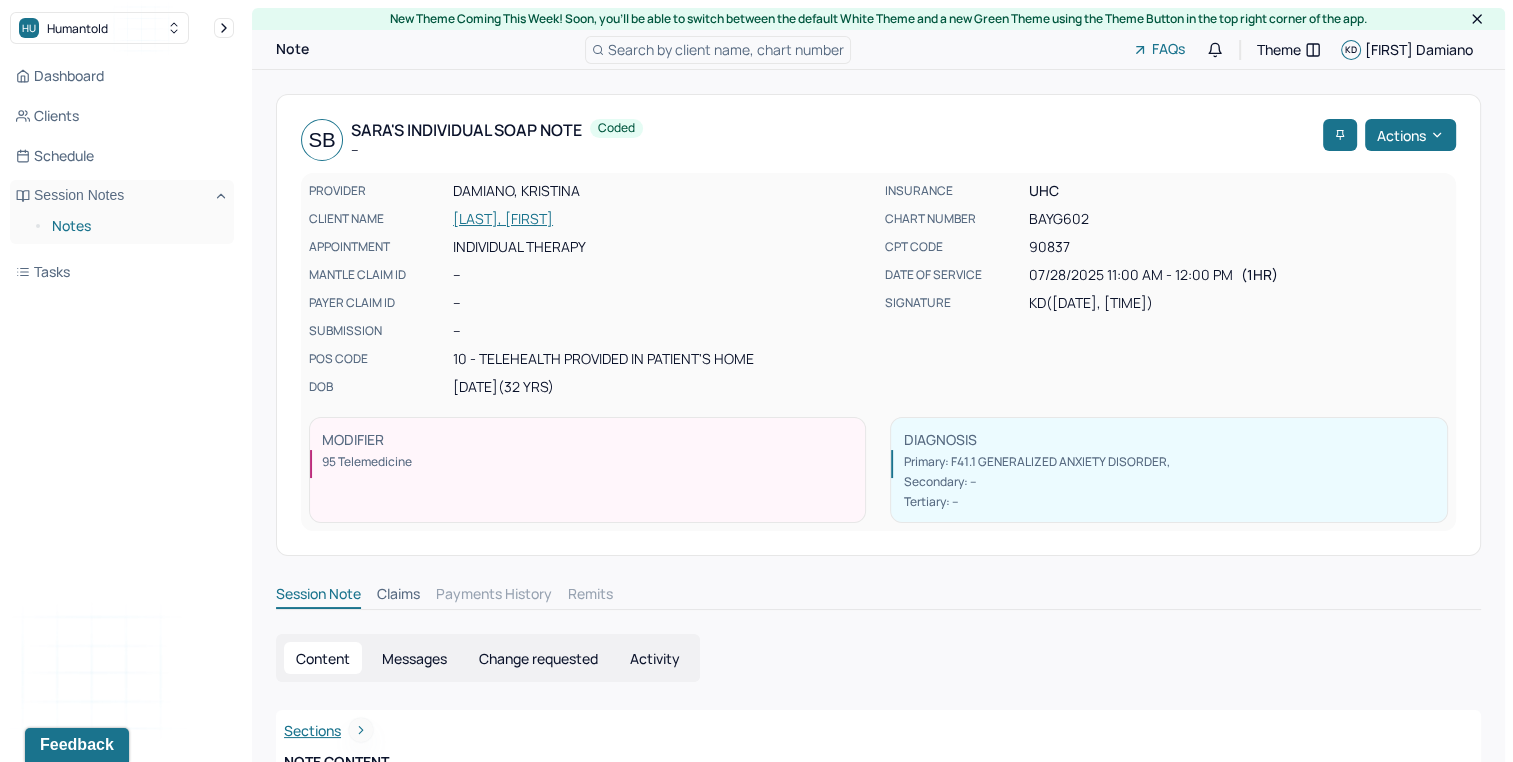 click on "Notes" at bounding box center (135, 226) 